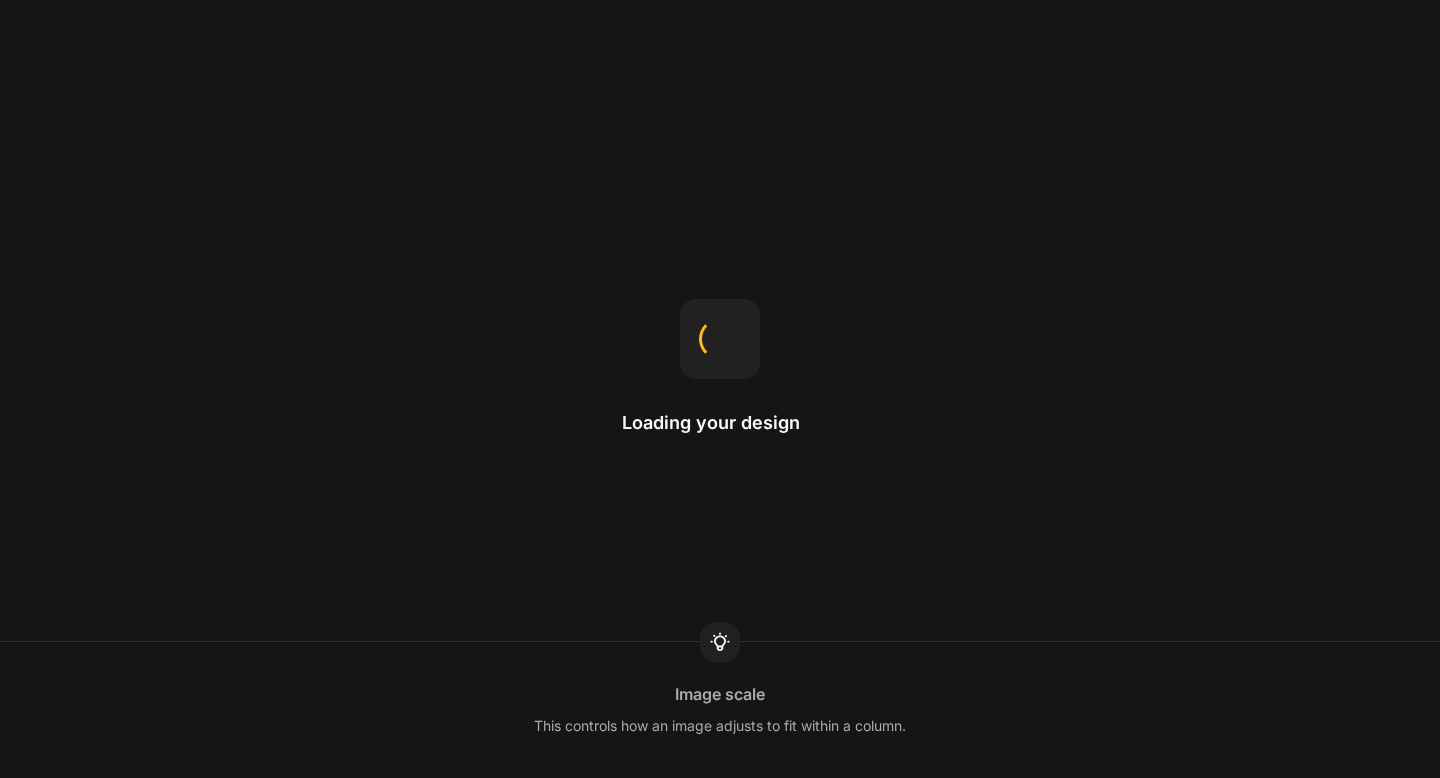 scroll, scrollTop: 0, scrollLeft: 0, axis: both 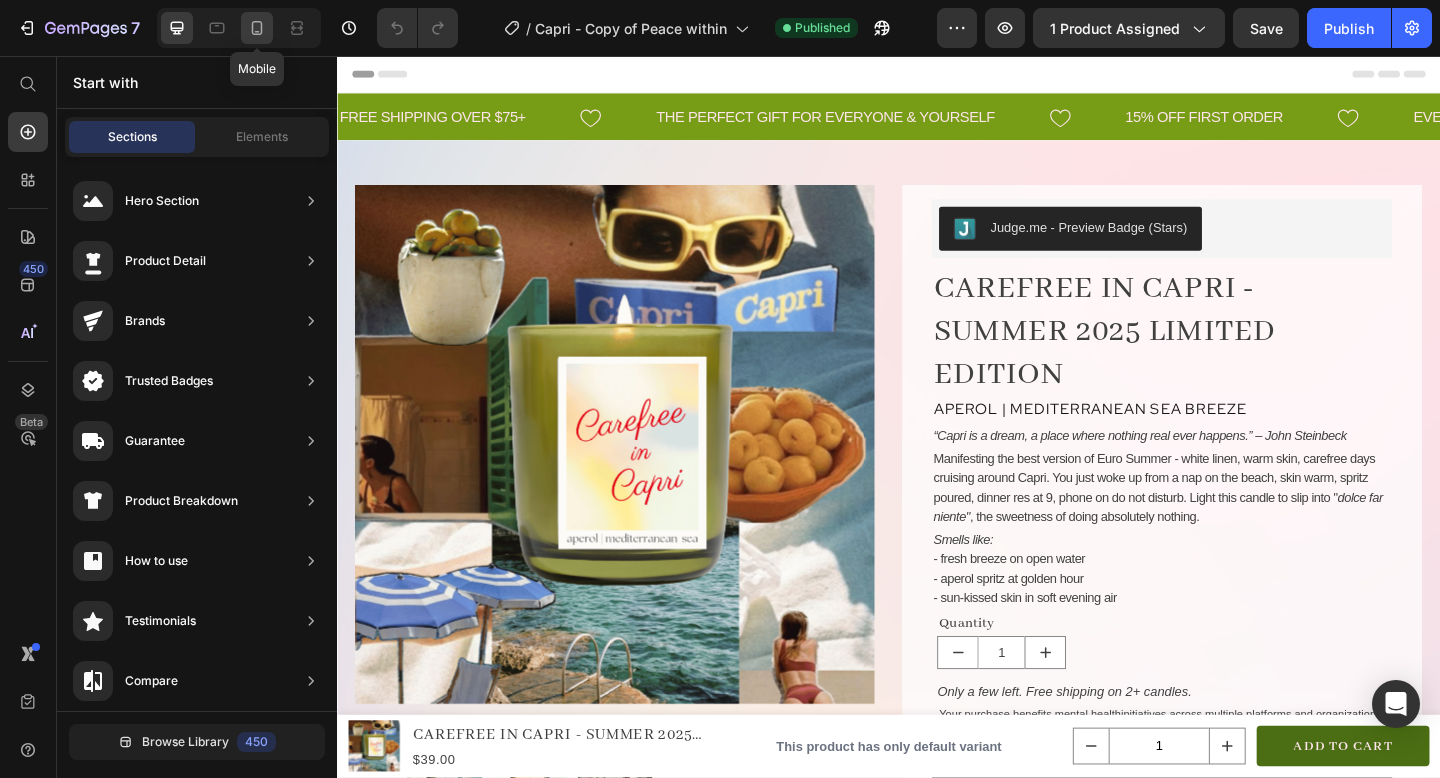 click 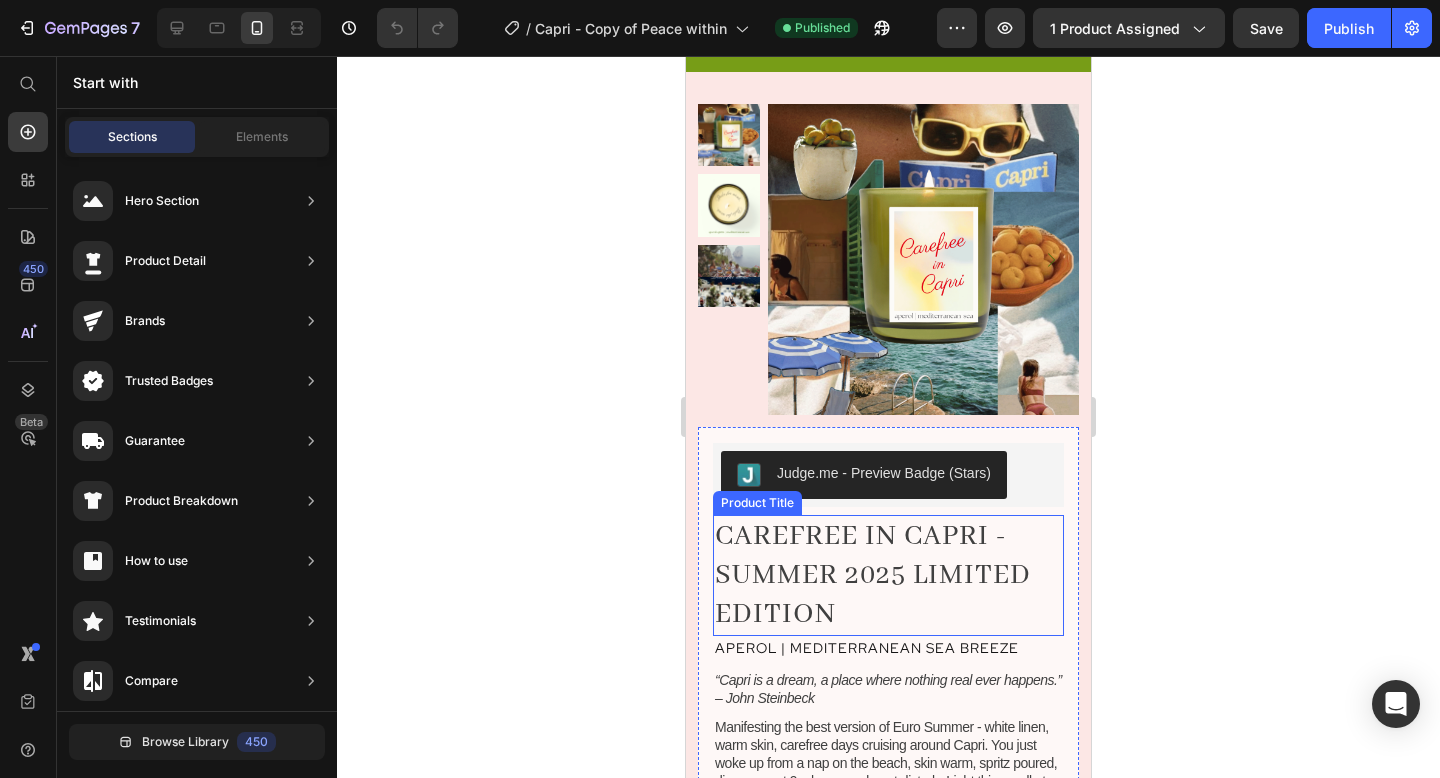 scroll, scrollTop: 195, scrollLeft: 0, axis: vertical 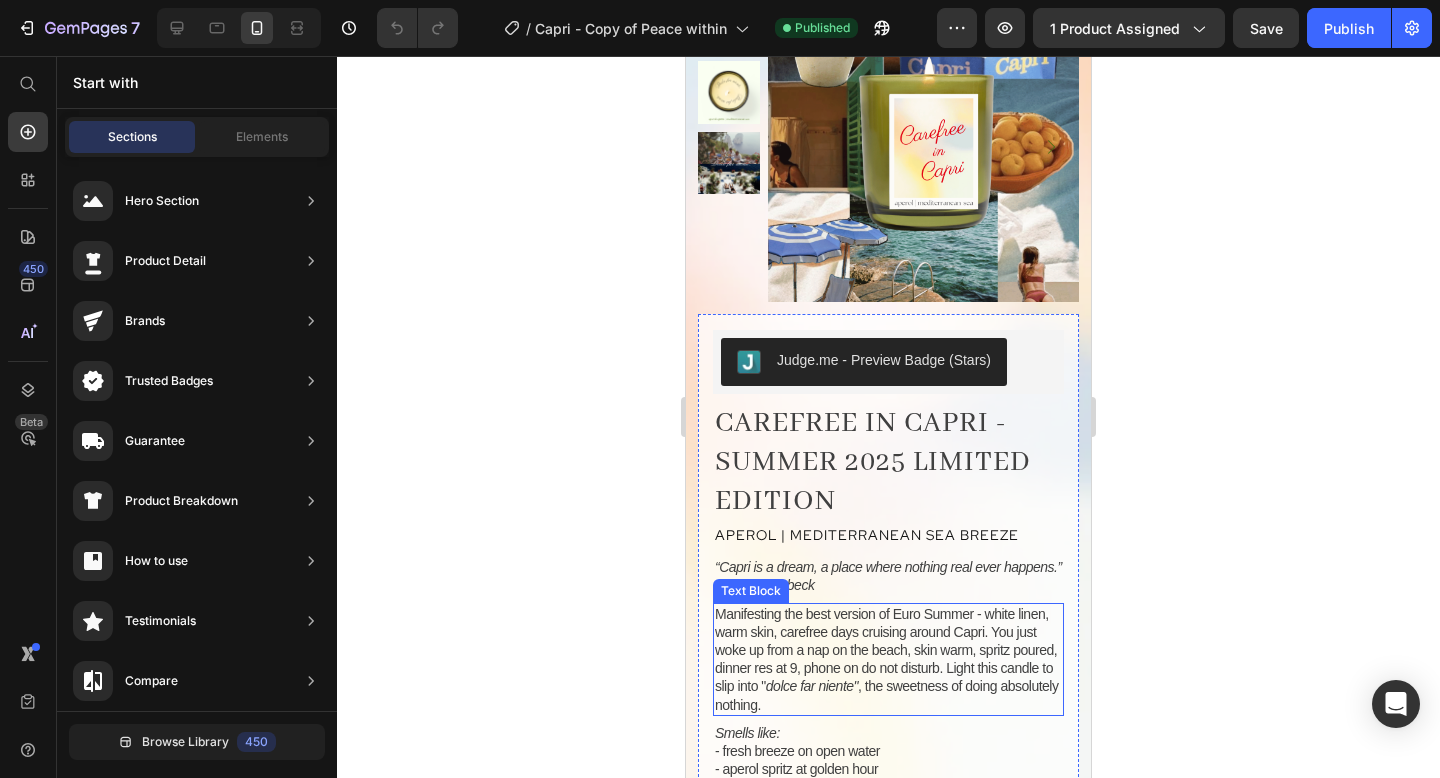 click on "Manifesting the best version of Euro Summer - white linen, warm skin, carefree days cruising around Capri. You just woke up from a nap on the beach, skin warm, spritz poured, dinner res at 9, phone on do not disturb. Light this candle to slip into " dolce far niente" , the sweetness of doing absolutely nothing." at bounding box center [886, 659] 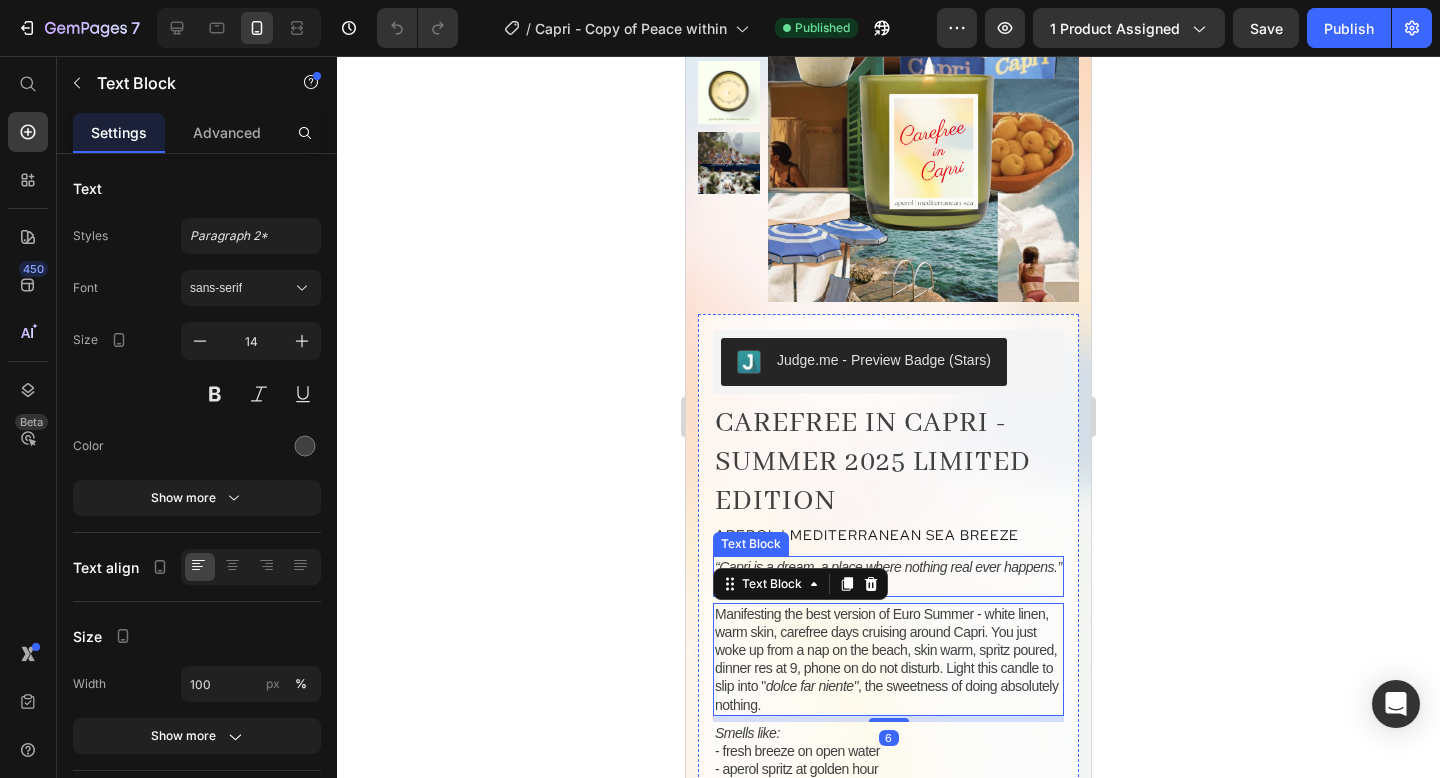 click on "“Capri is a dream, a place where nothing real ever happens.” – John Steinbeck" at bounding box center [888, 576] 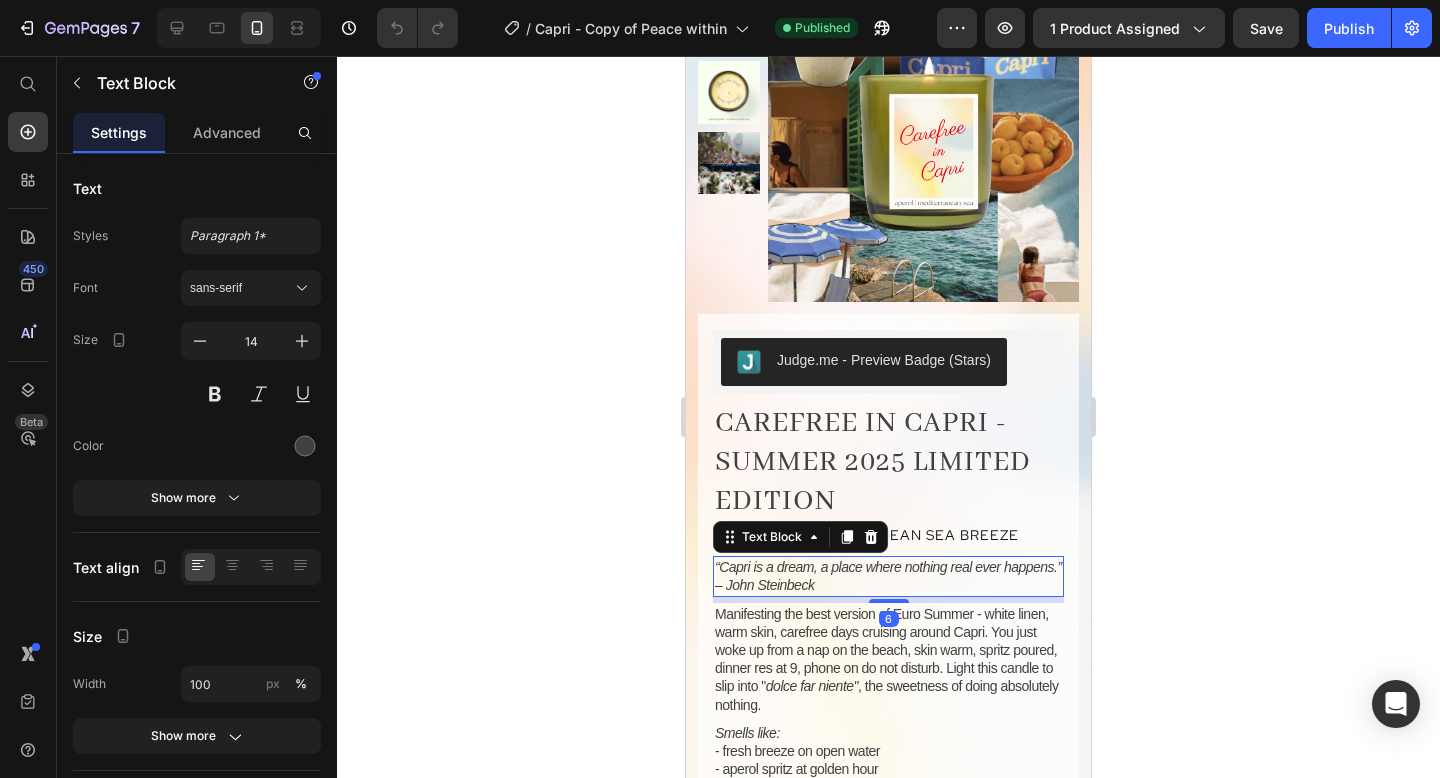 scroll, scrollTop: 267, scrollLeft: 0, axis: vertical 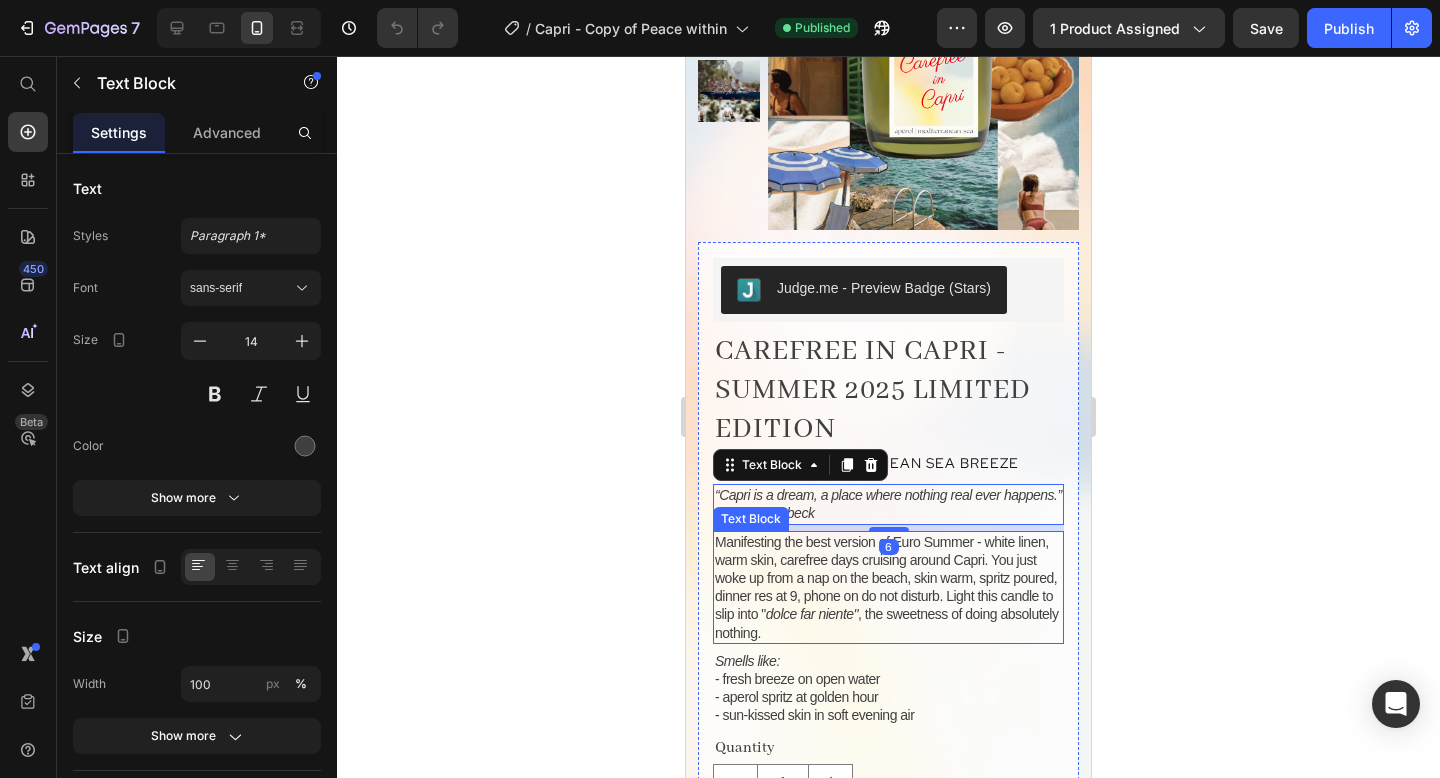 click on "Manifesting the best version of Euro Summer - white linen, warm skin, carefree days cruising around Capri. You just woke up from a nap on the beach, skin warm, spritz poured, dinner res at 9, phone on do not disturb. Light this candle to slip into " dolce far niente" , the sweetness of doing absolutely nothing." at bounding box center [886, 587] 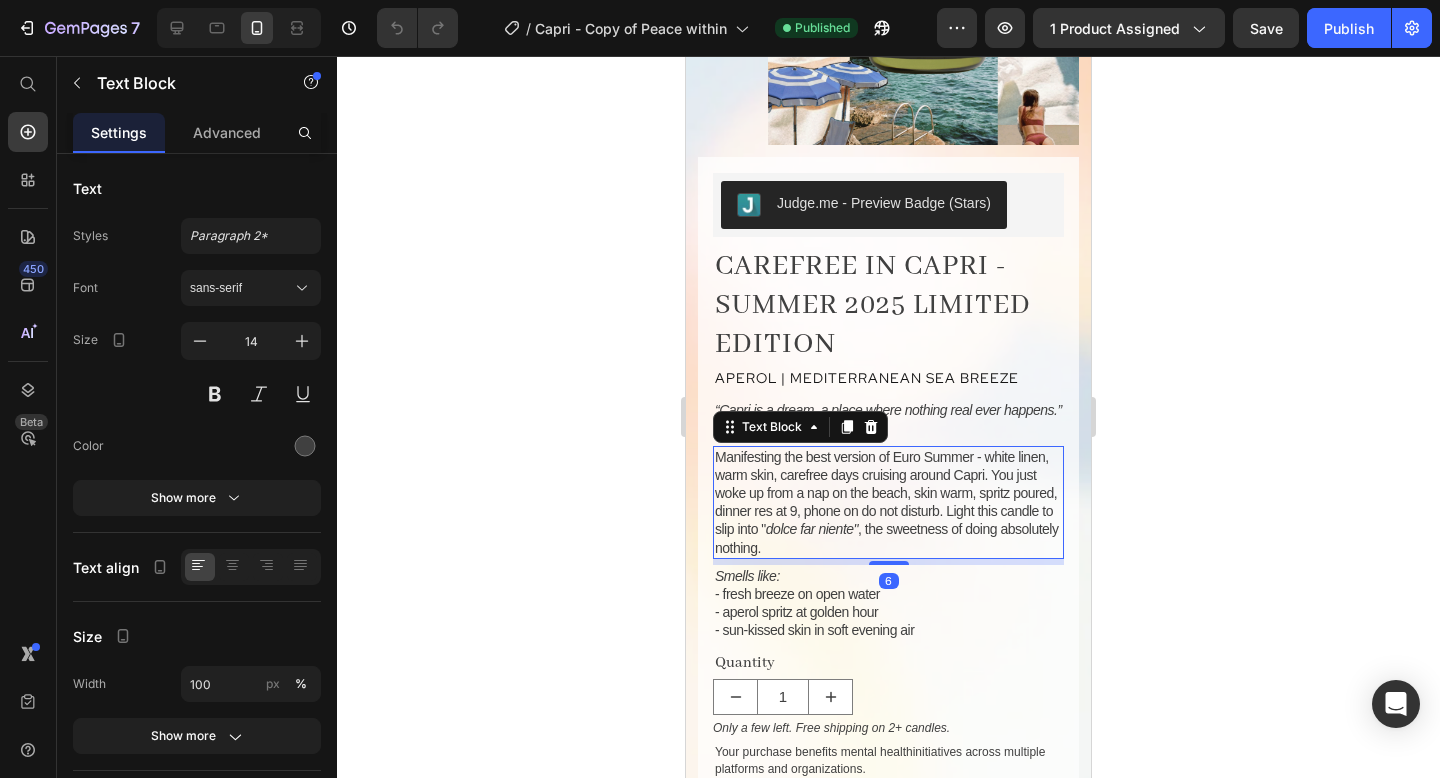 scroll, scrollTop: 358, scrollLeft: 0, axis: vertical 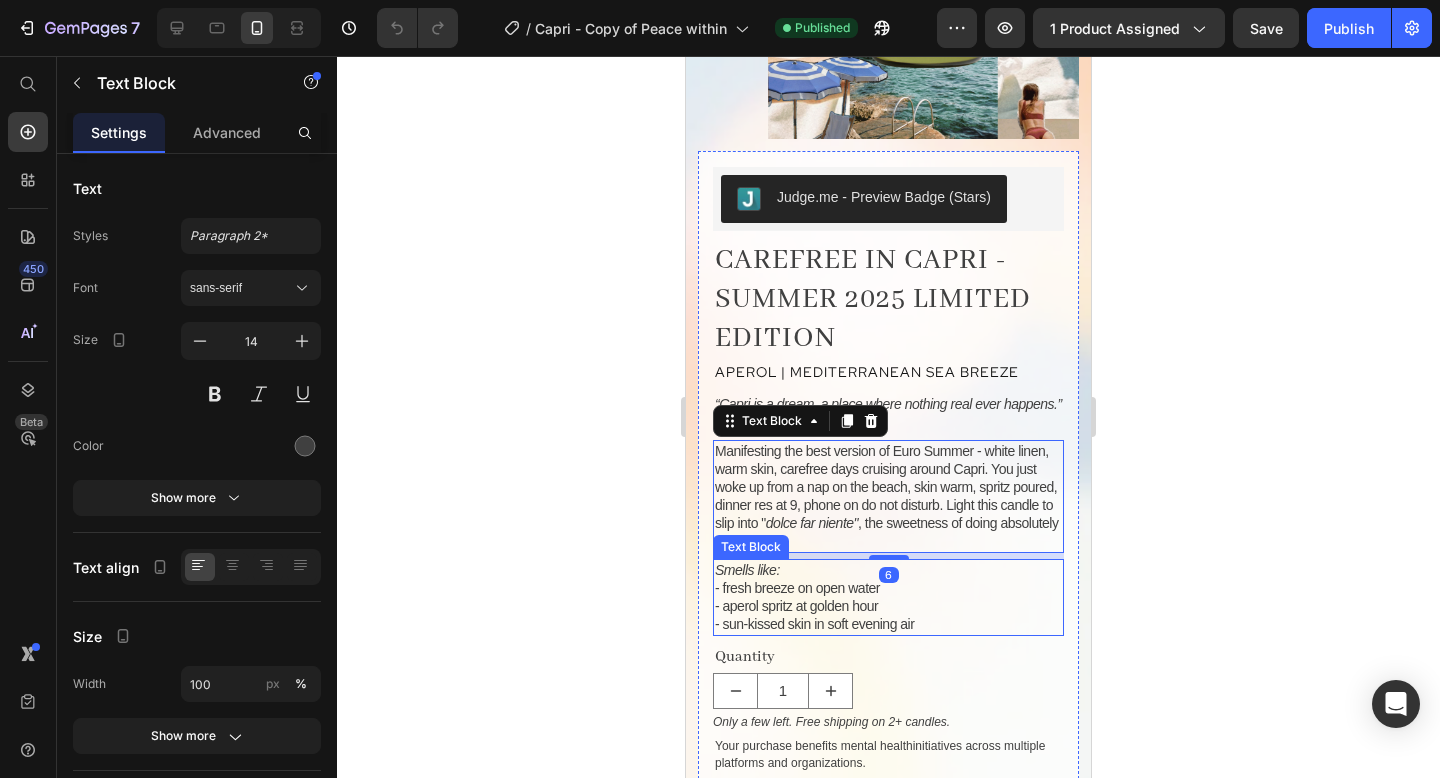 click on "- fresh breeze on open water" at bounding box center [888, 588] 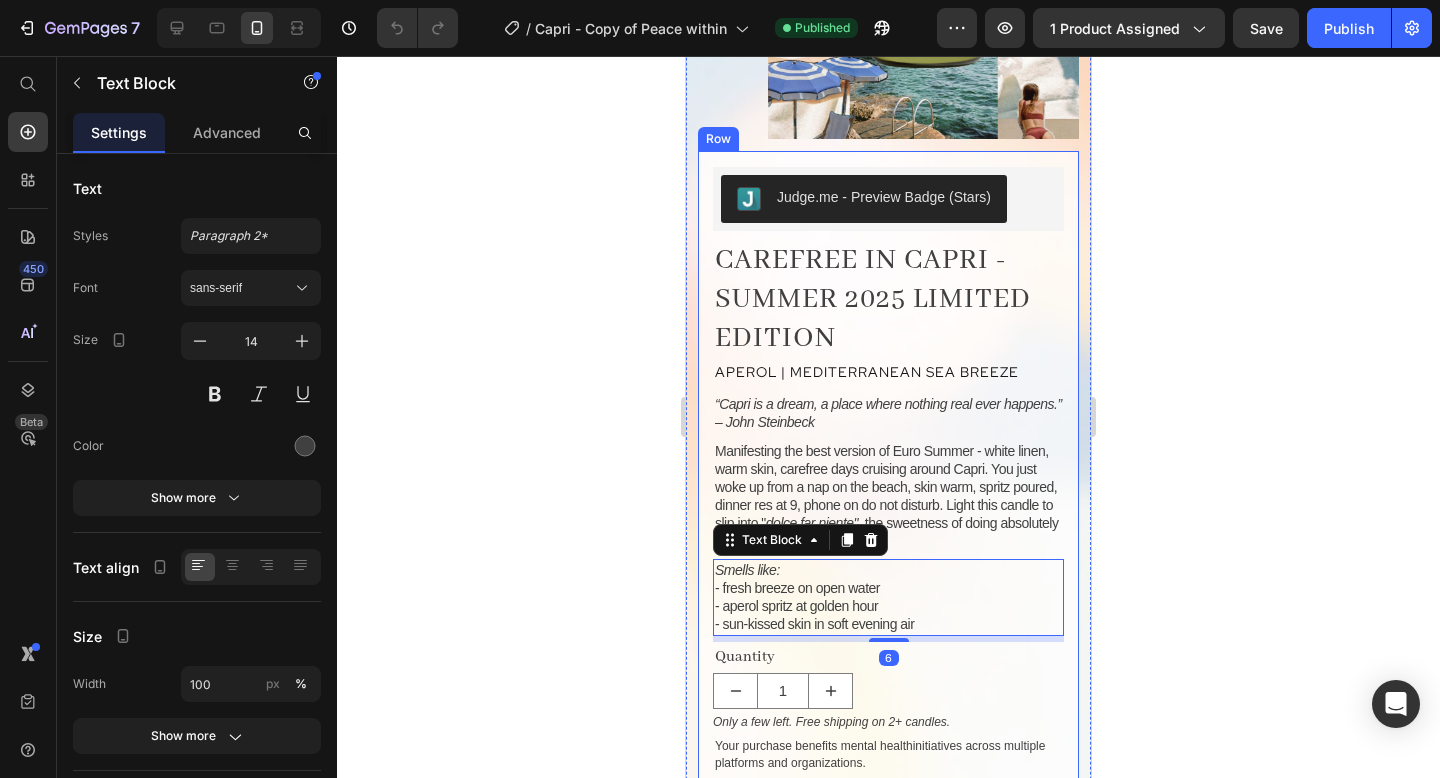click 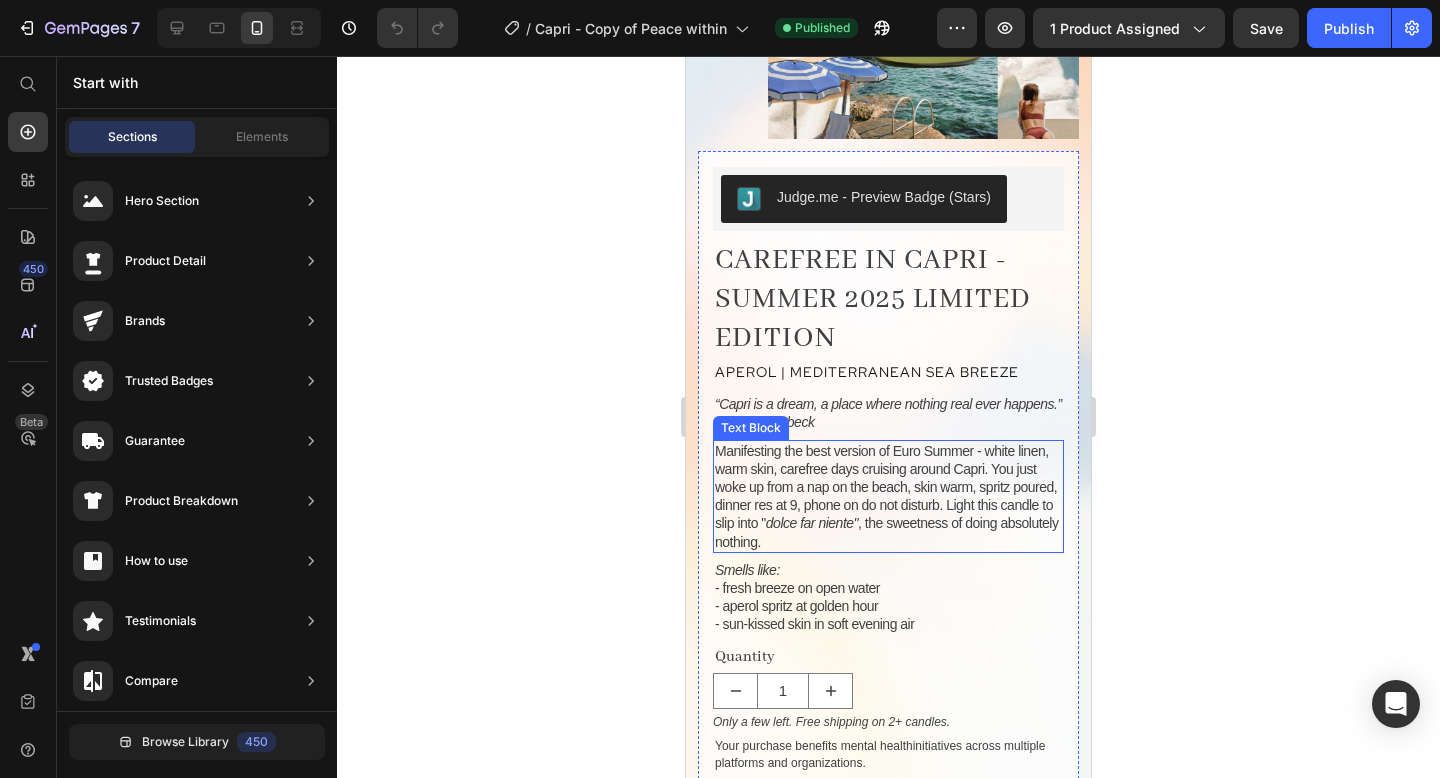 click on "Manifesting the best version of Euro Summer - white linen, warm skin, carefree days cruising around Capri. You just woke up from a nap on the beach, skin warm, spritz poured, dinner res at 9, phone on do not disturb. Light this candle to slip into " dolce far niente" , the sweetness of doing absolutely nothing." at bounding box center (886, 496) 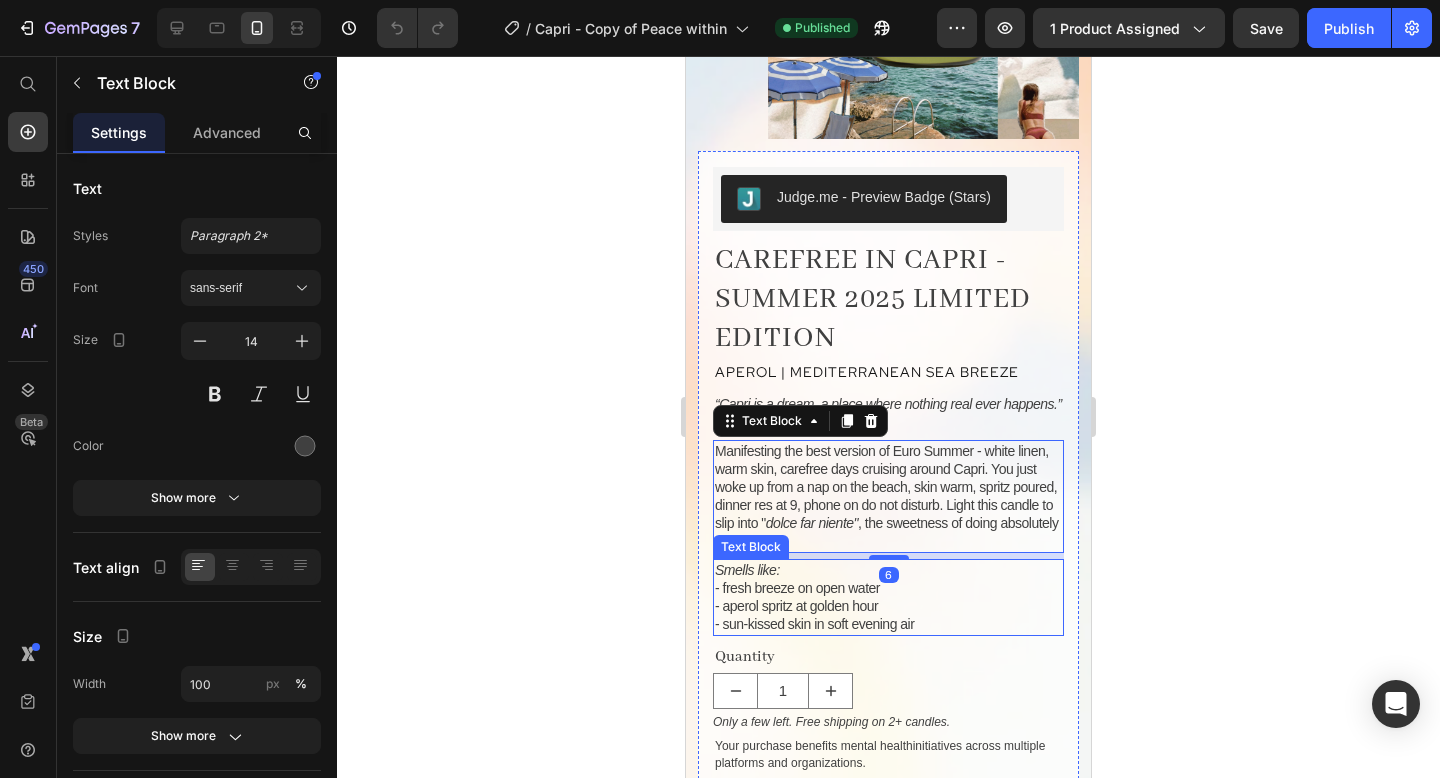 click on "- sun-kissed skin in soft evening air" at bounding box center [888, 624] 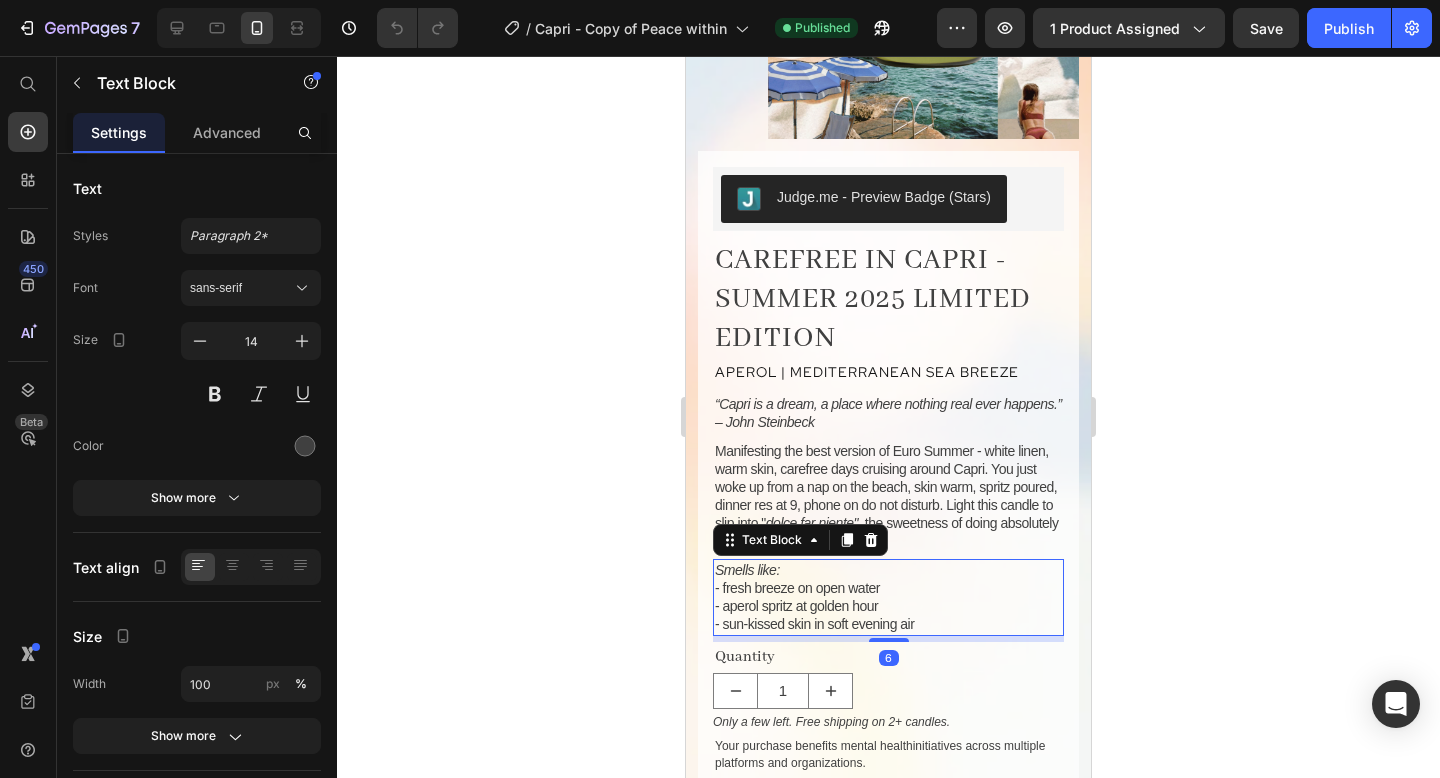 click on "Smells like:" at bounding box center [747, 570] 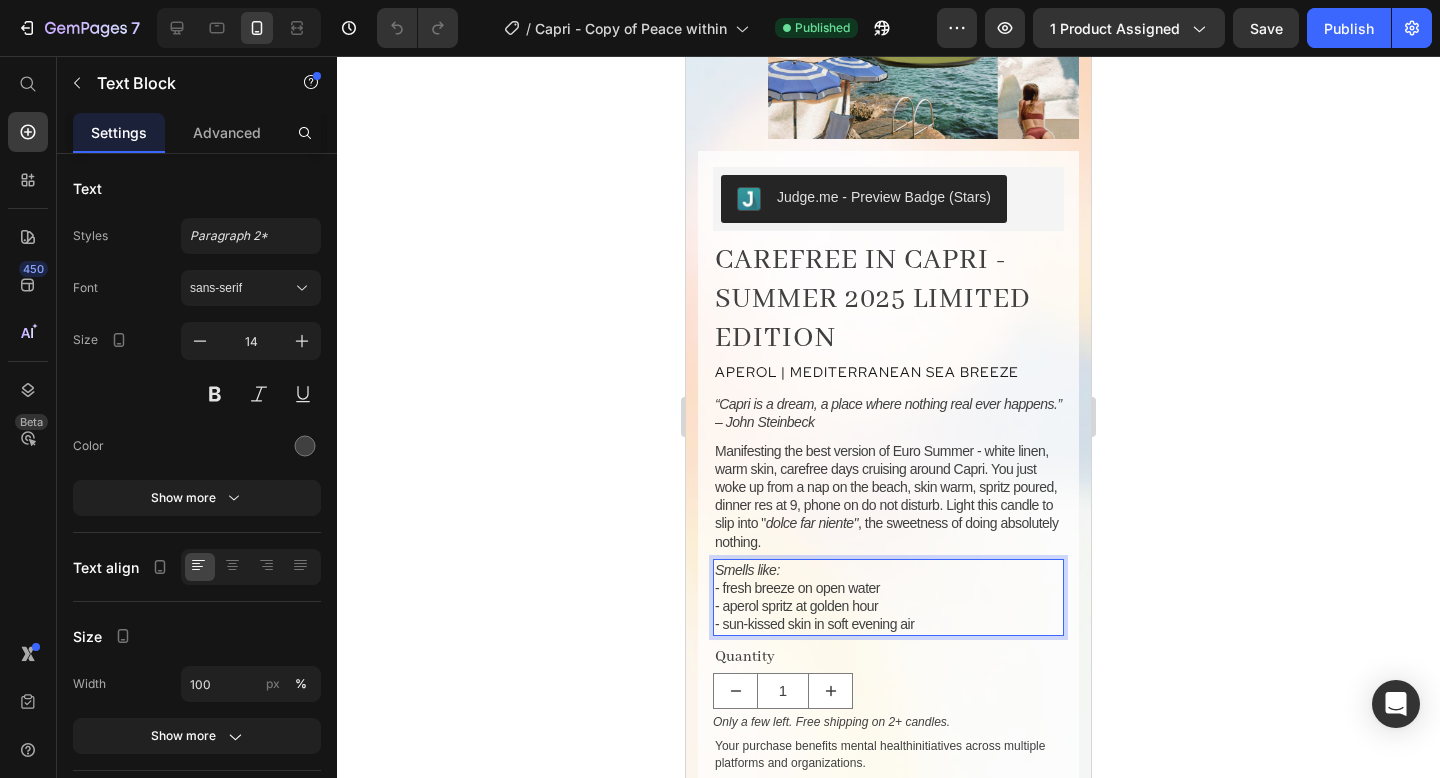 click on "Smells like:" at bounding box center (747, 570) 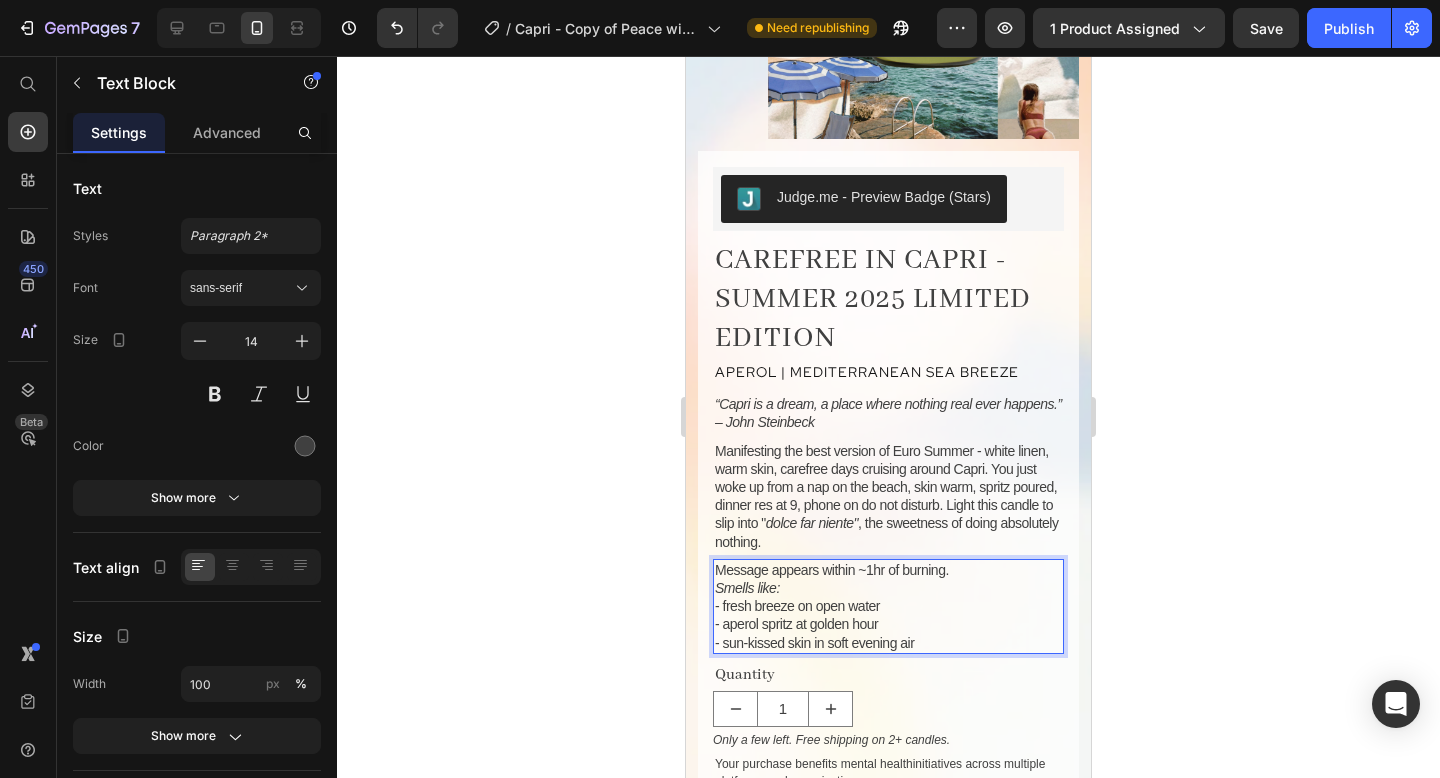 click on "Message appears within ~1hr of burning." at bounding box center (888, 570) 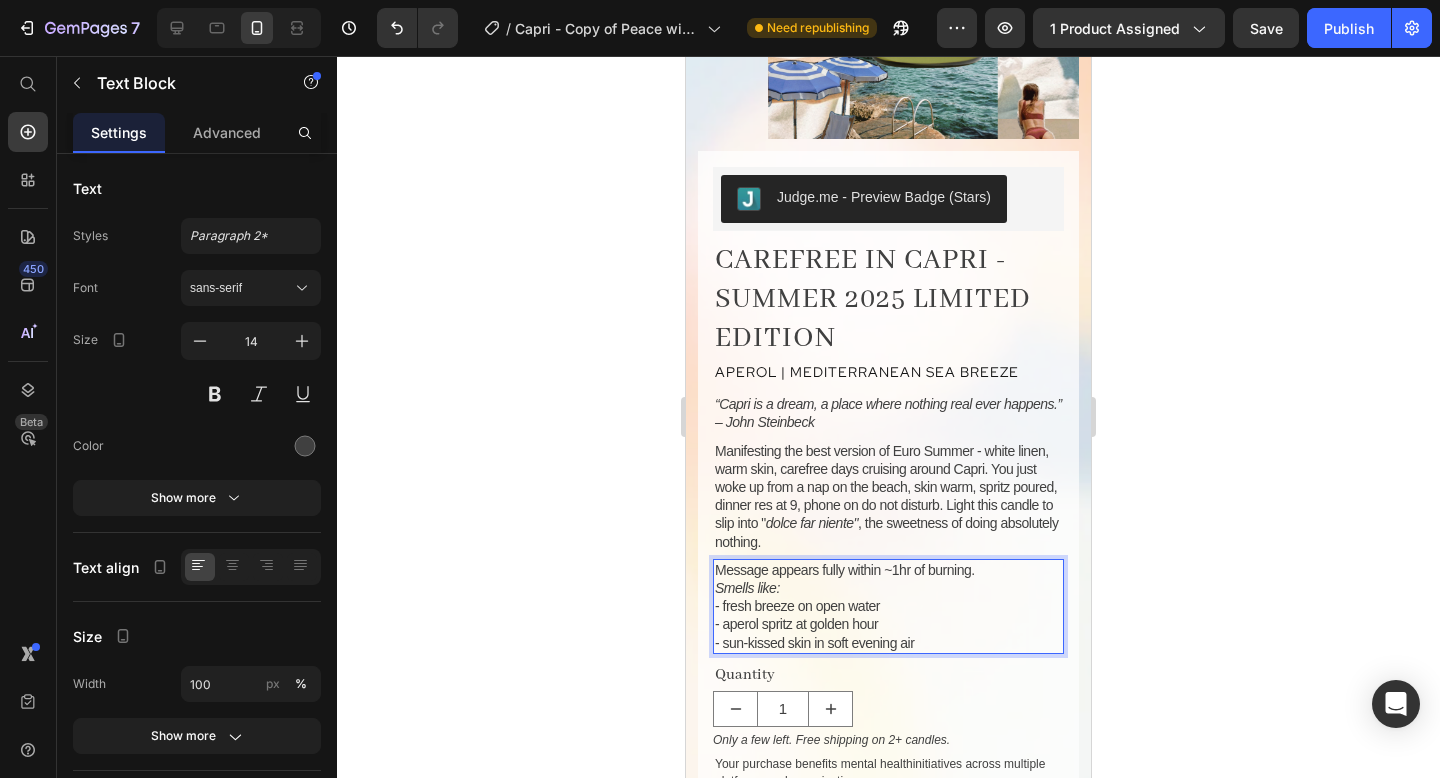 click 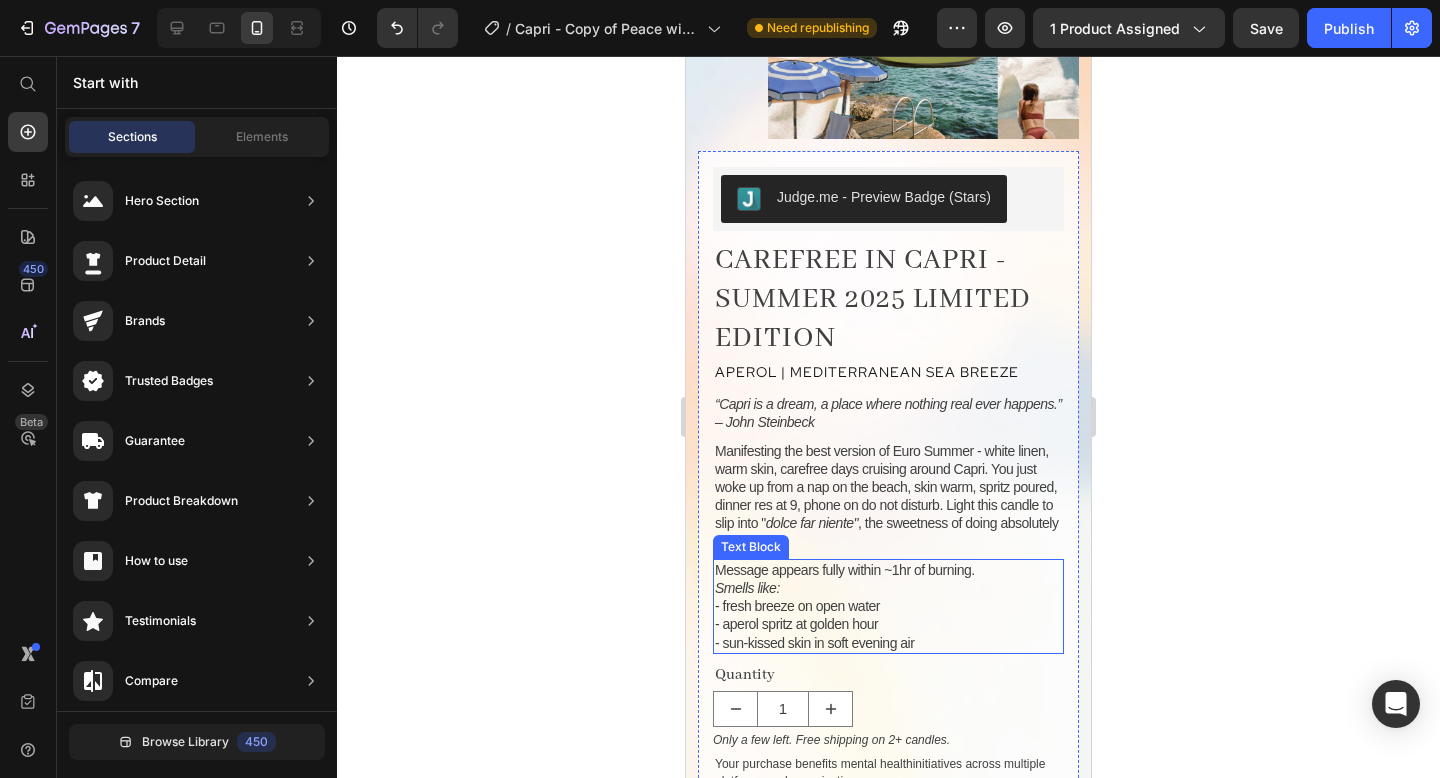 click on "Smells like:" at bounding box center (888, 588) 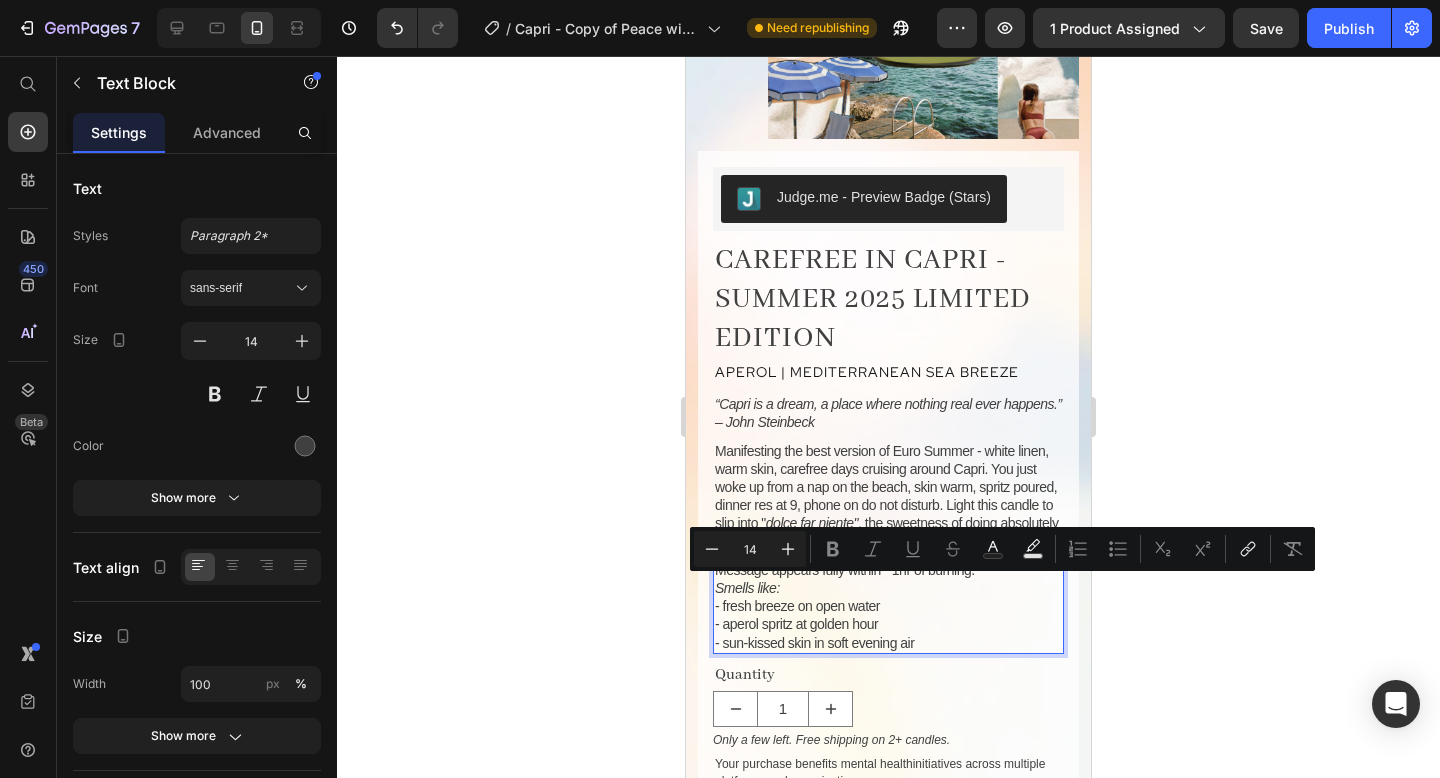 click on "Minus 14 Plus Bold Italic Underline       Strikethrough
Text Color
Text Background Color Numbered List Bulleted List Subscript Superscript       link Remove Format" at bounding box center (1002, 549) 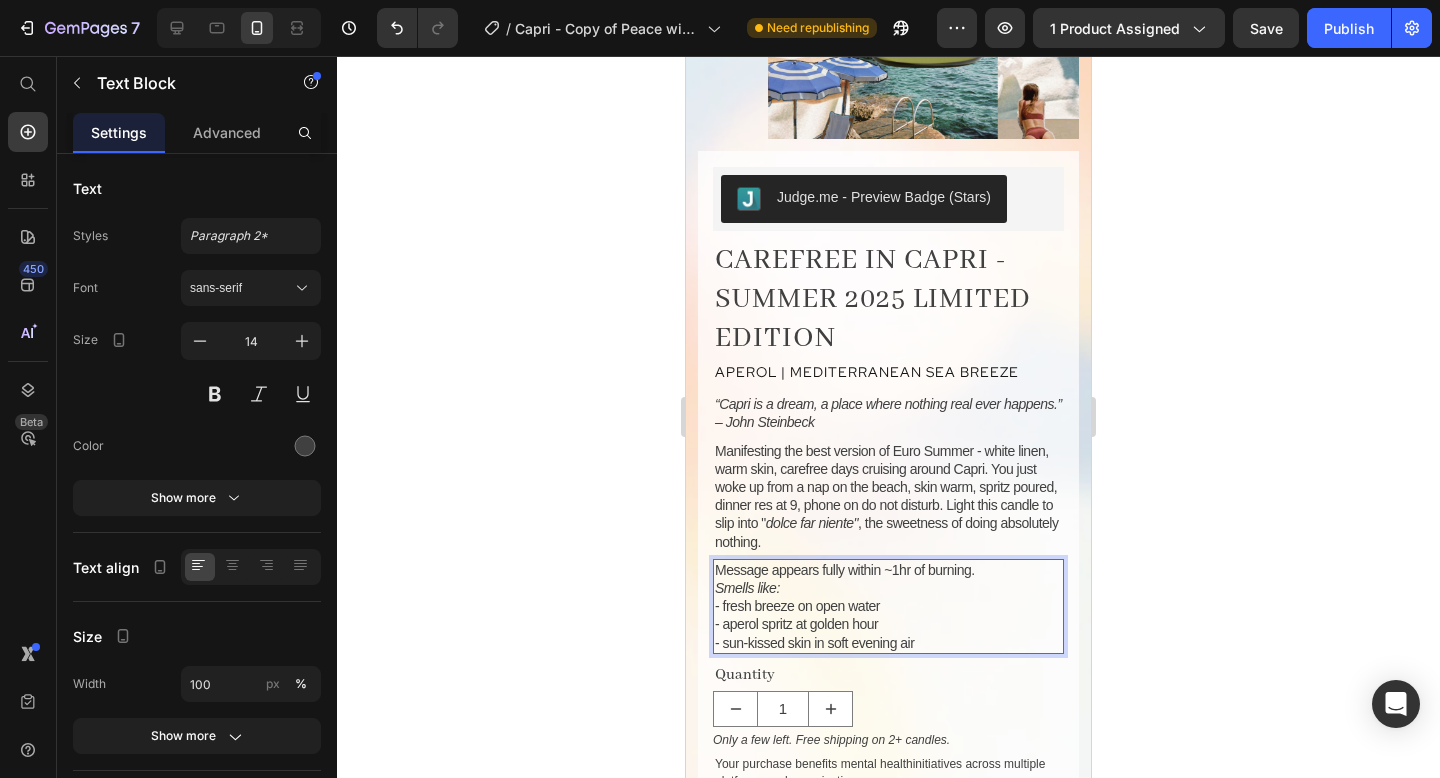 click on "Message appears fully within ~1hr of burning." at bounding box center [888, 570] 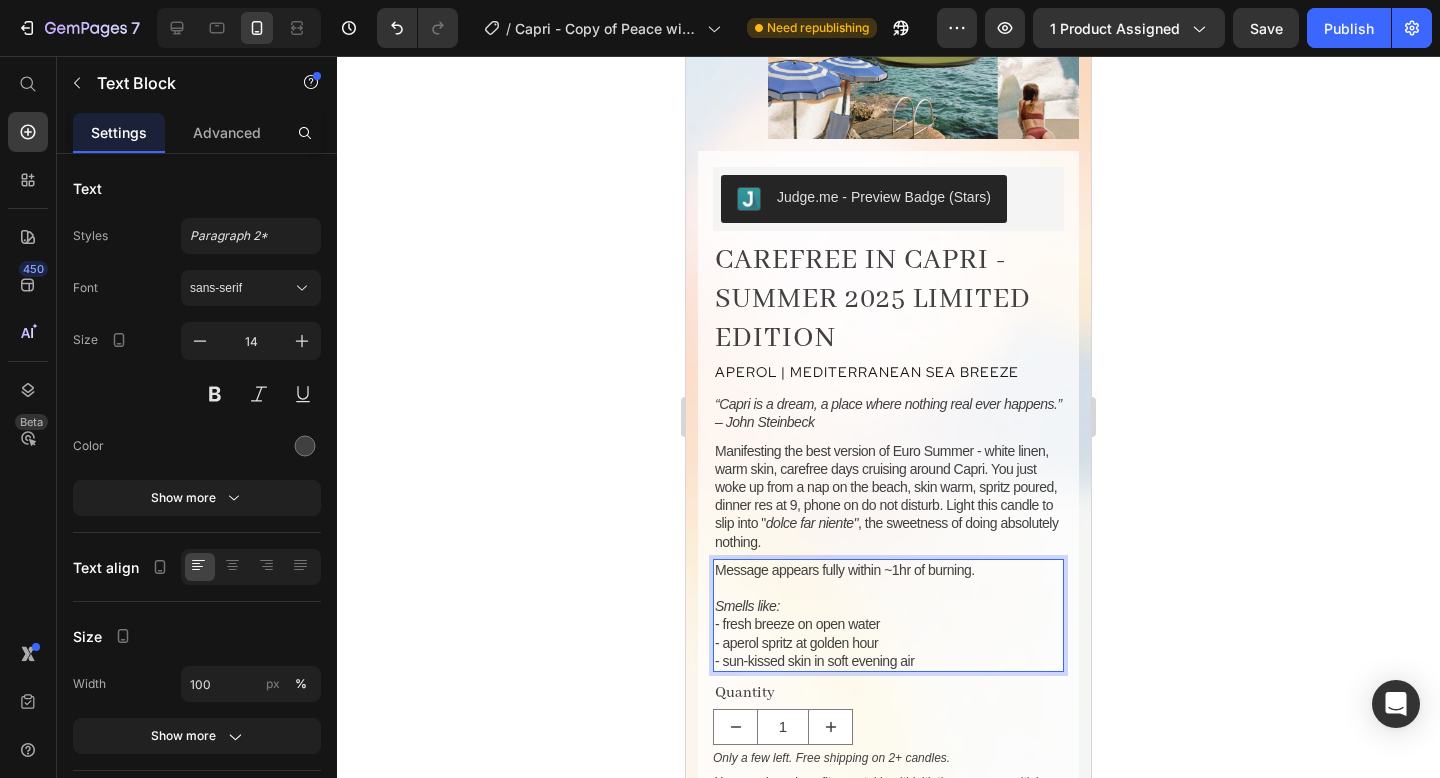 click on "- sun-kissed skin in soft evening air" at bounding box center (888, 661) 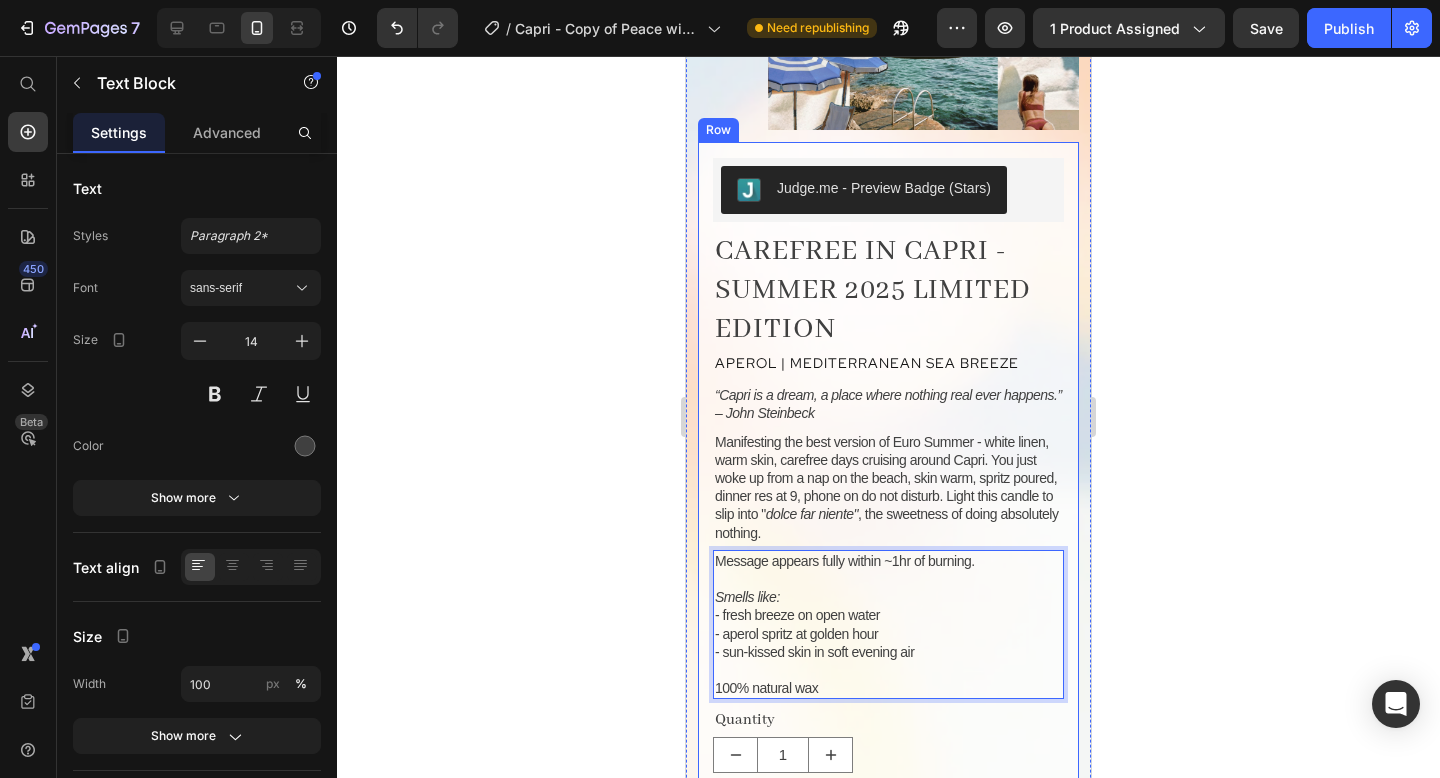scroll, scrollTop: 496, scrollLeft: 0, axis: vertical 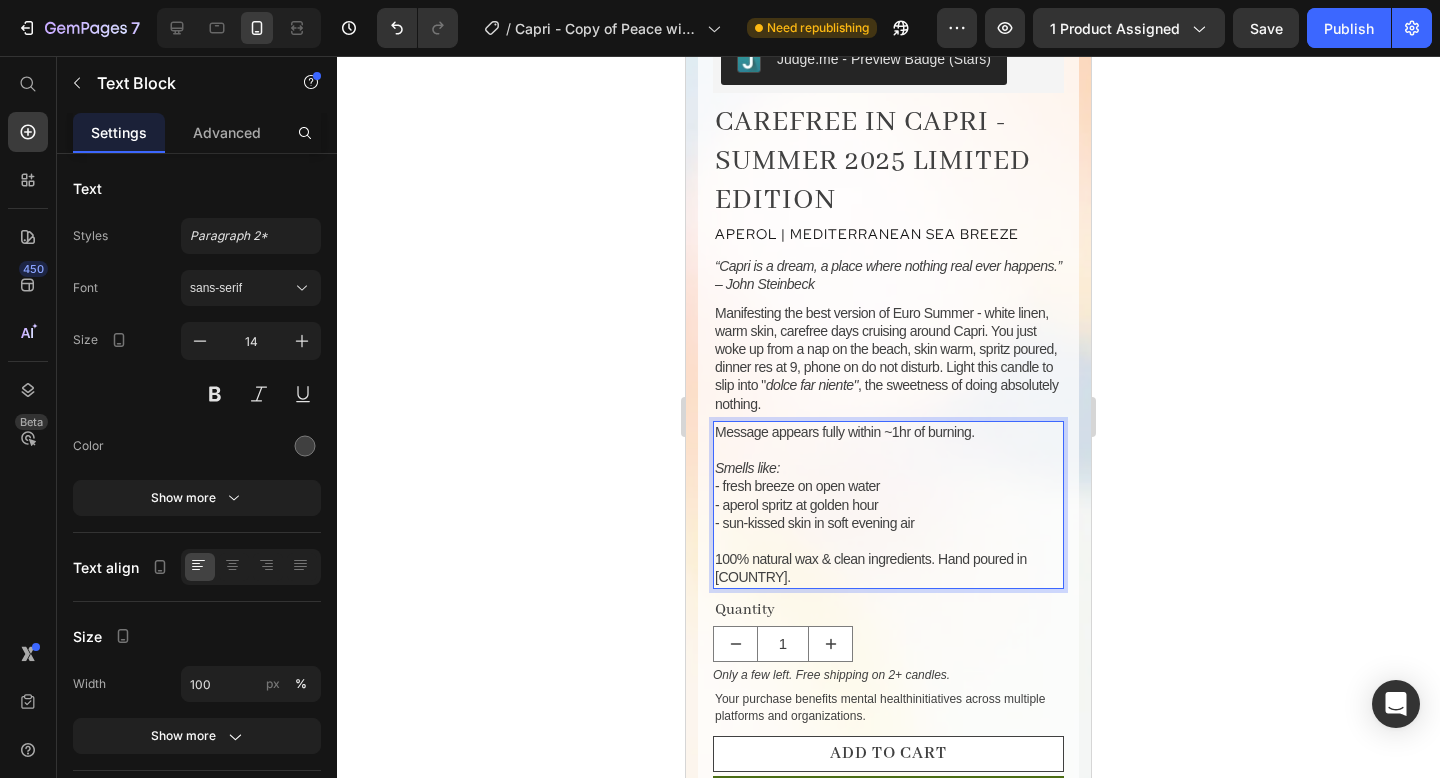 click on "100% natural wax & clean ingredients. Hand poured in [COUNTRY]." at bounding box center [871, 568] 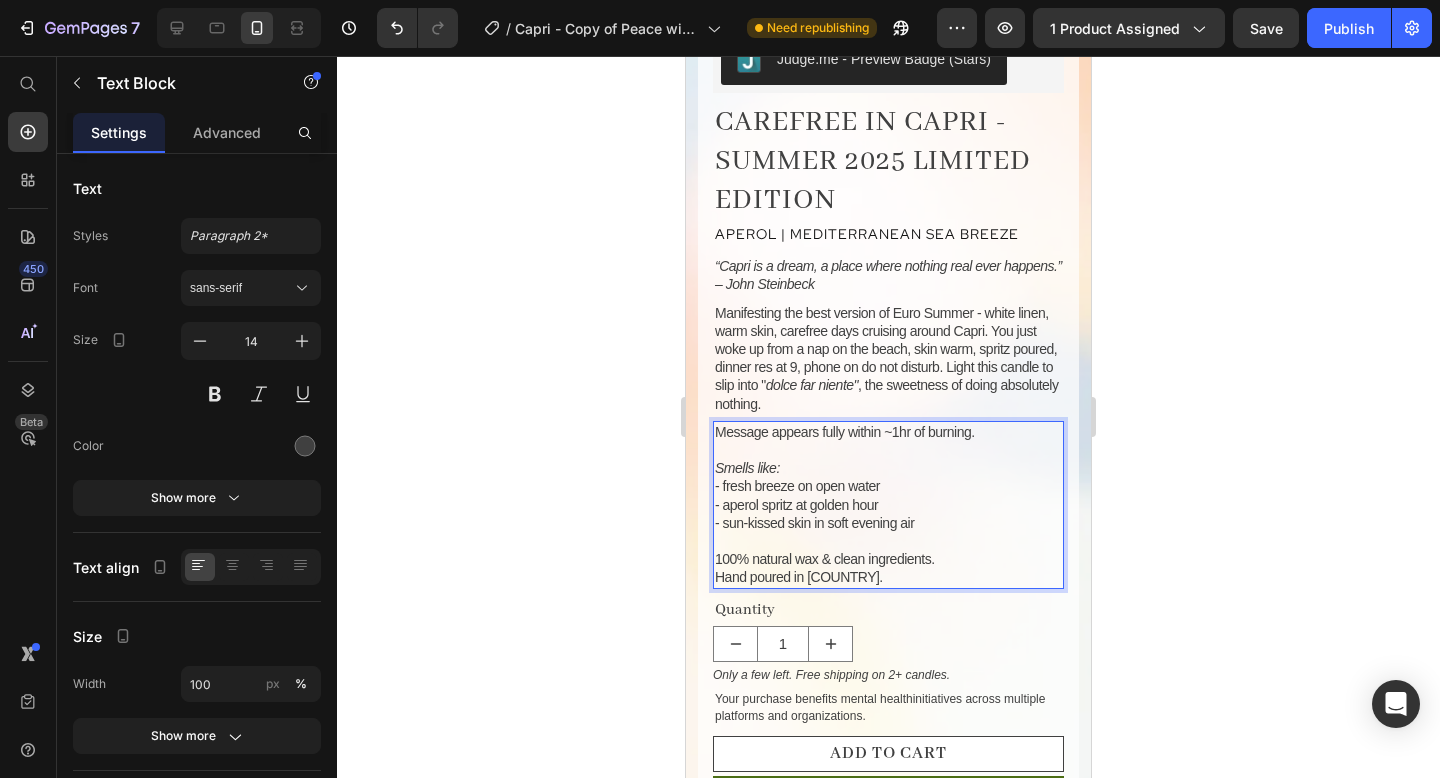 click 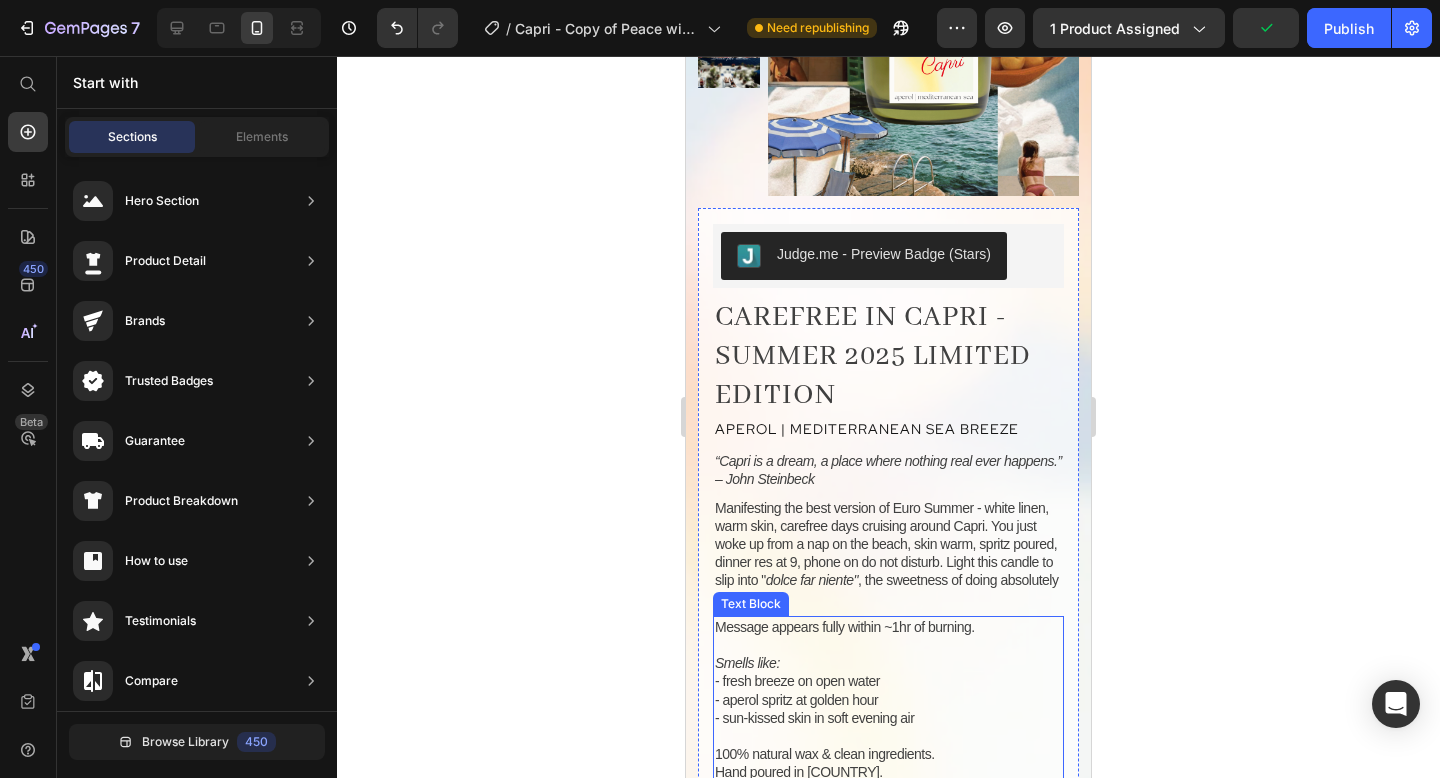 scroll, scrollTop: 253, scrollLeft: 0, axis: vertical 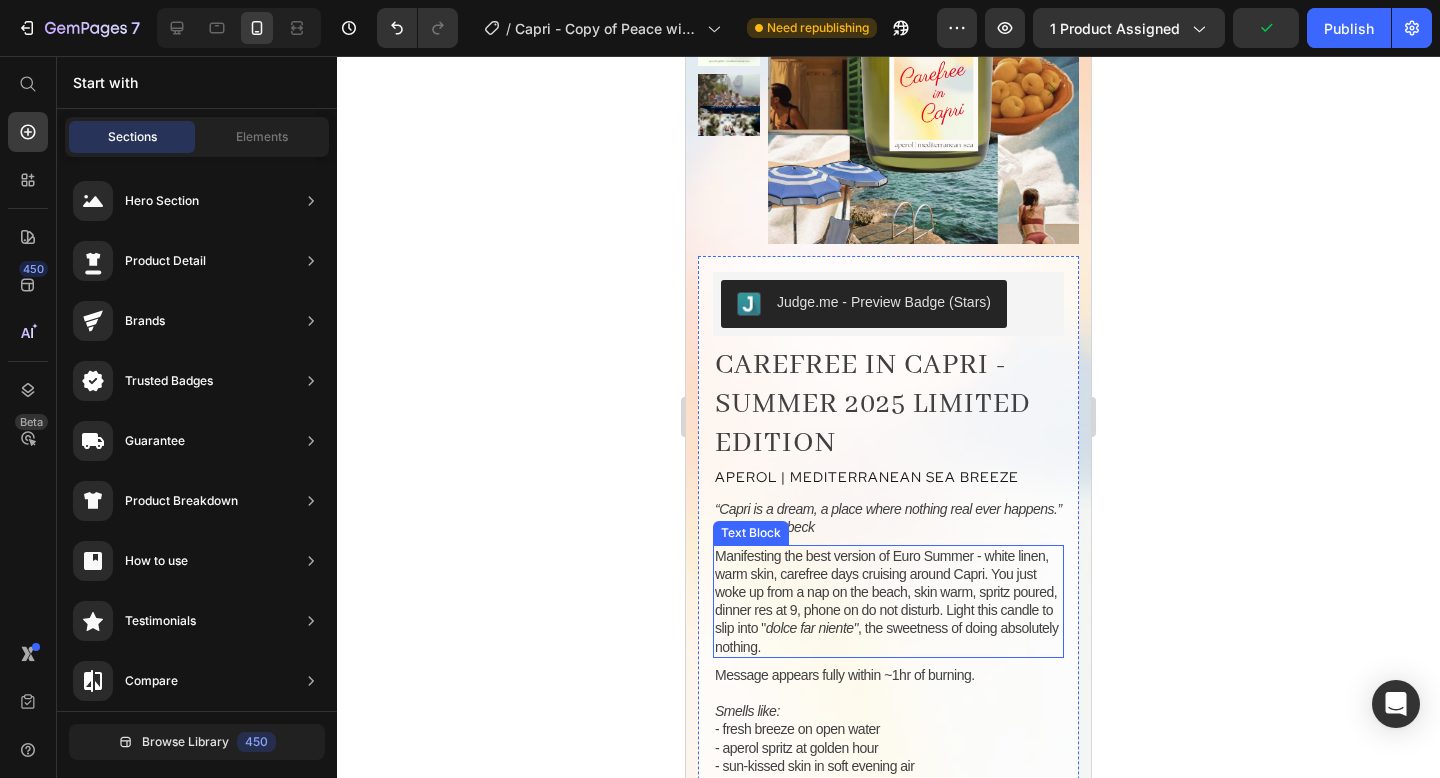 click on "Manifesting the best version of Euro Summer - white linen, warm skin, carefree days cruising around Capri. You just woke up from a nap on the beach, skin warm, spritz poured, dinner res at 9, phone on do not disturb. Light this candle to slip into " dolce far niente" , the sweetness of doing absolutely nothing." at bounding box center (886, 601) 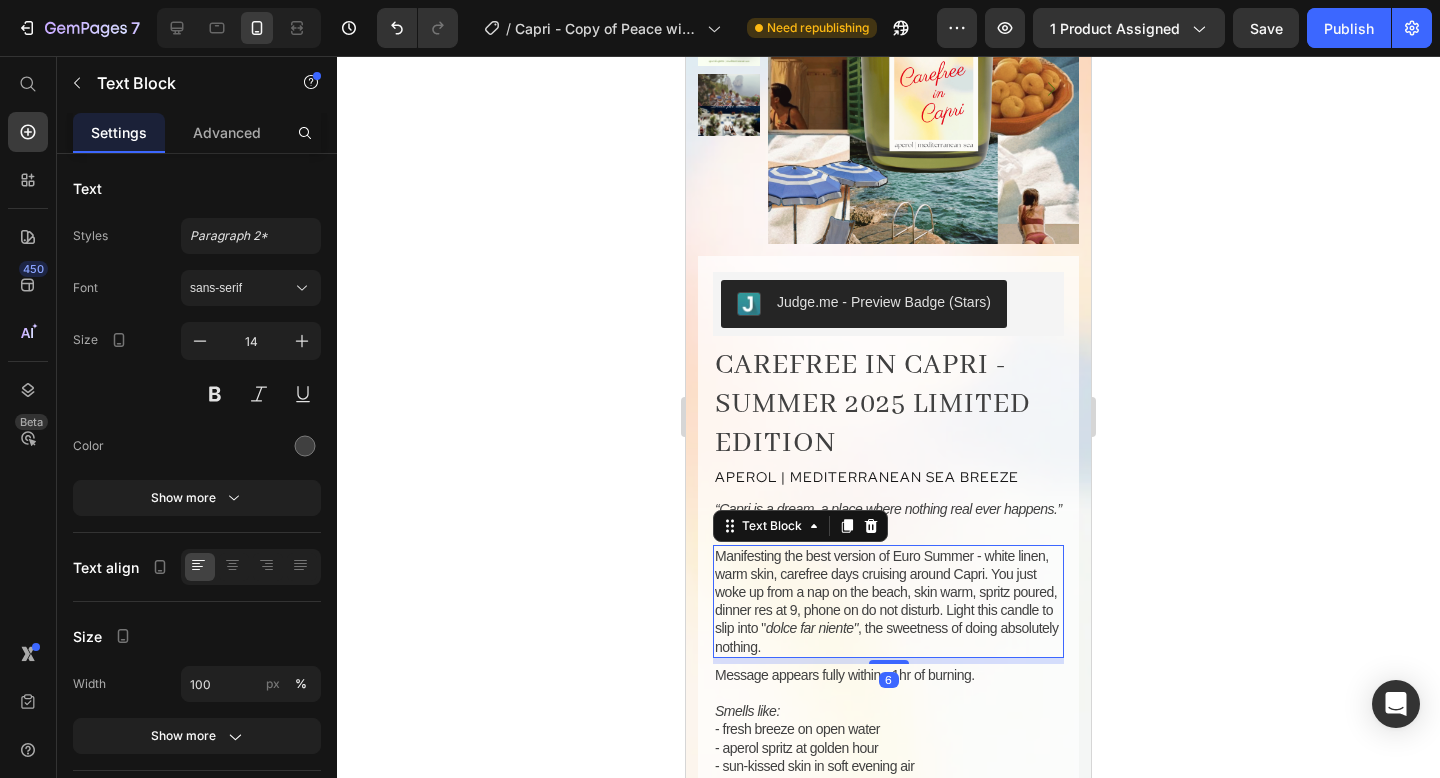 click 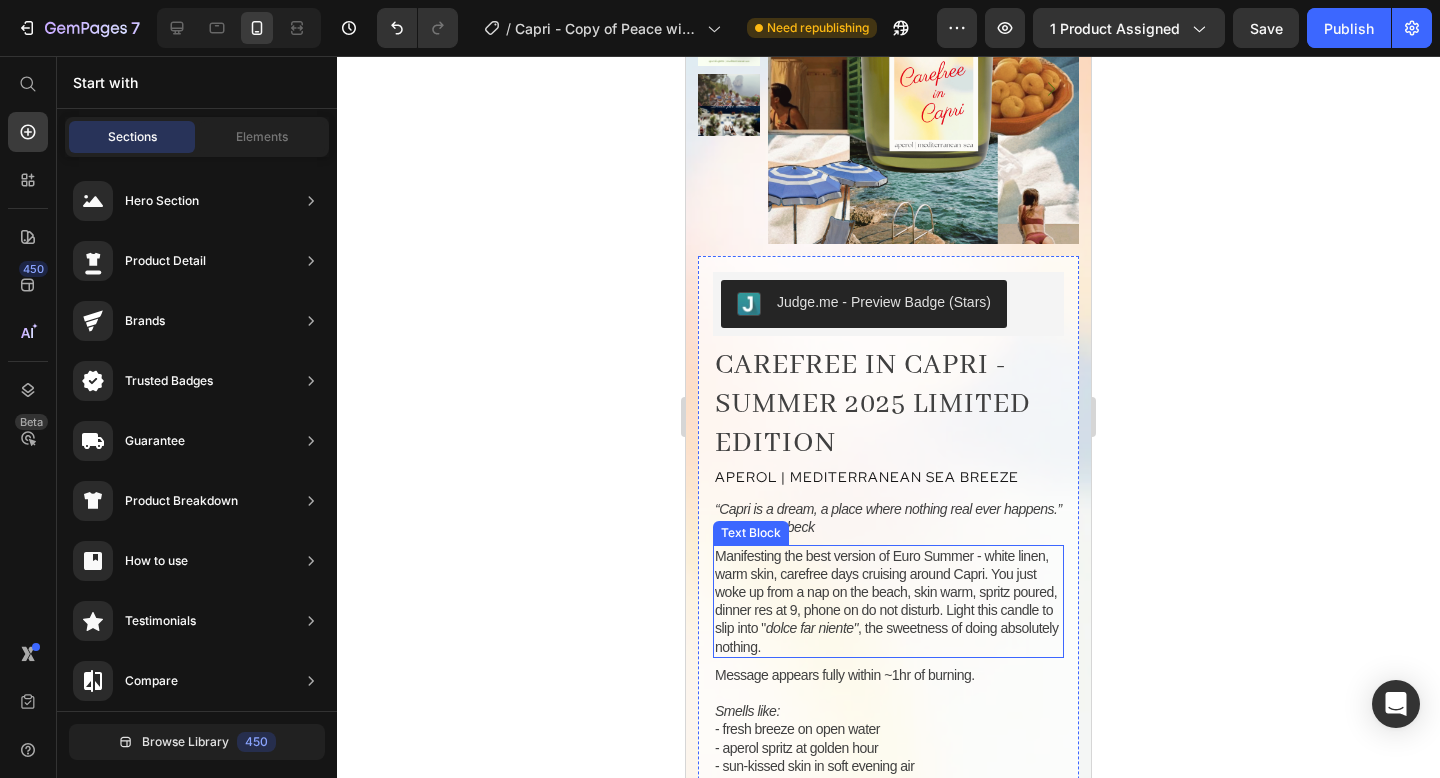 click on "Manifesting the best version of Euro Summer - white linen, warm skin, carefree days cruising around Capri. You just woke up from a nap on the beach, skin warm, spritz poured, dinner res at 9, phone on do not disturb. Light this candle to slip into " dolce far niente" , the sweetness of doing absolutely nothing." at bounding box center (886, 601) 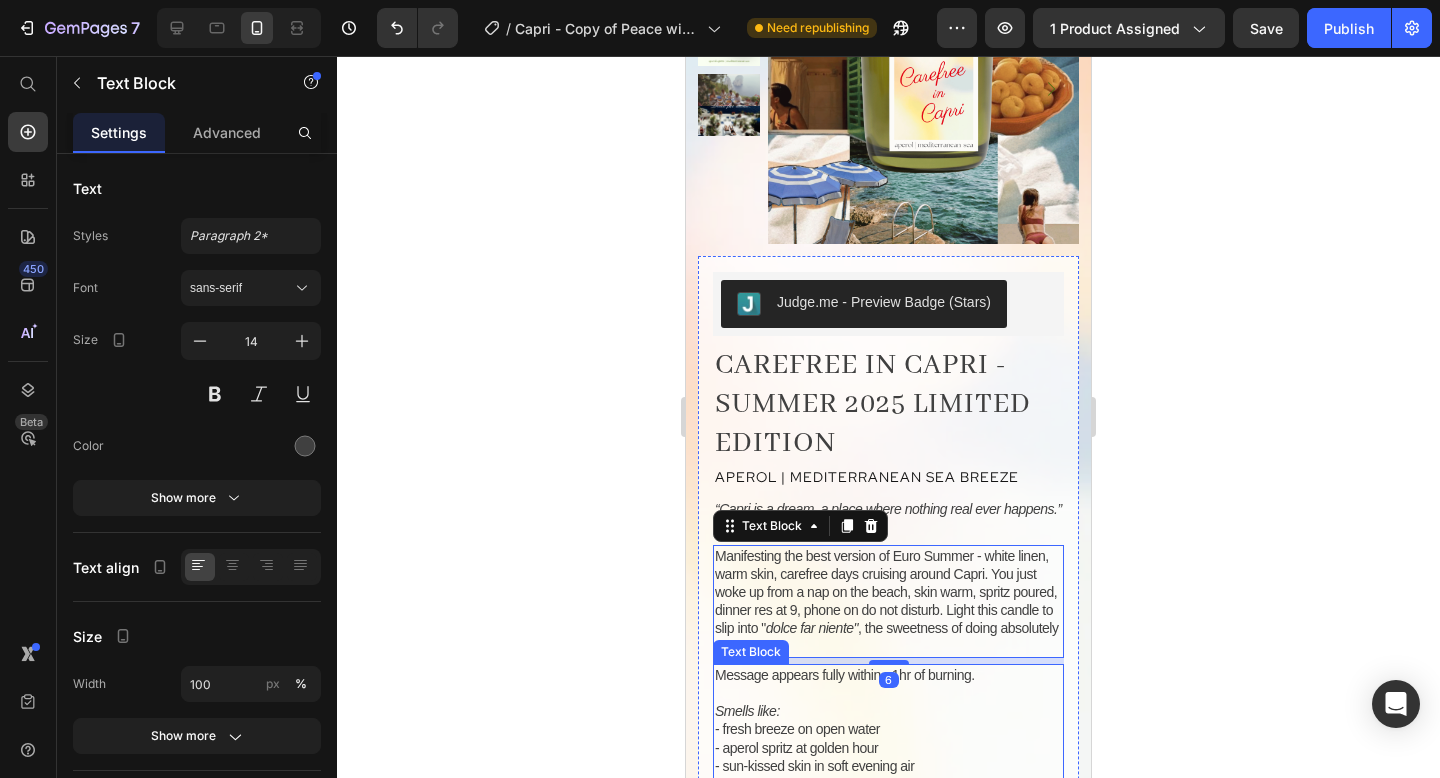 click on "- fresh breeze on open water" at bounding box center [888, 729] 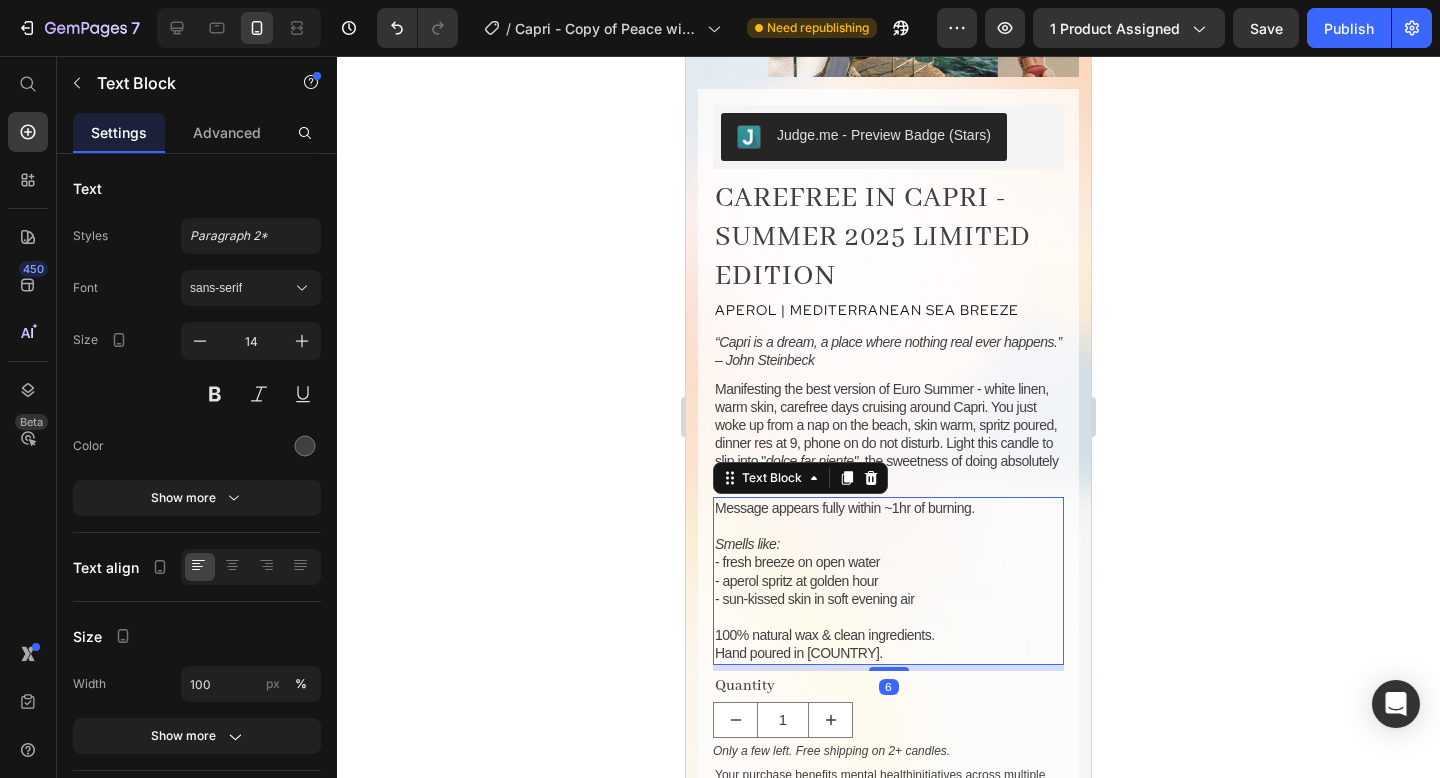 scroll, scrollTop: 444, scrollLeft: 0, axis: vertical 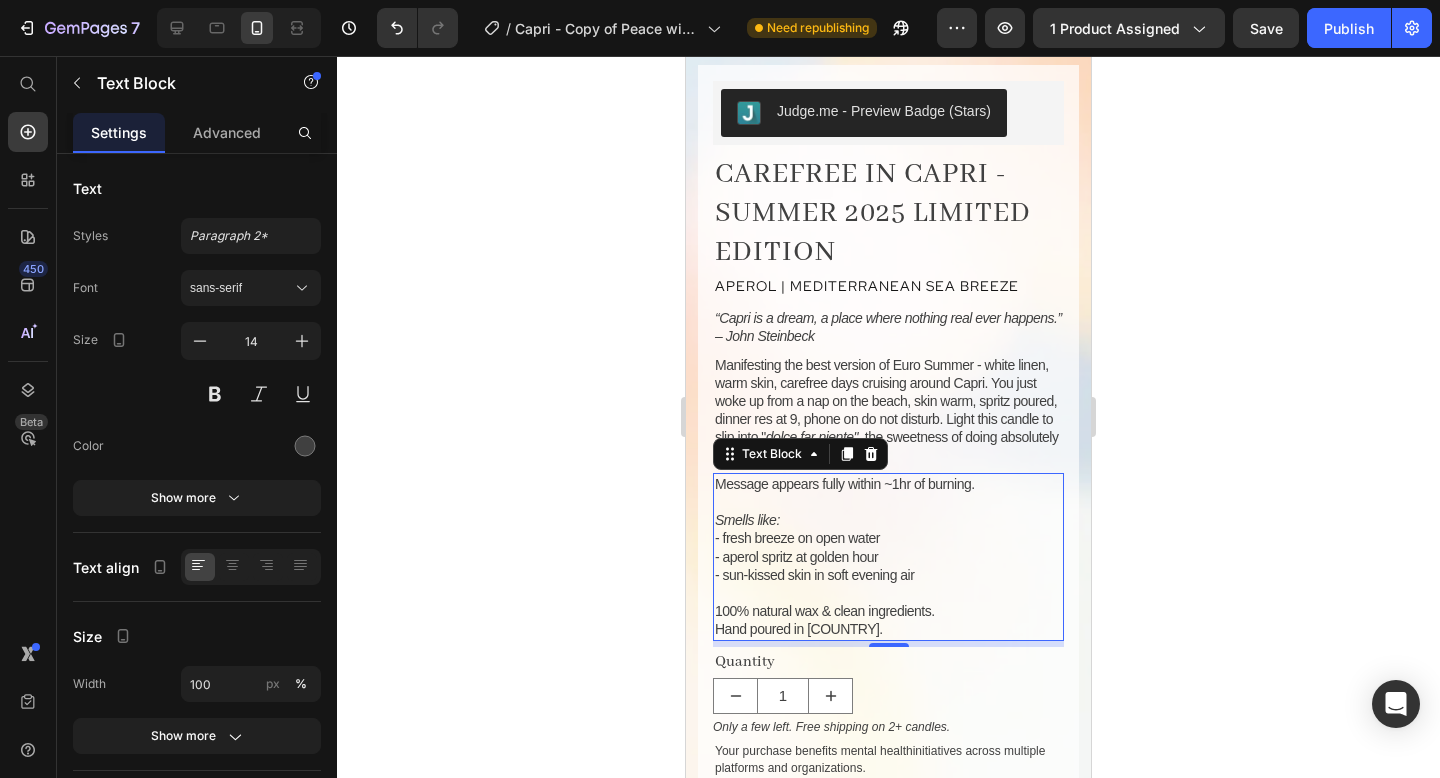 click at bounding box center (888, 502) 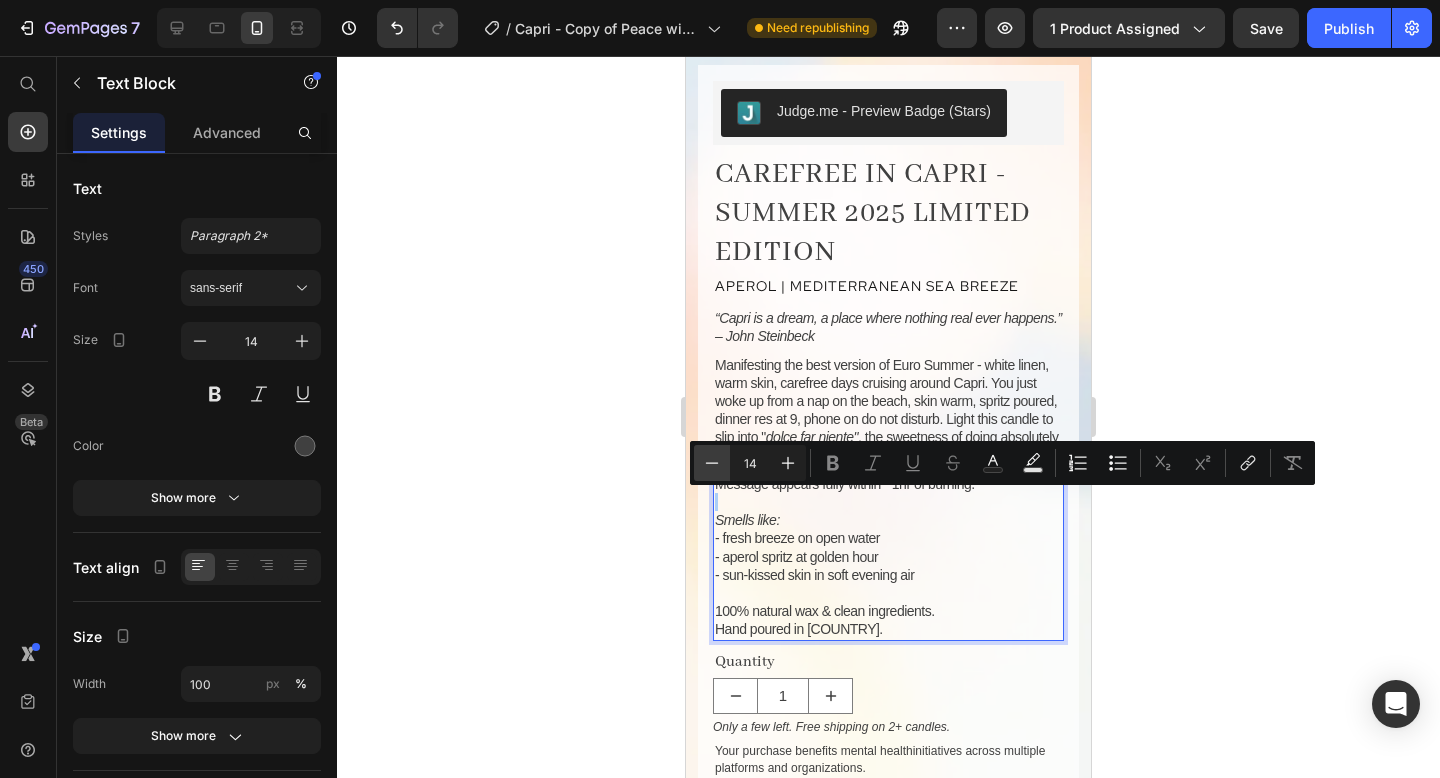 click 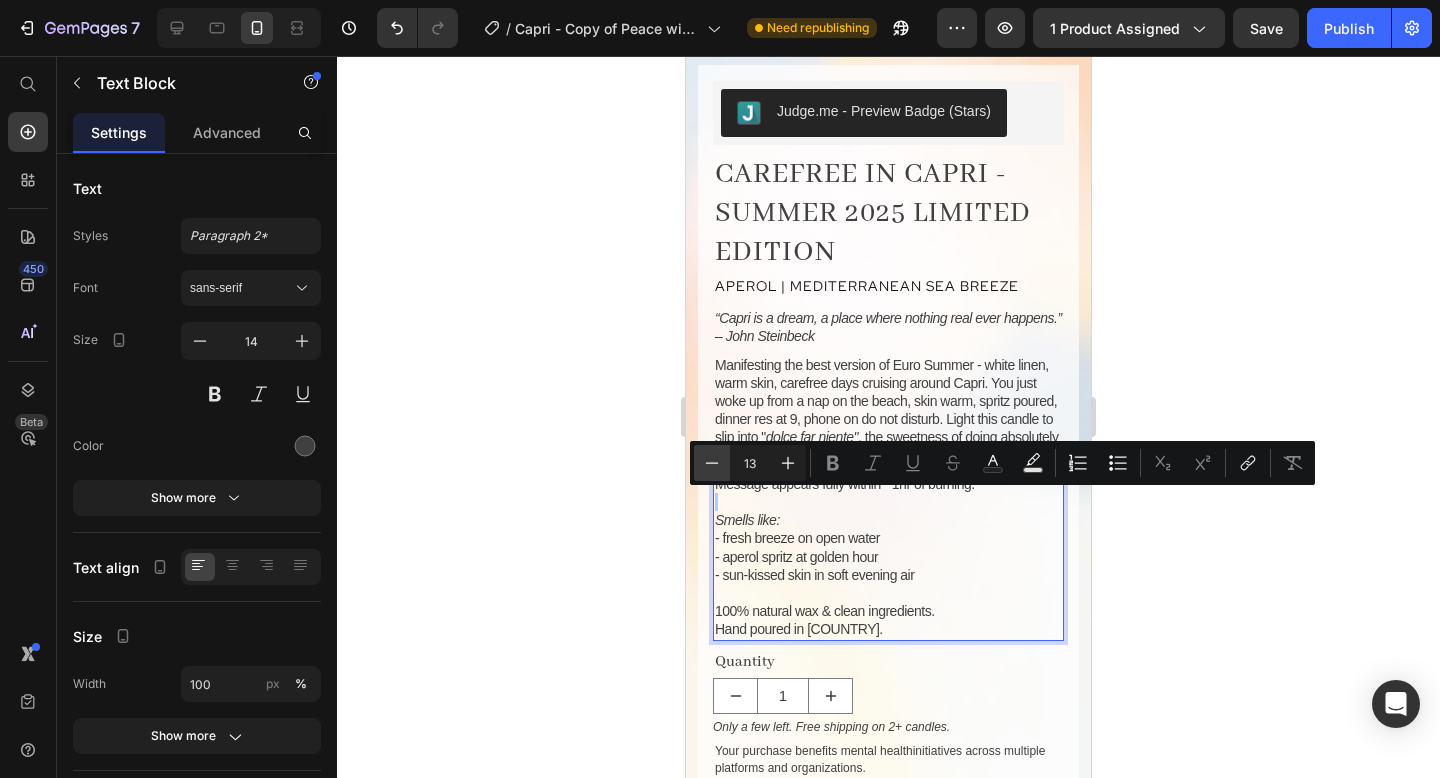 click 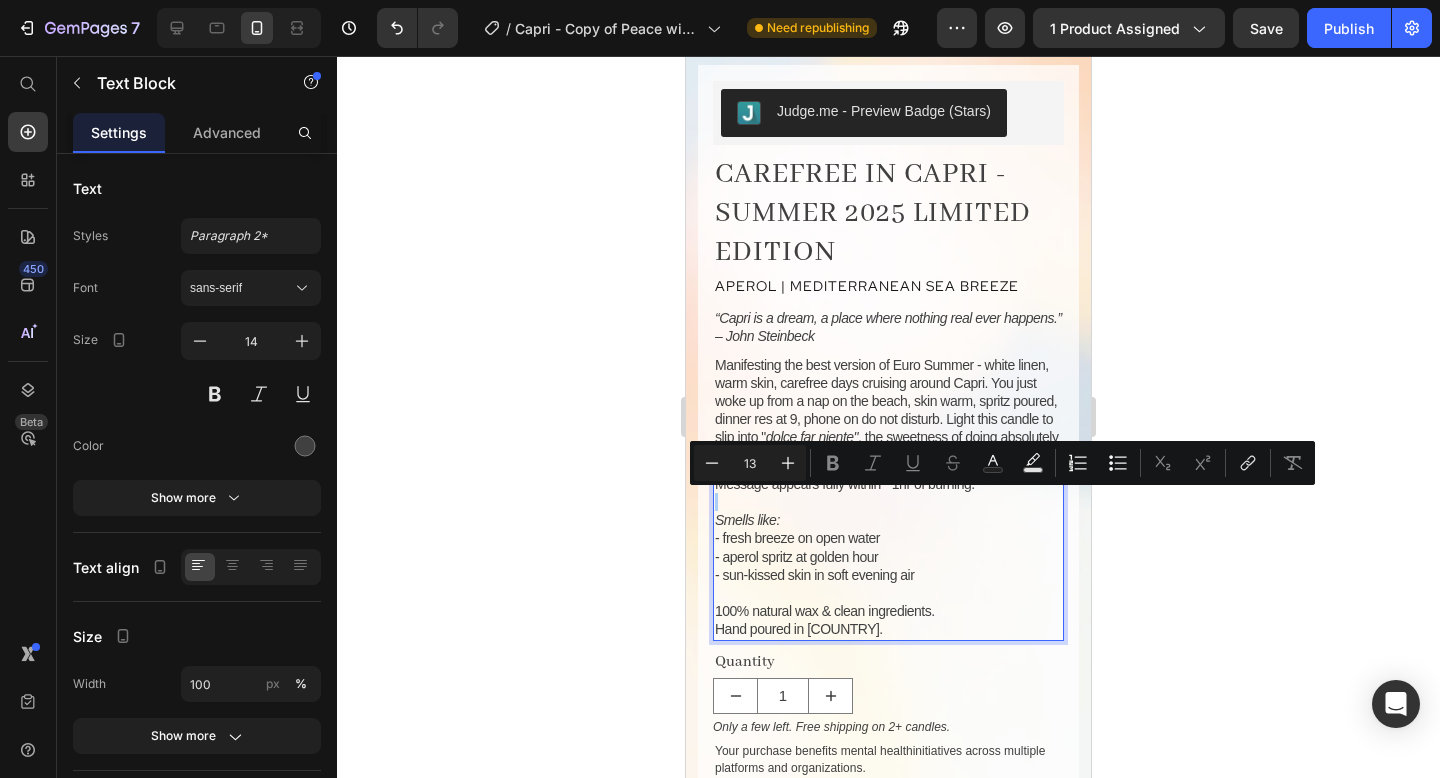 click on "13" at bounding box center [750, 463] 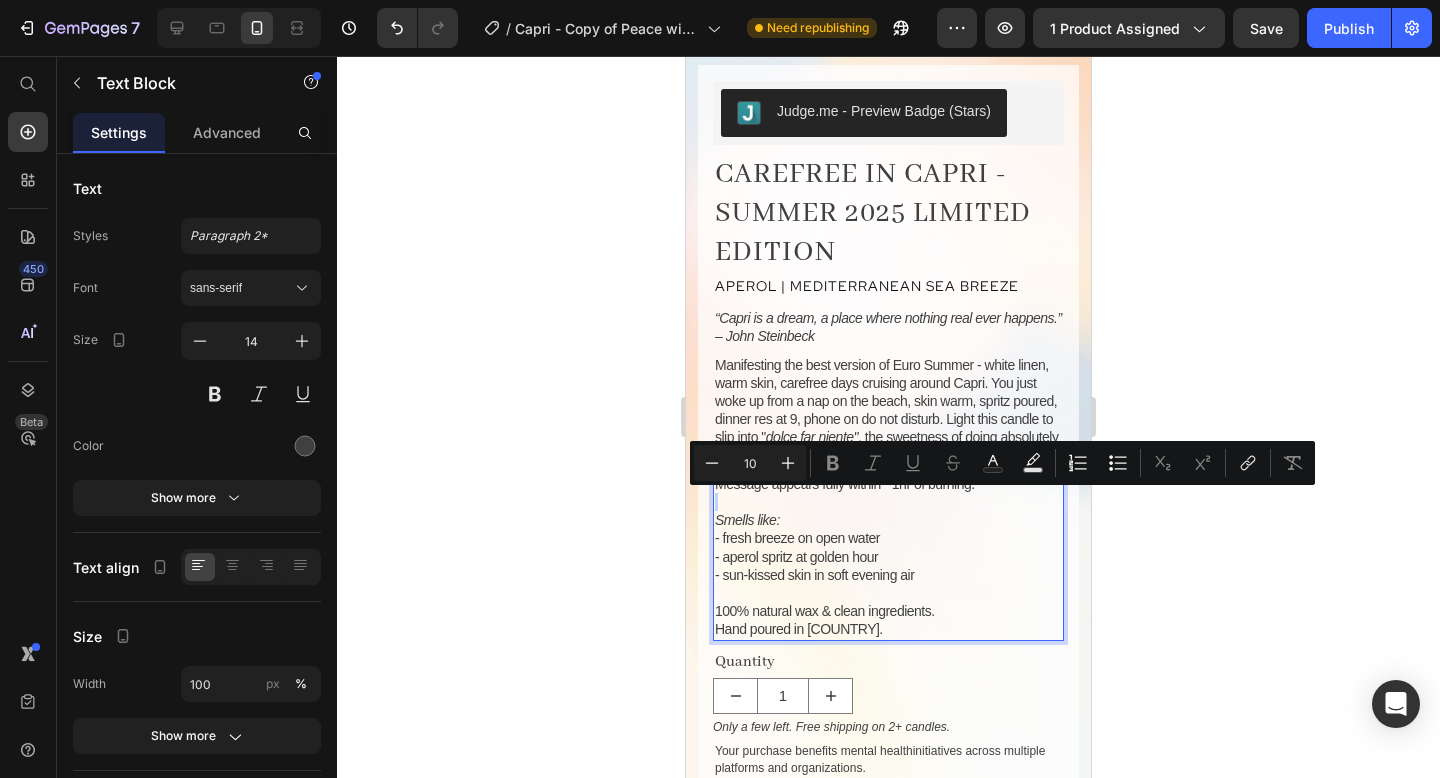 type on "13" 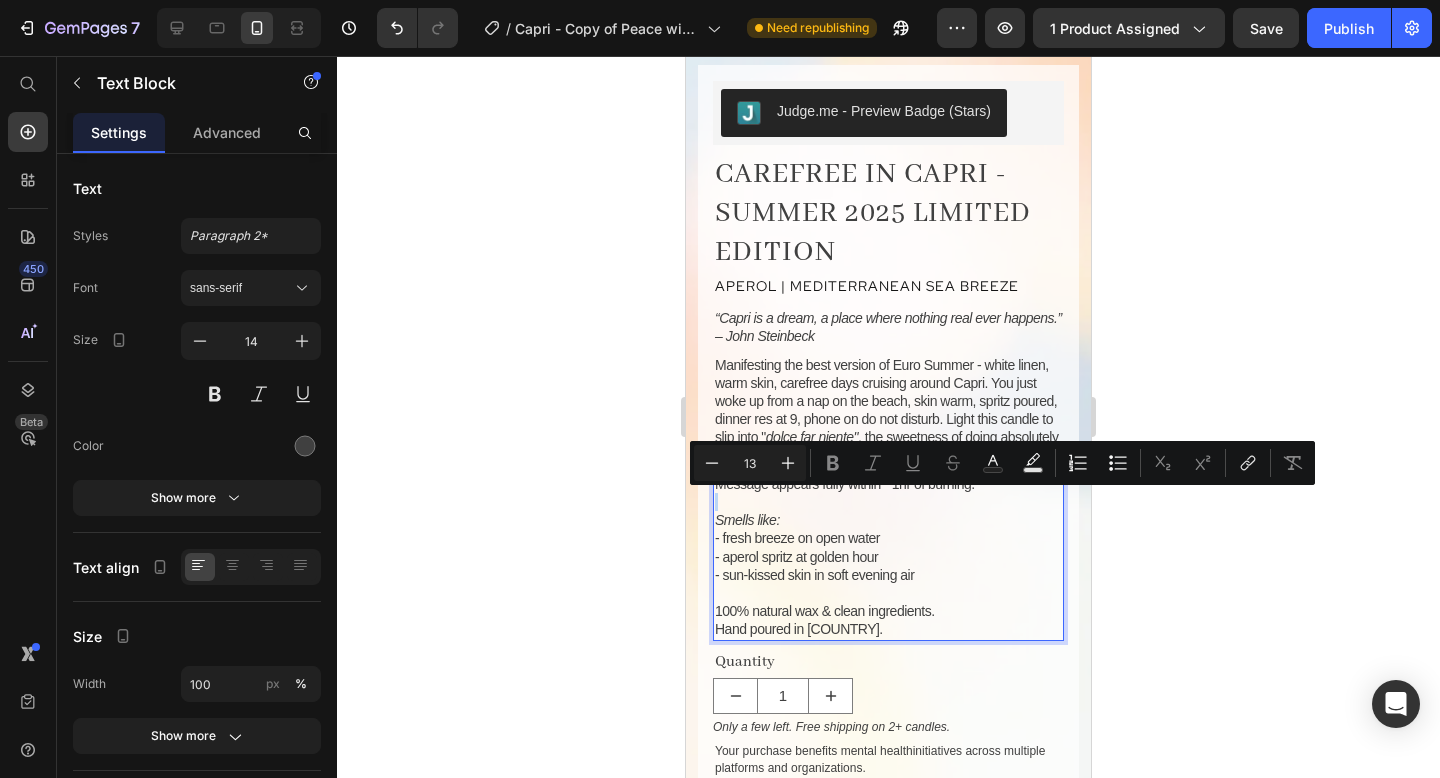 click at bounding box center [888, 593] 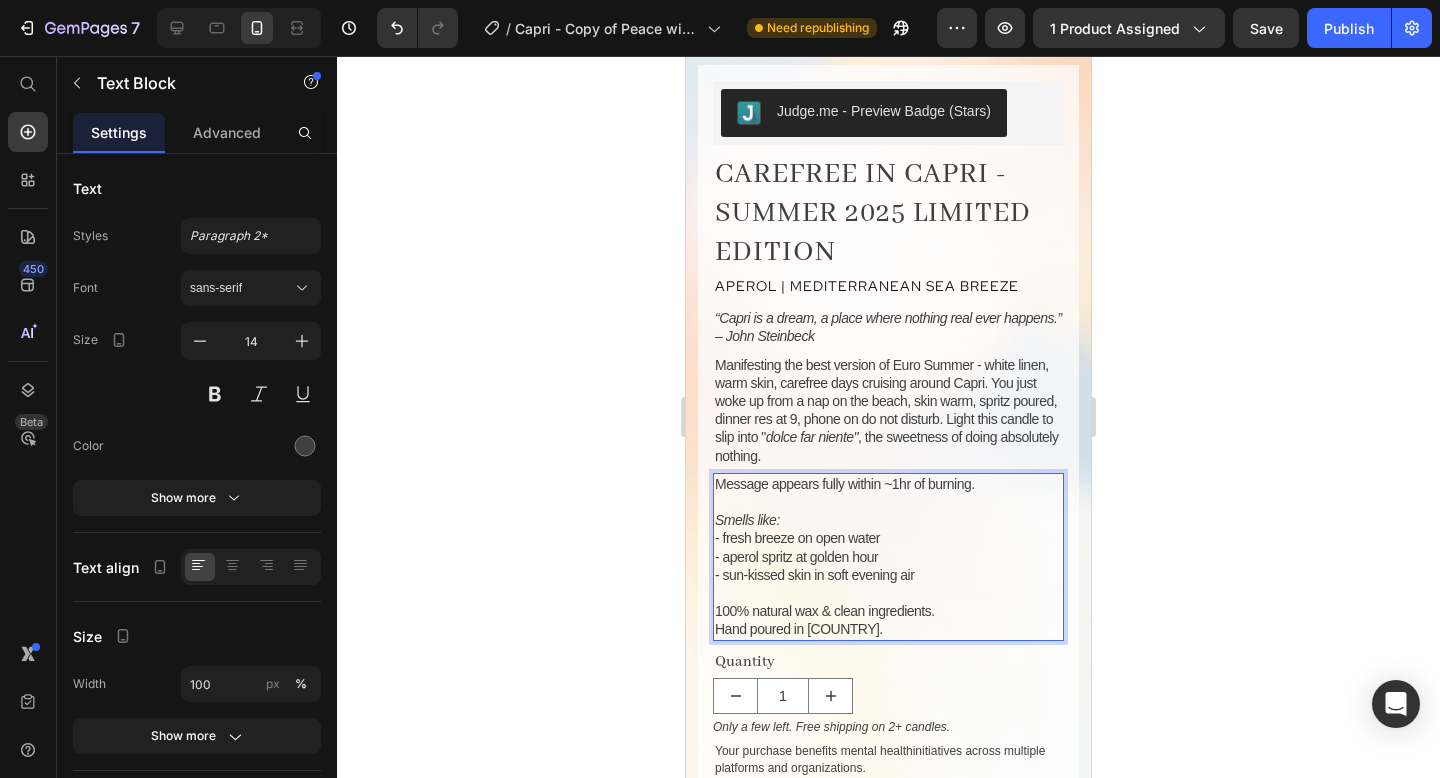 click at bounding box center (888, 502) 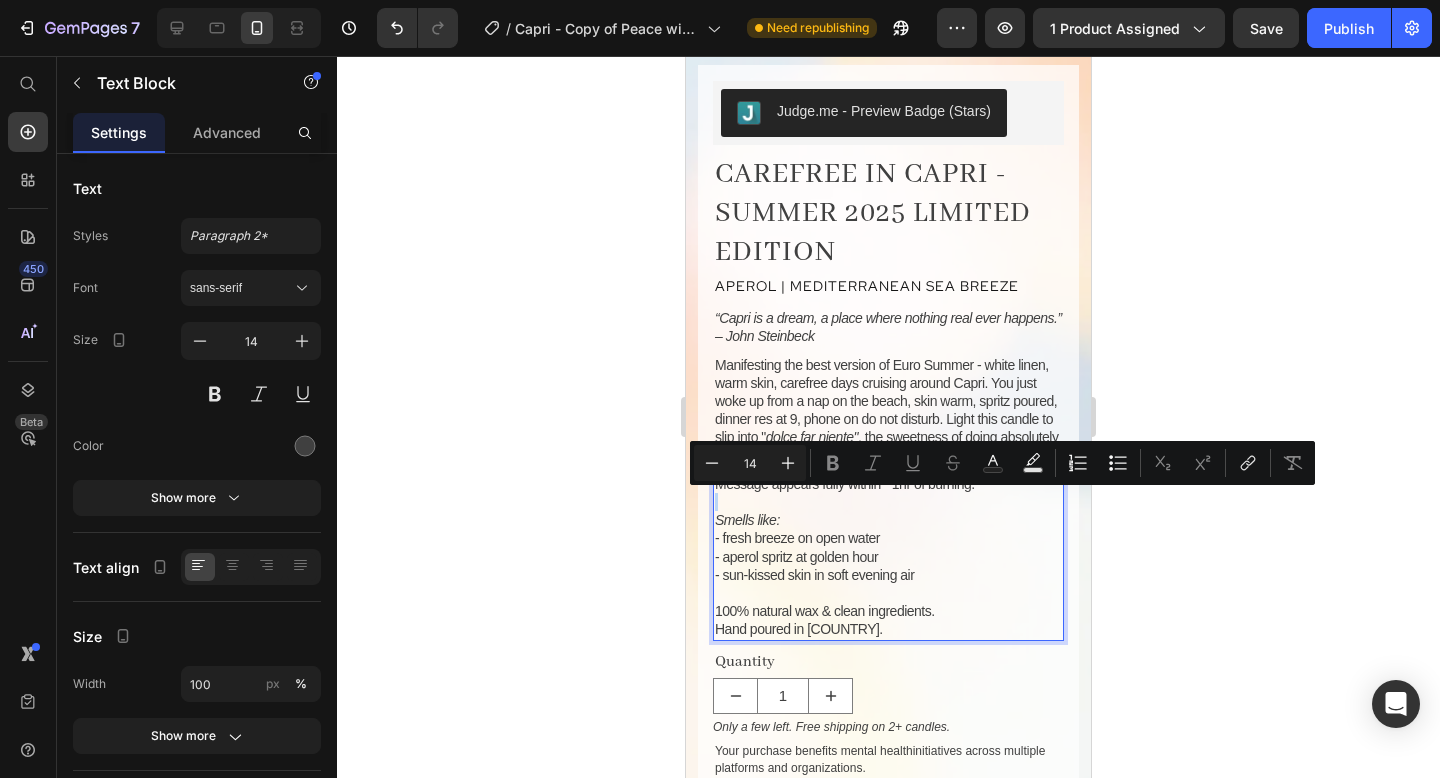 click at bounding box center [888, 593] 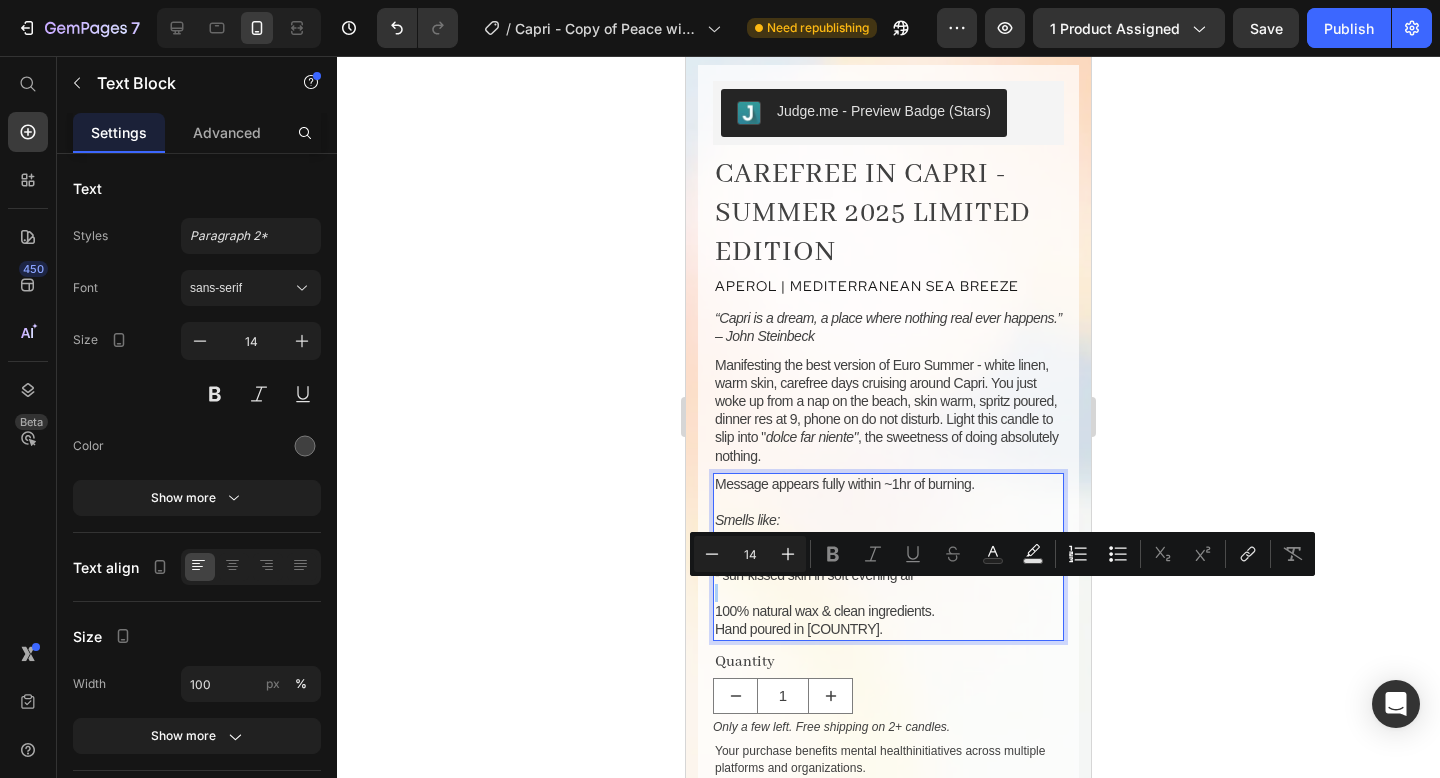 click on "14" at bounding box center [750, 554] 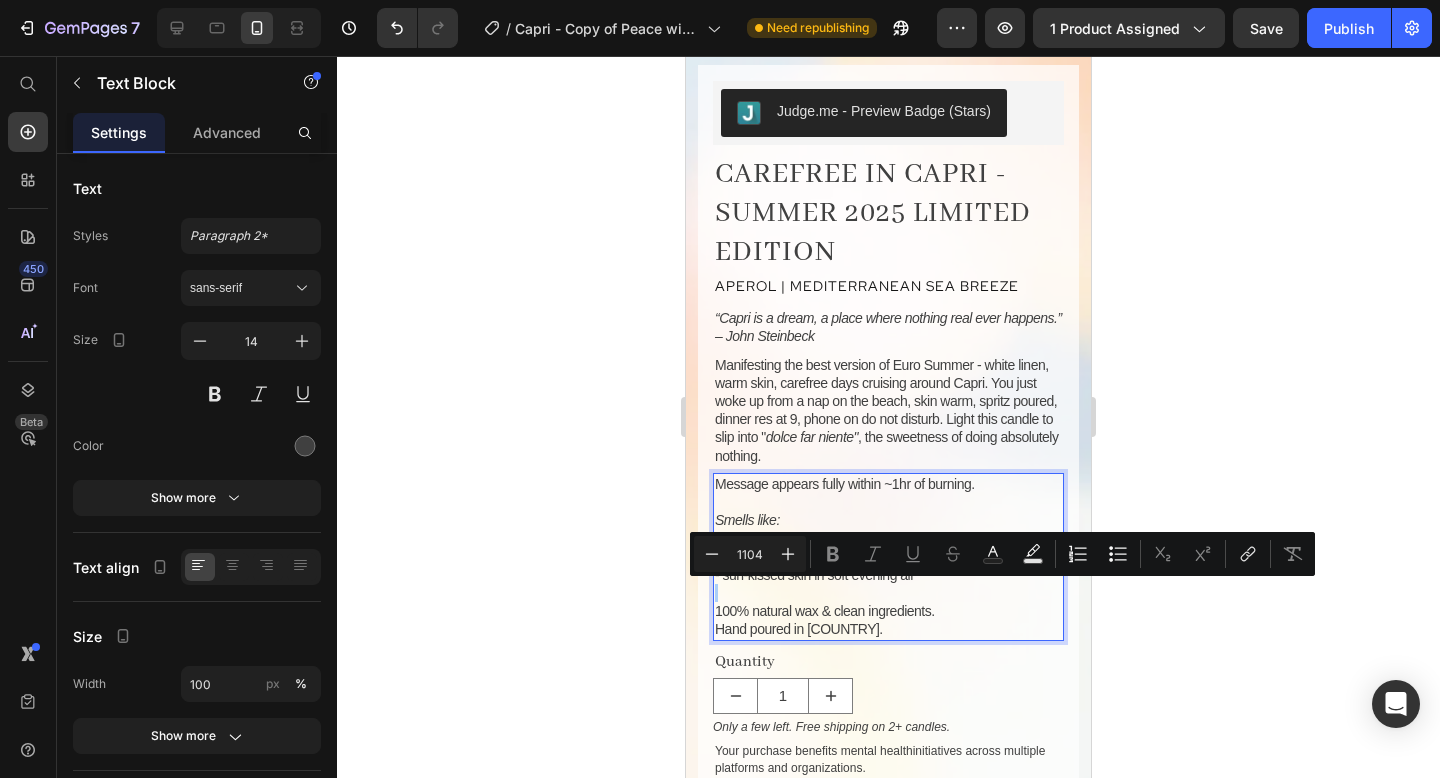 click on "1104" at bounding box center [750, 554] 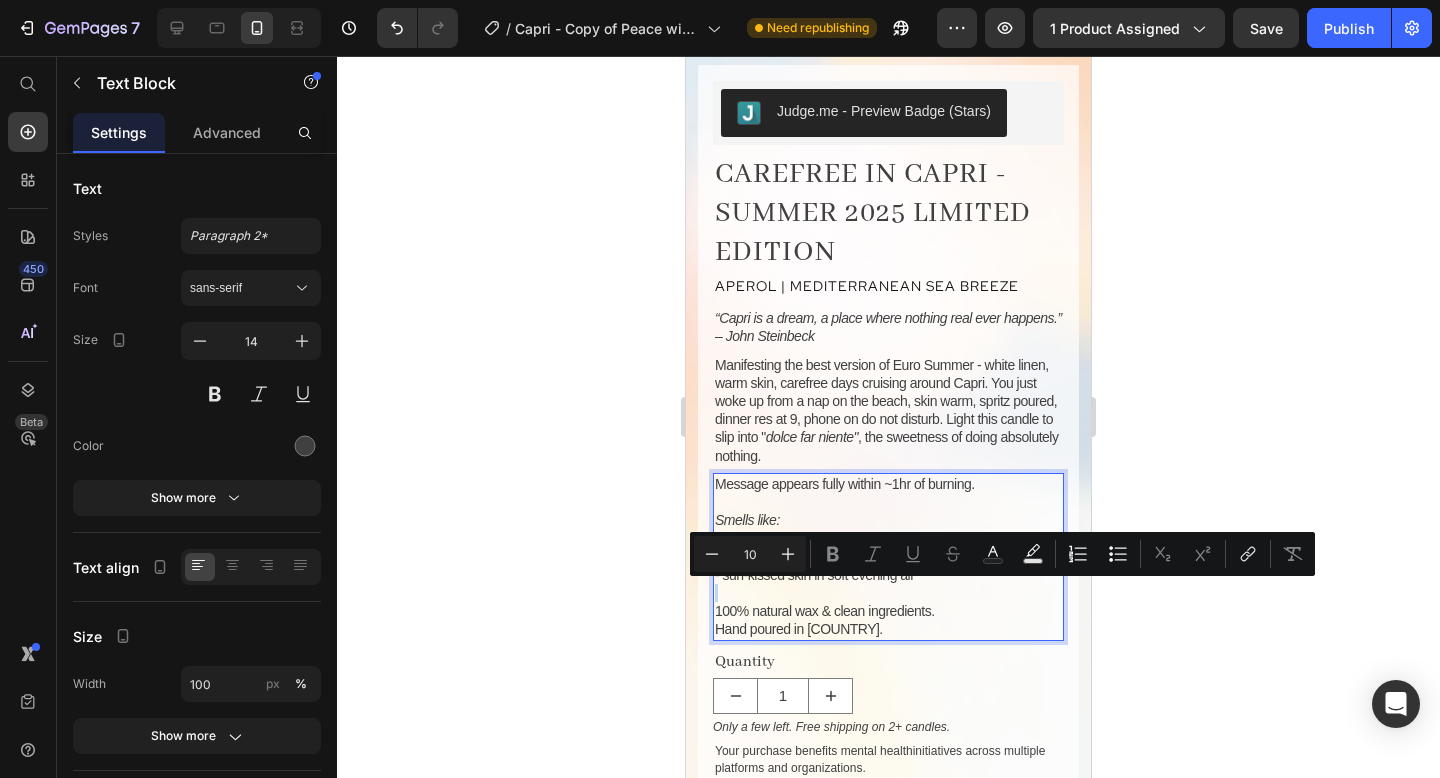 type on "1104" 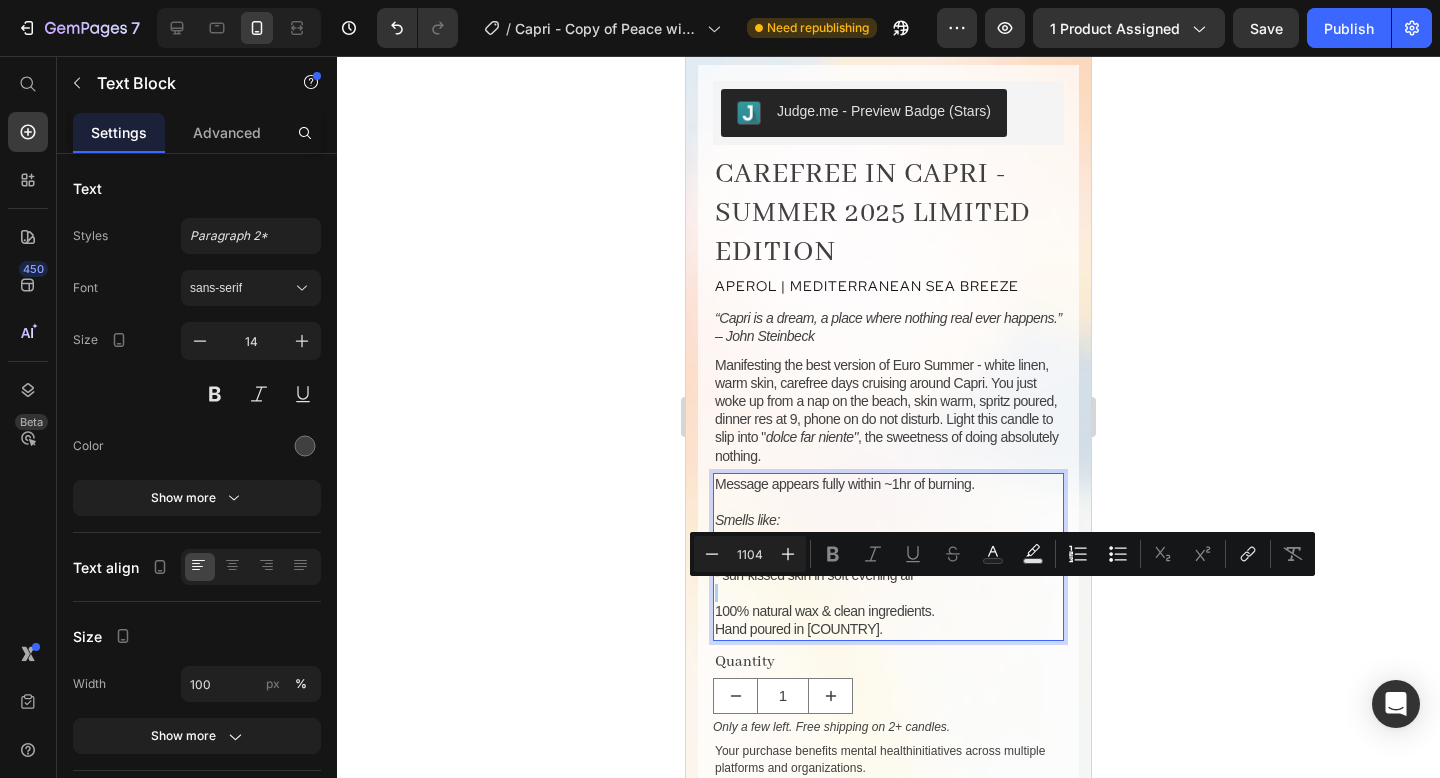 click on "1104" at bounding box center [750, 554] 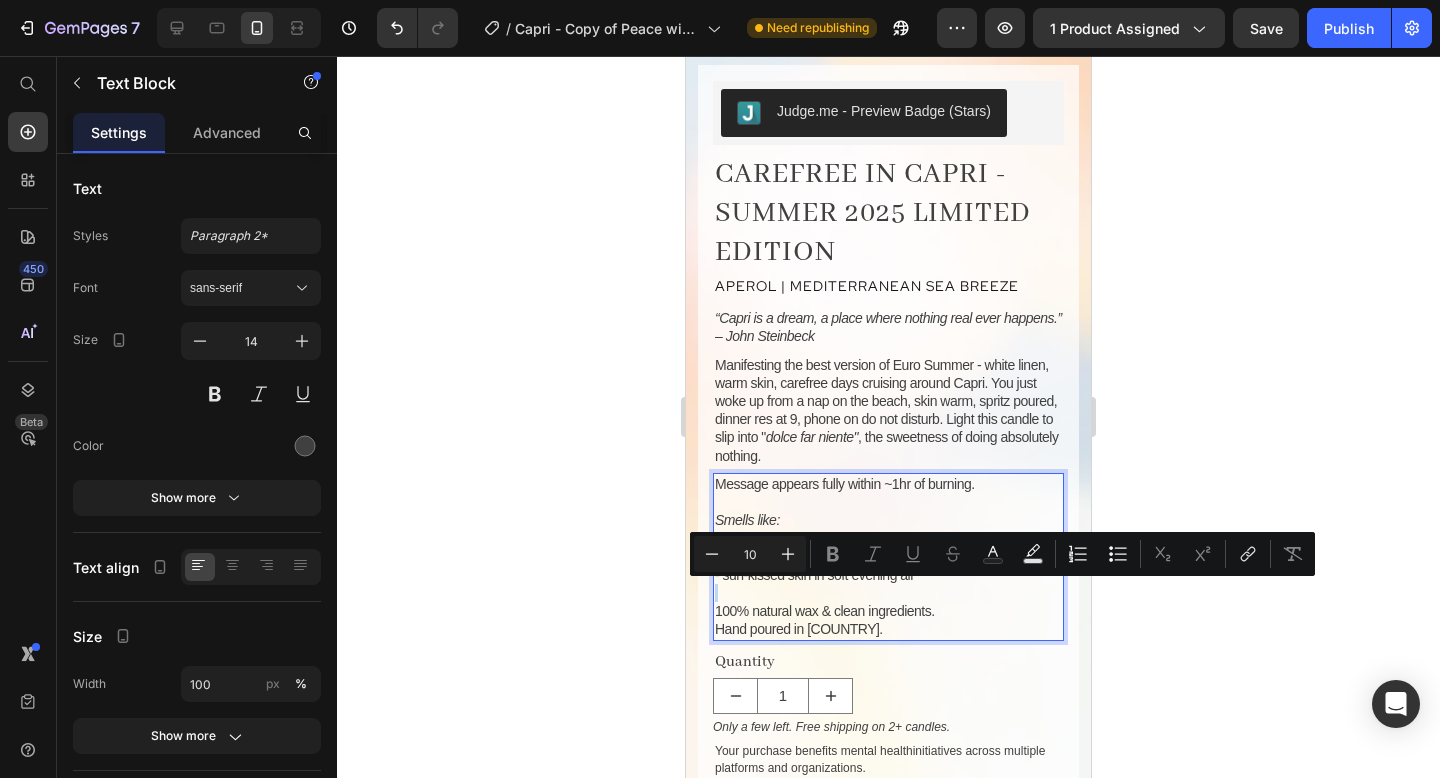 type on "1104" 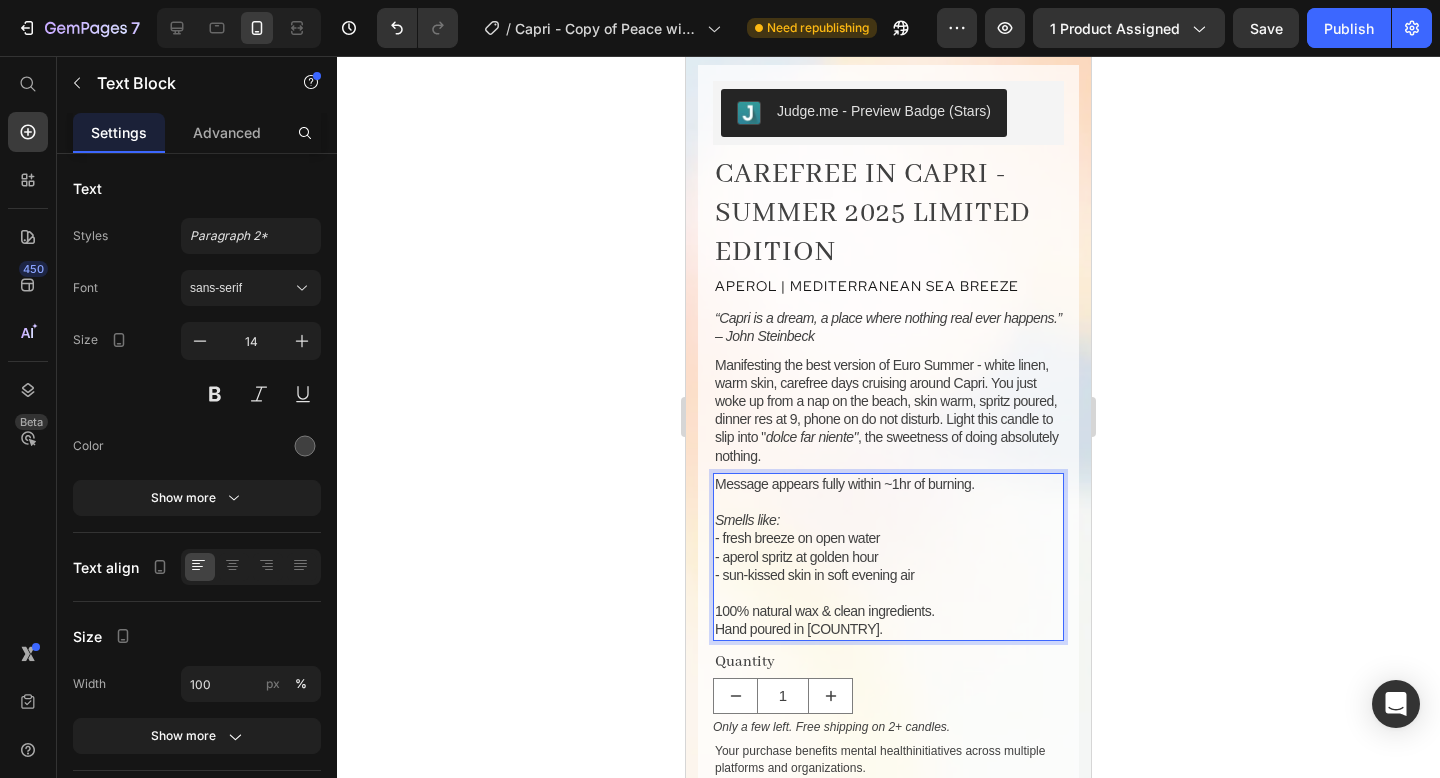 click 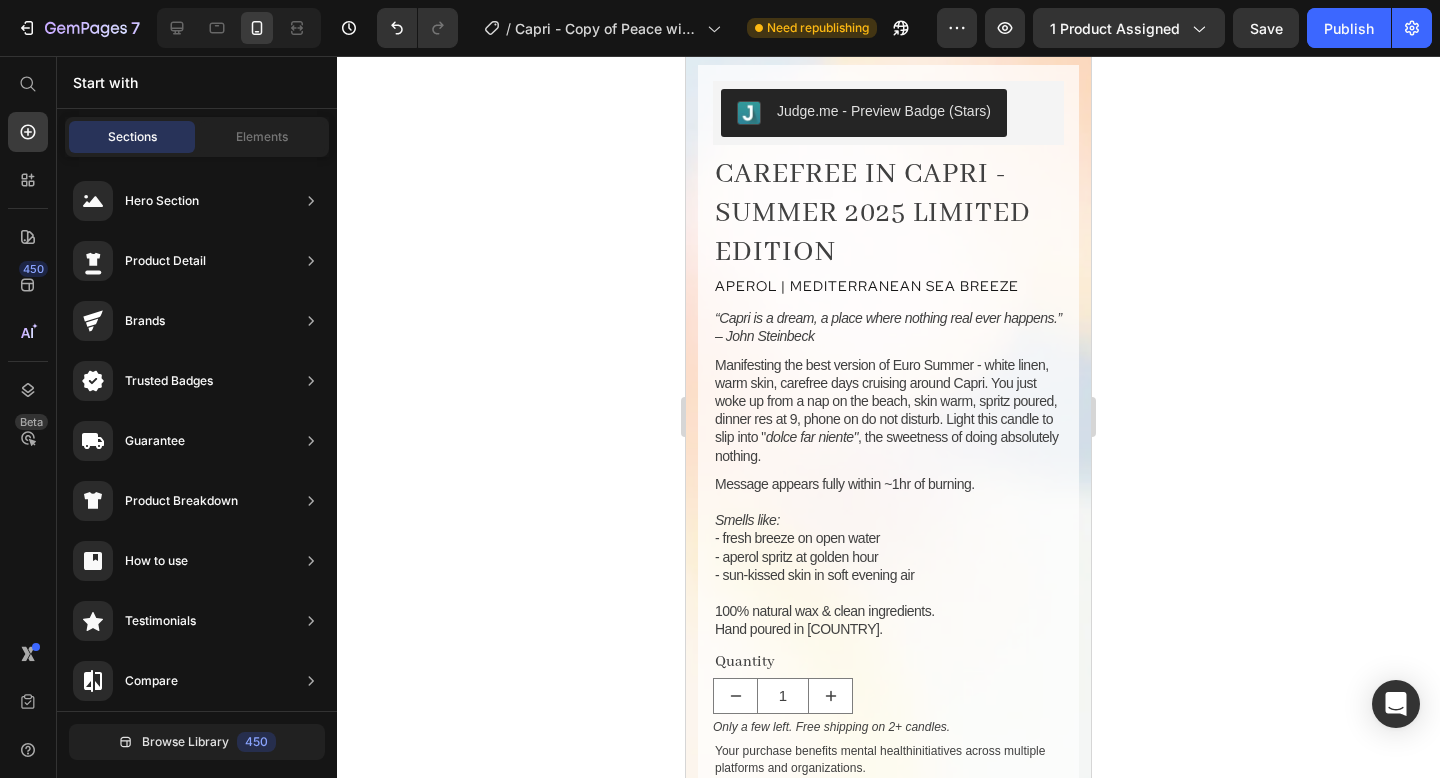 click 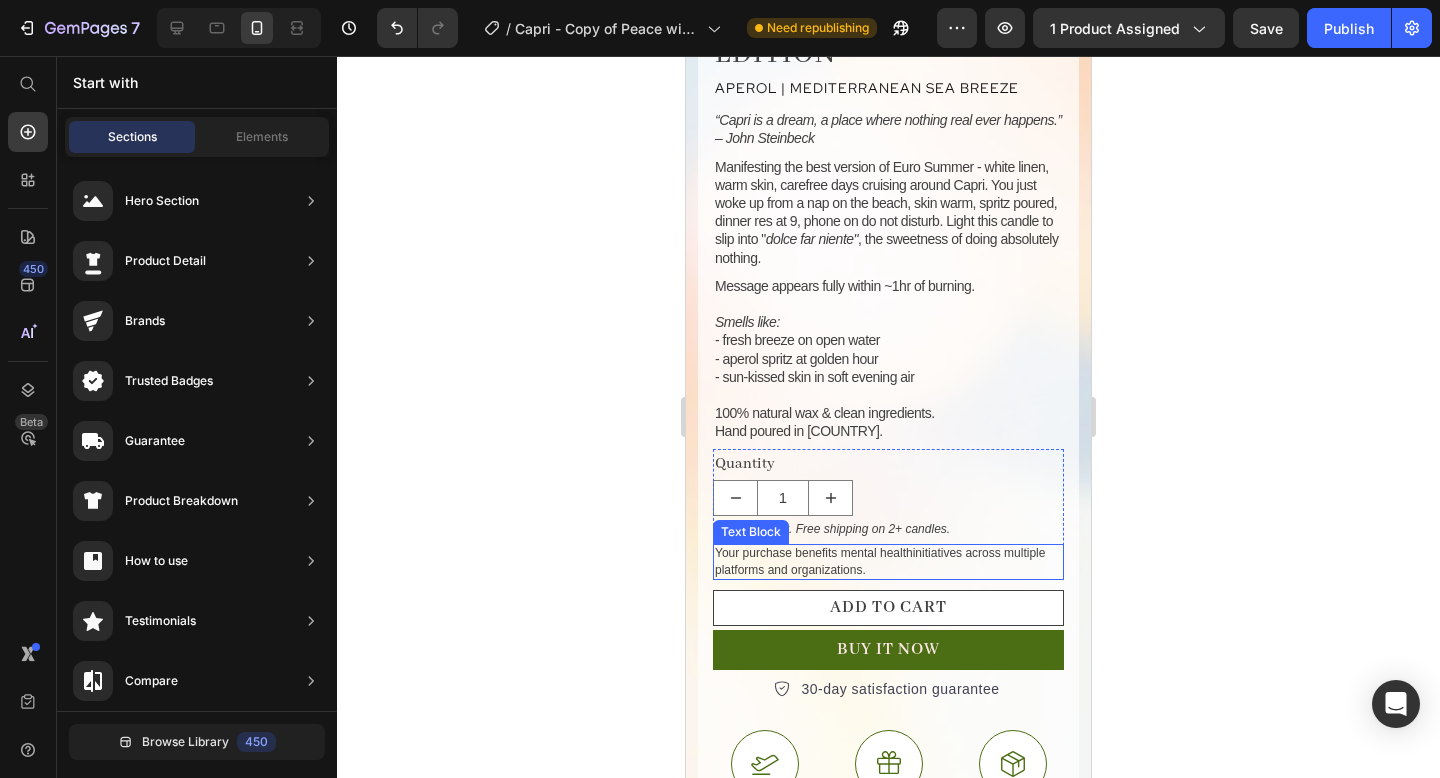 scroll, scrollTop: 0, scrollLeft: 0, axis: both 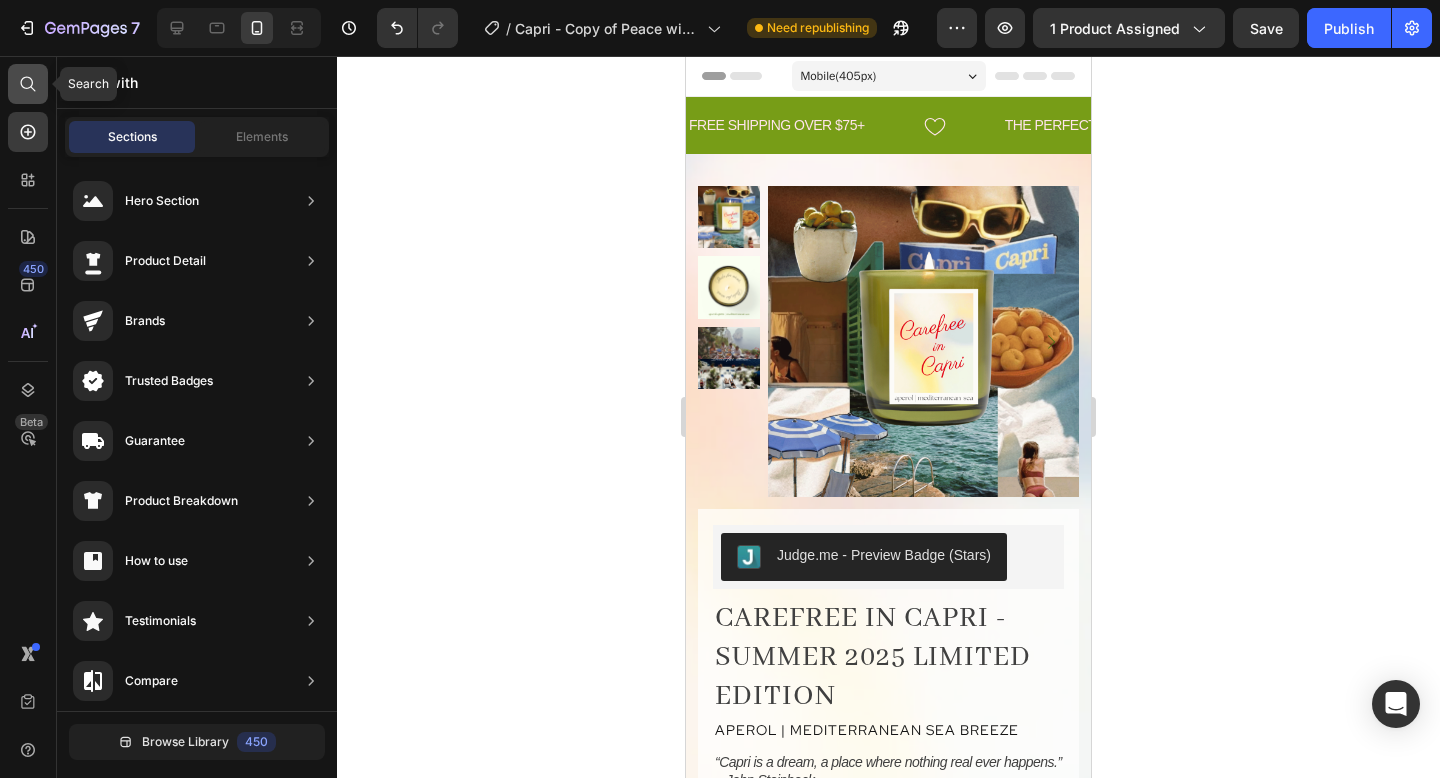 click 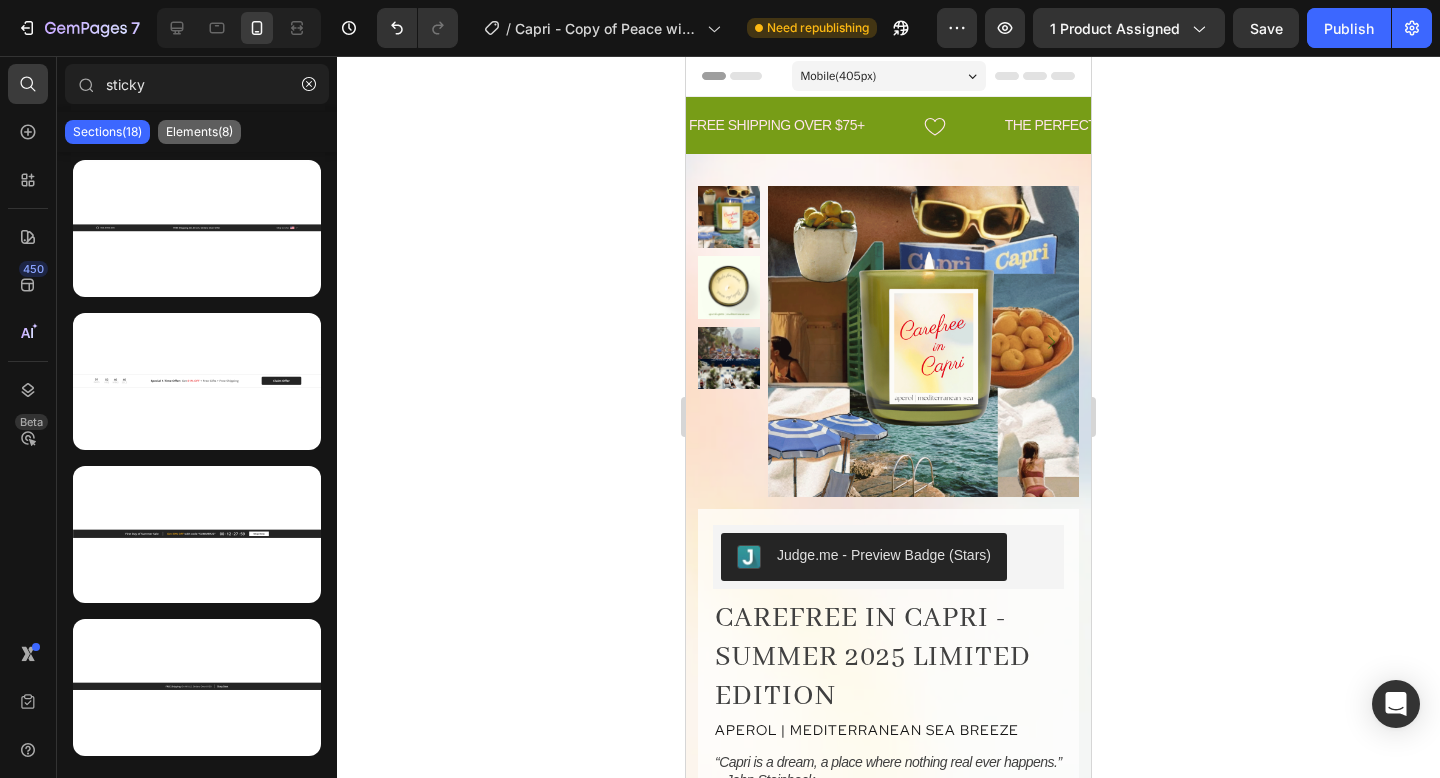 type on "sticky" 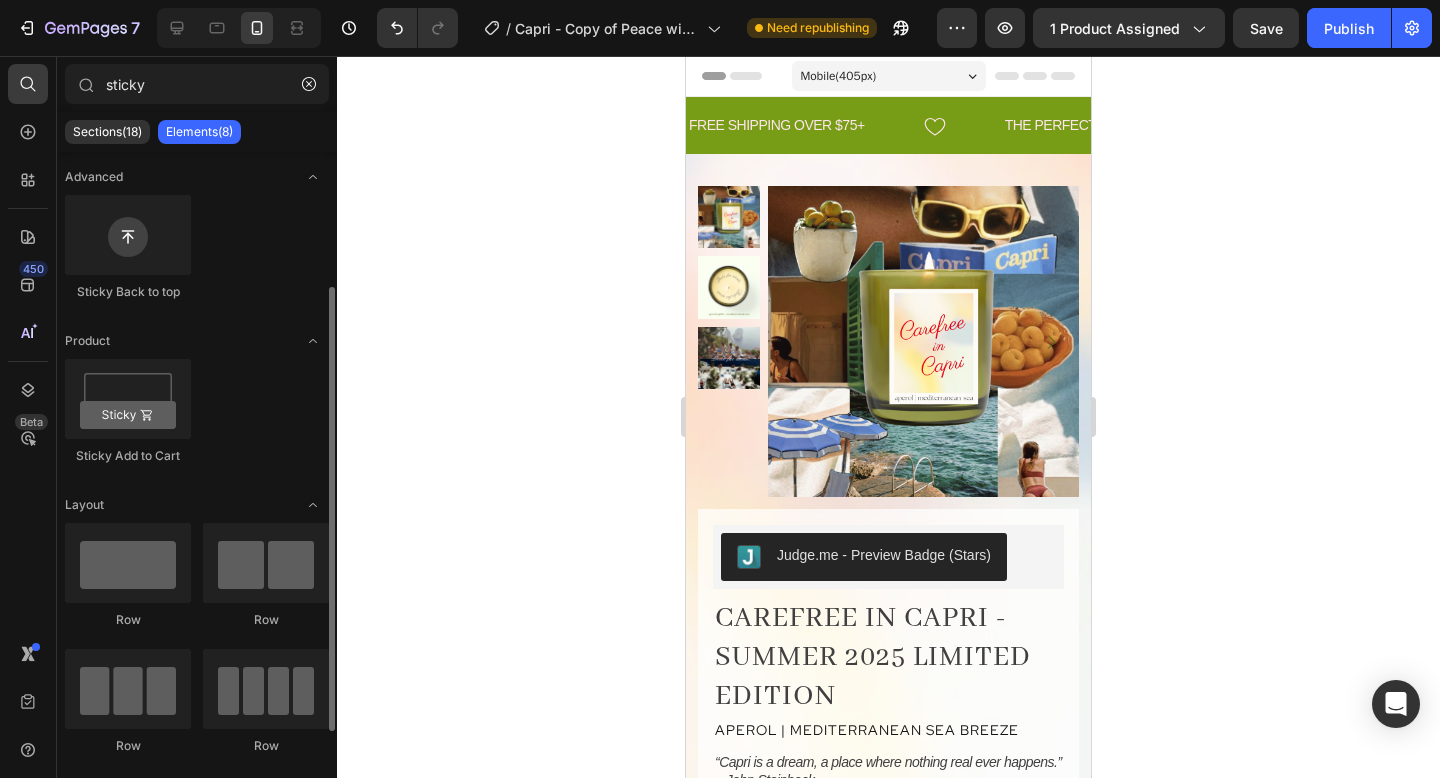 scroll, scrollTop: 158, scrollLeft: 0, axis: vertical 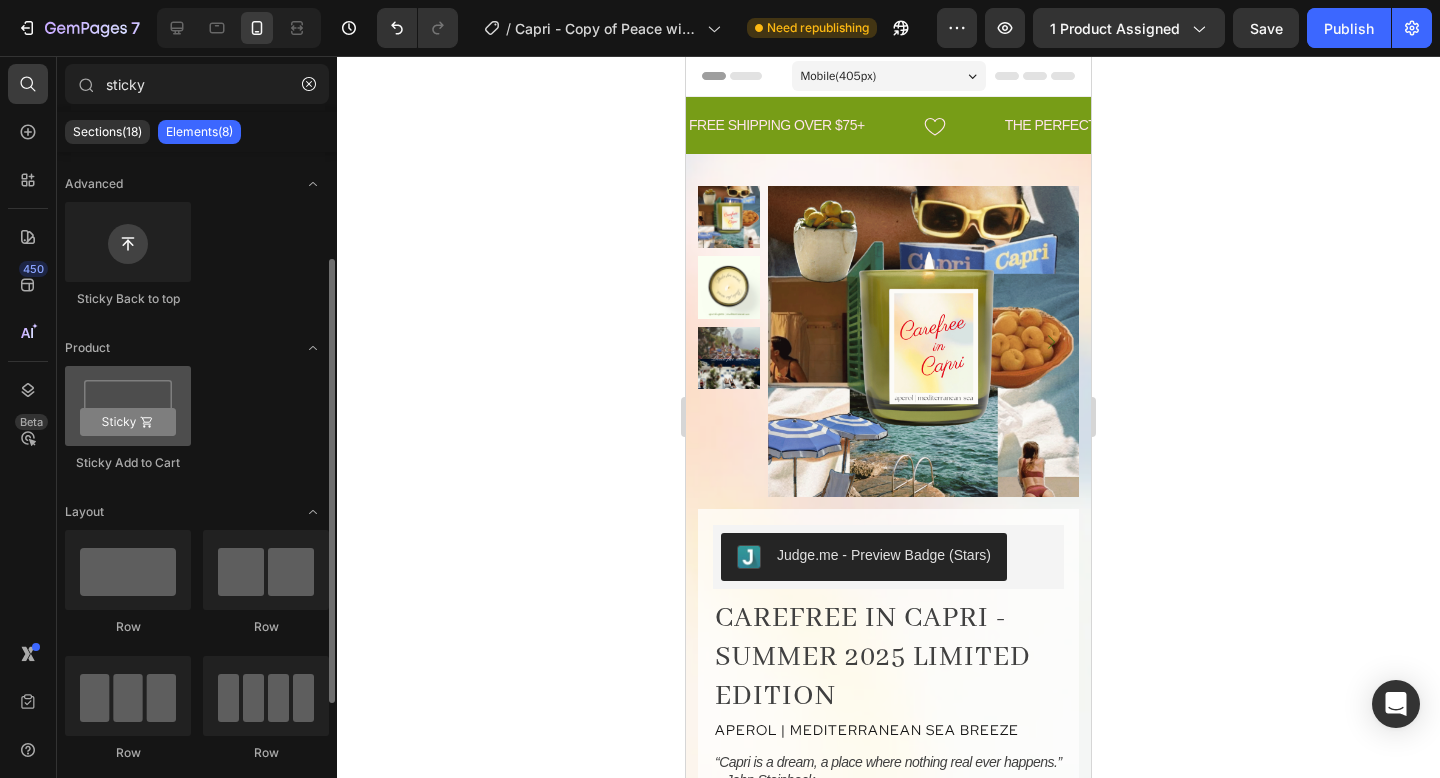 click at bounding box center (128, 406) 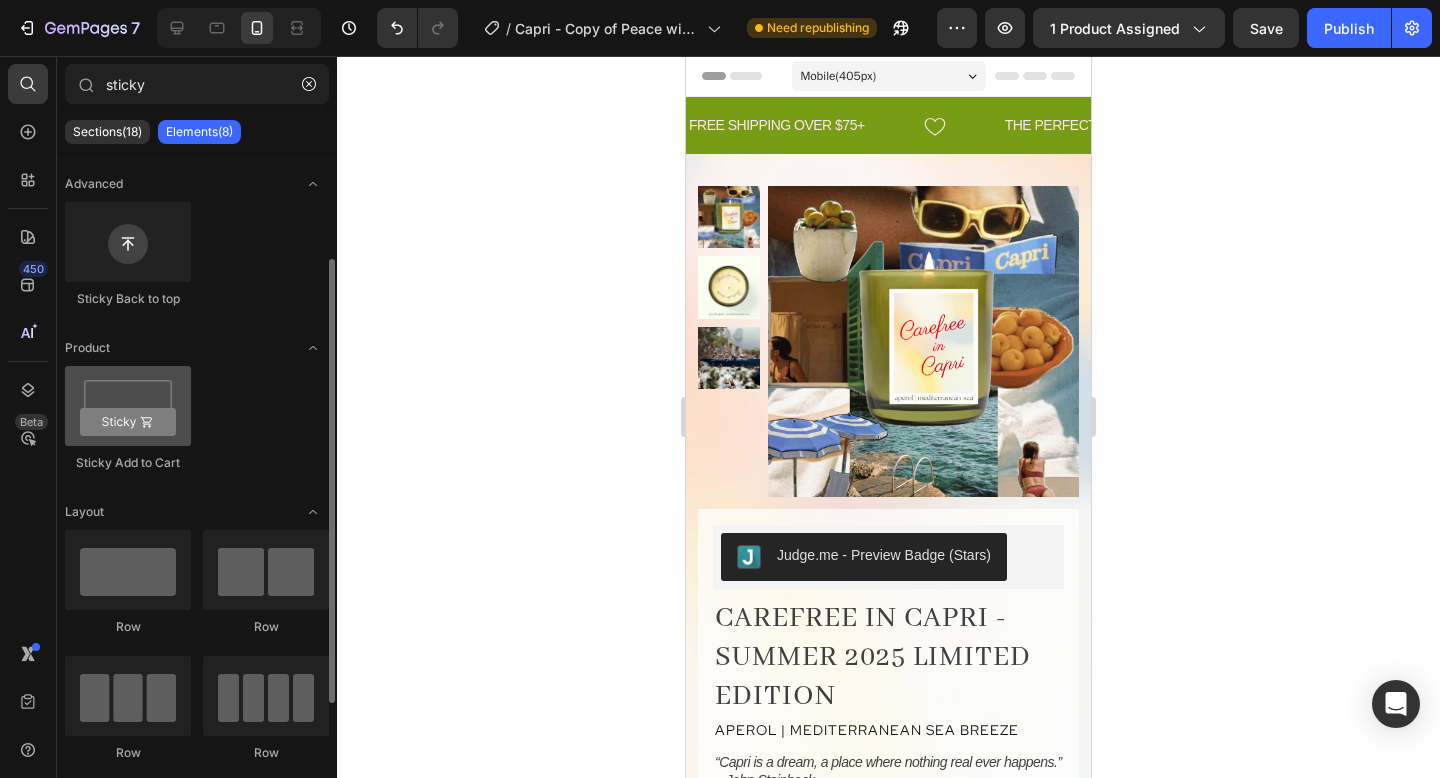 click at bounding box center [128, 406] 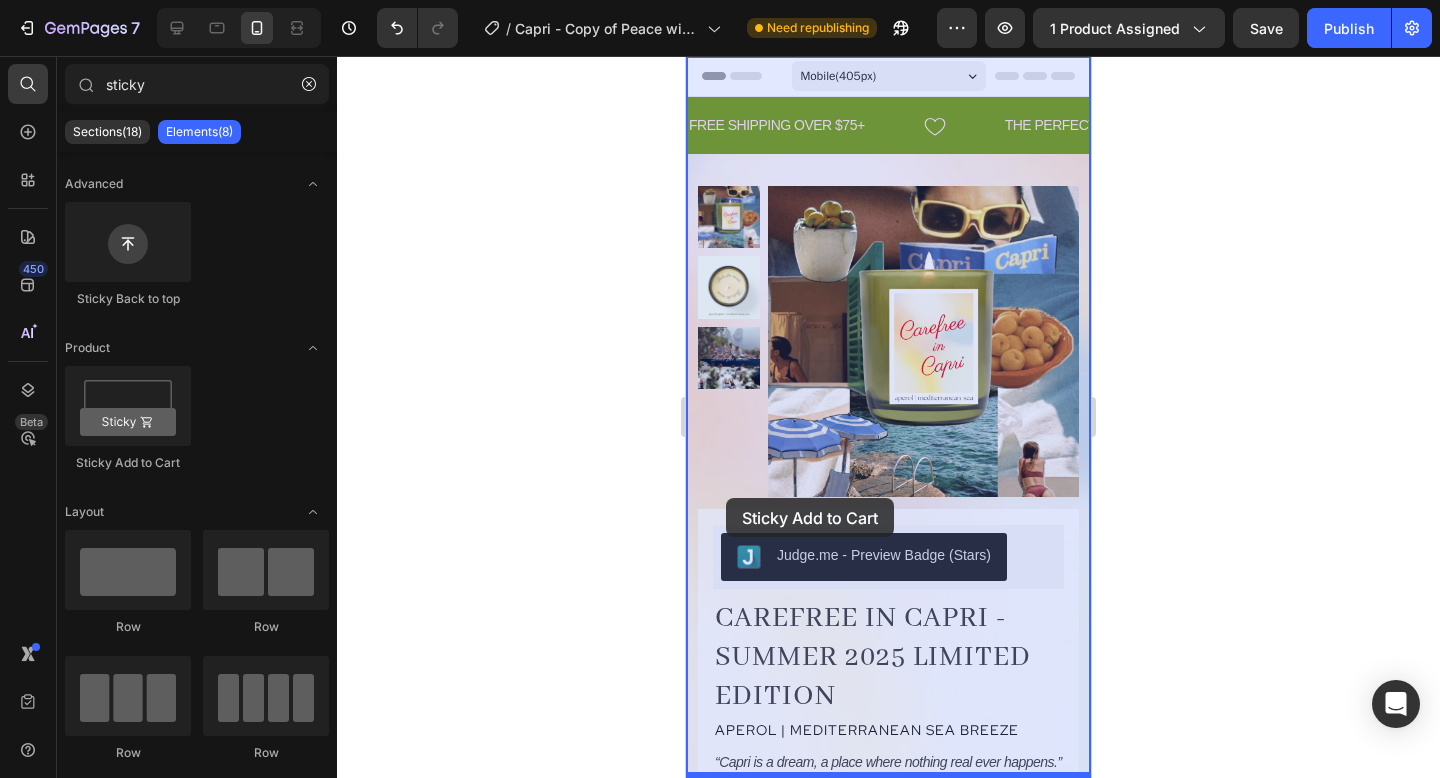 drag, startPoint x: 834, startPoint y: 453, endPoint x: 691, endPoint y: 485, distance: 146.53668 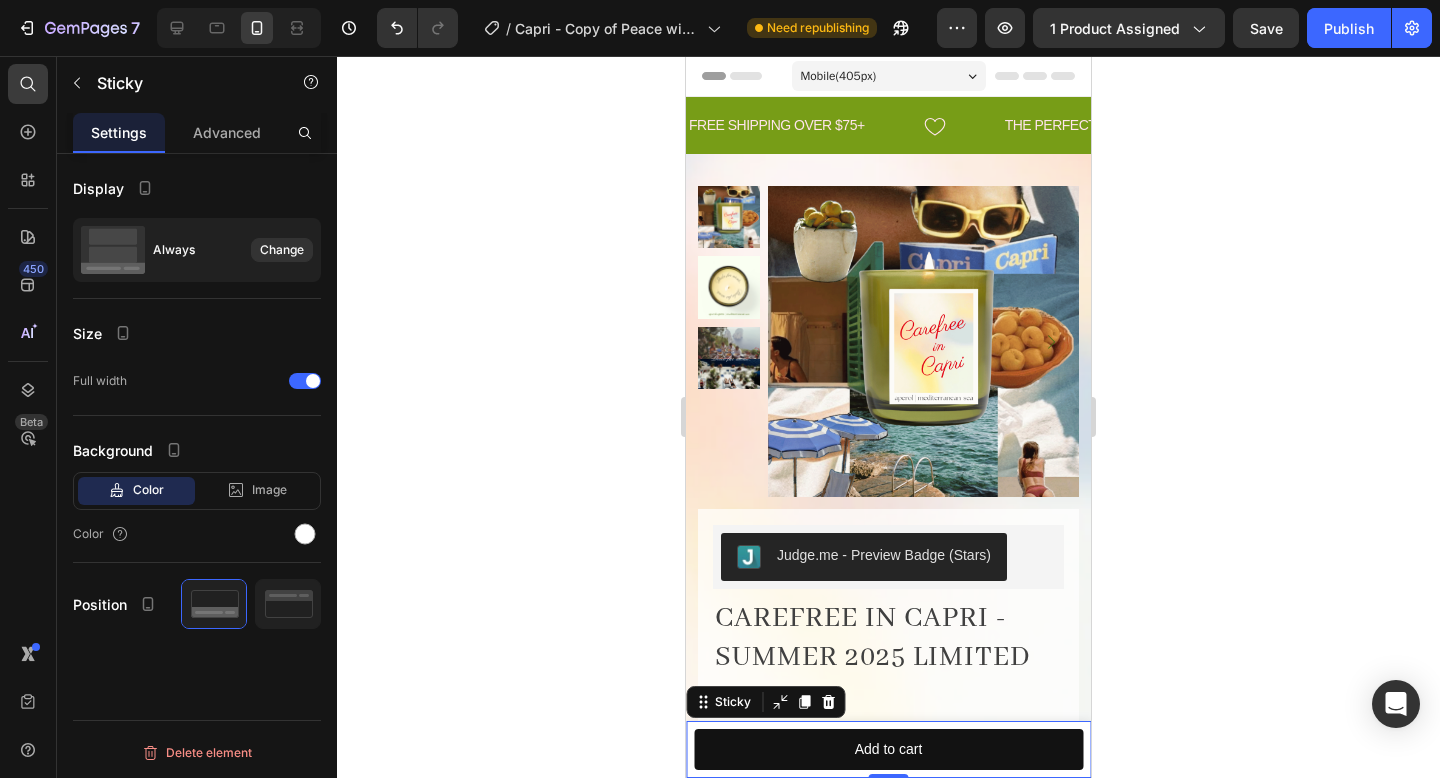 click 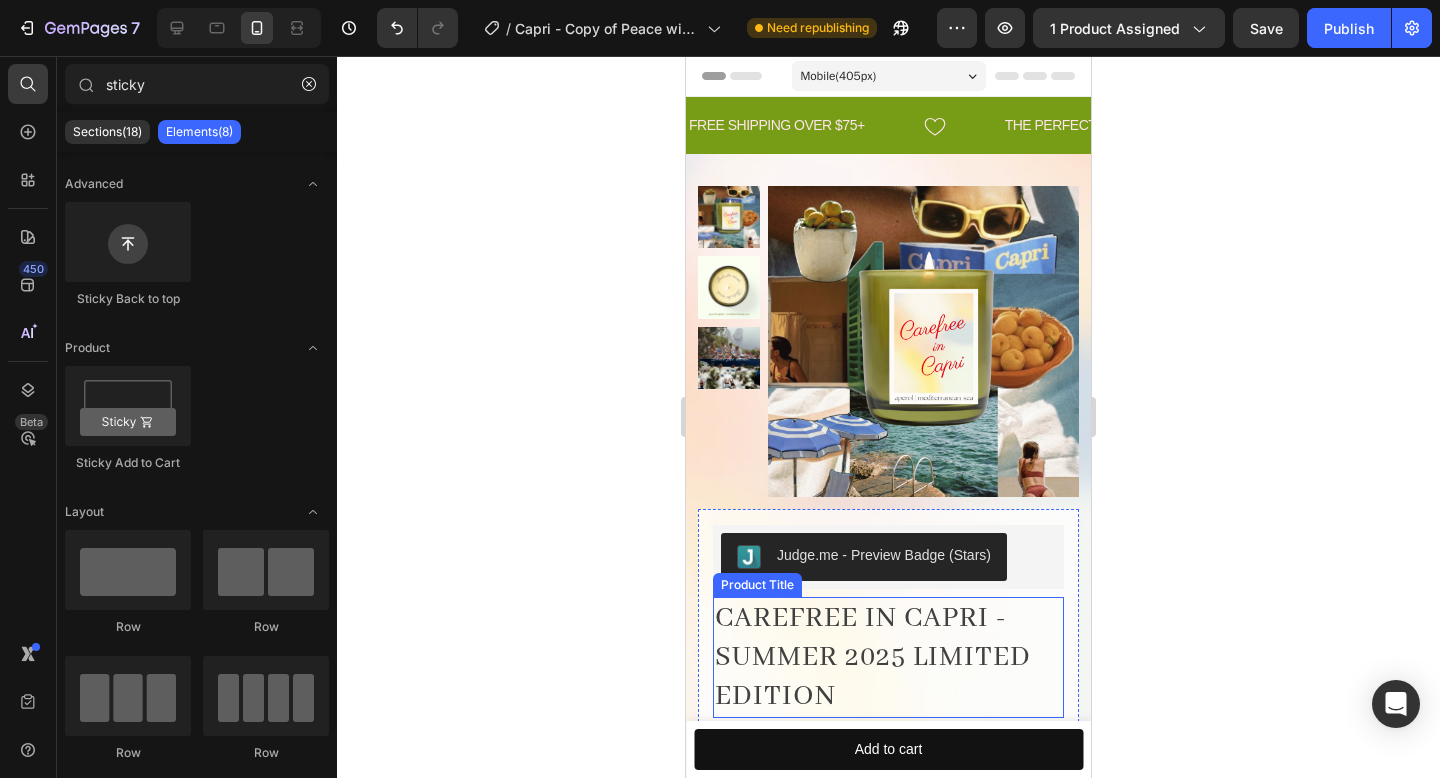 scroll, scrollTop: 99, scrollLeft: 0, axis: vertical 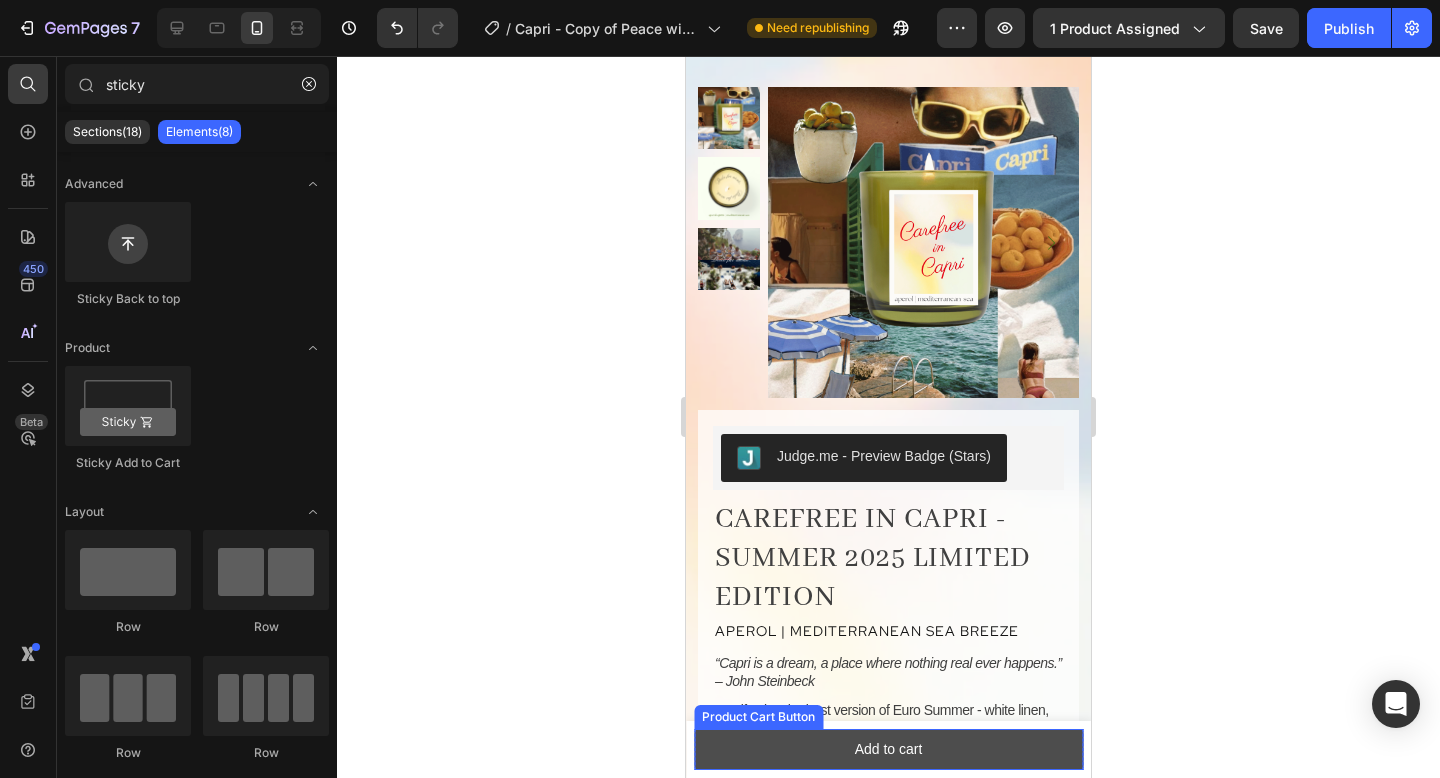 click on "Add to cart" at bounding box center (888, 749) 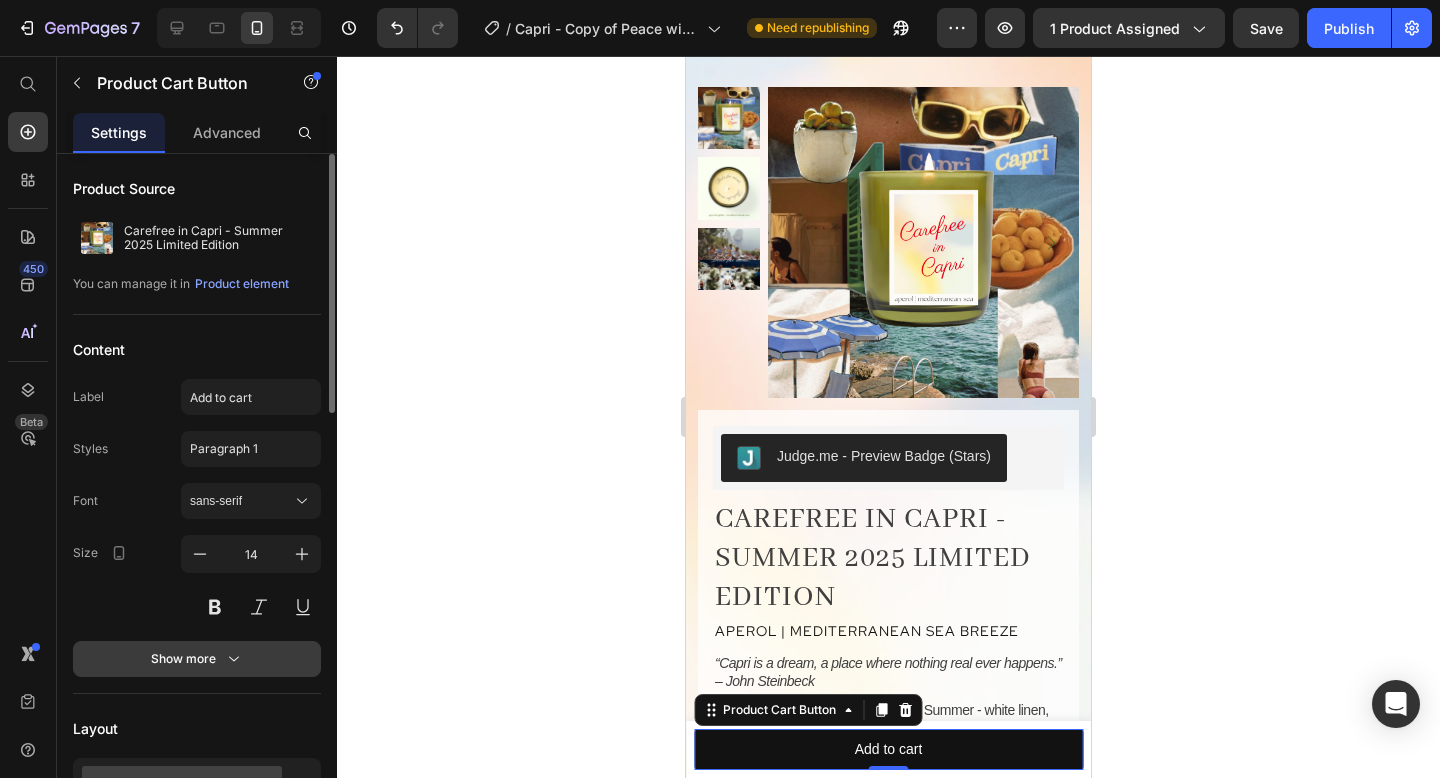 click on "Show more" at bounding box center (197, 659) 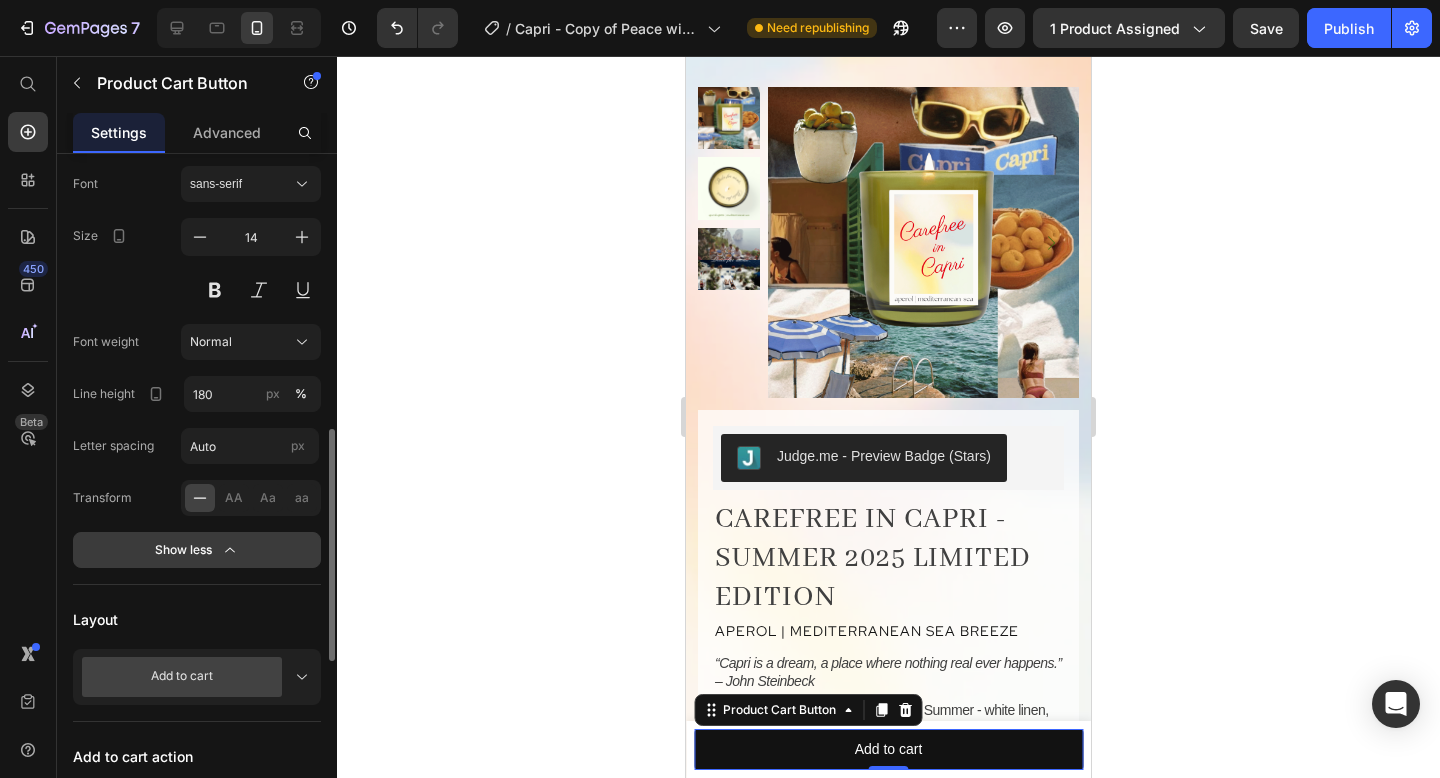 scroll, scrollTop: 447, scrollLeft: 0, axis: vertical 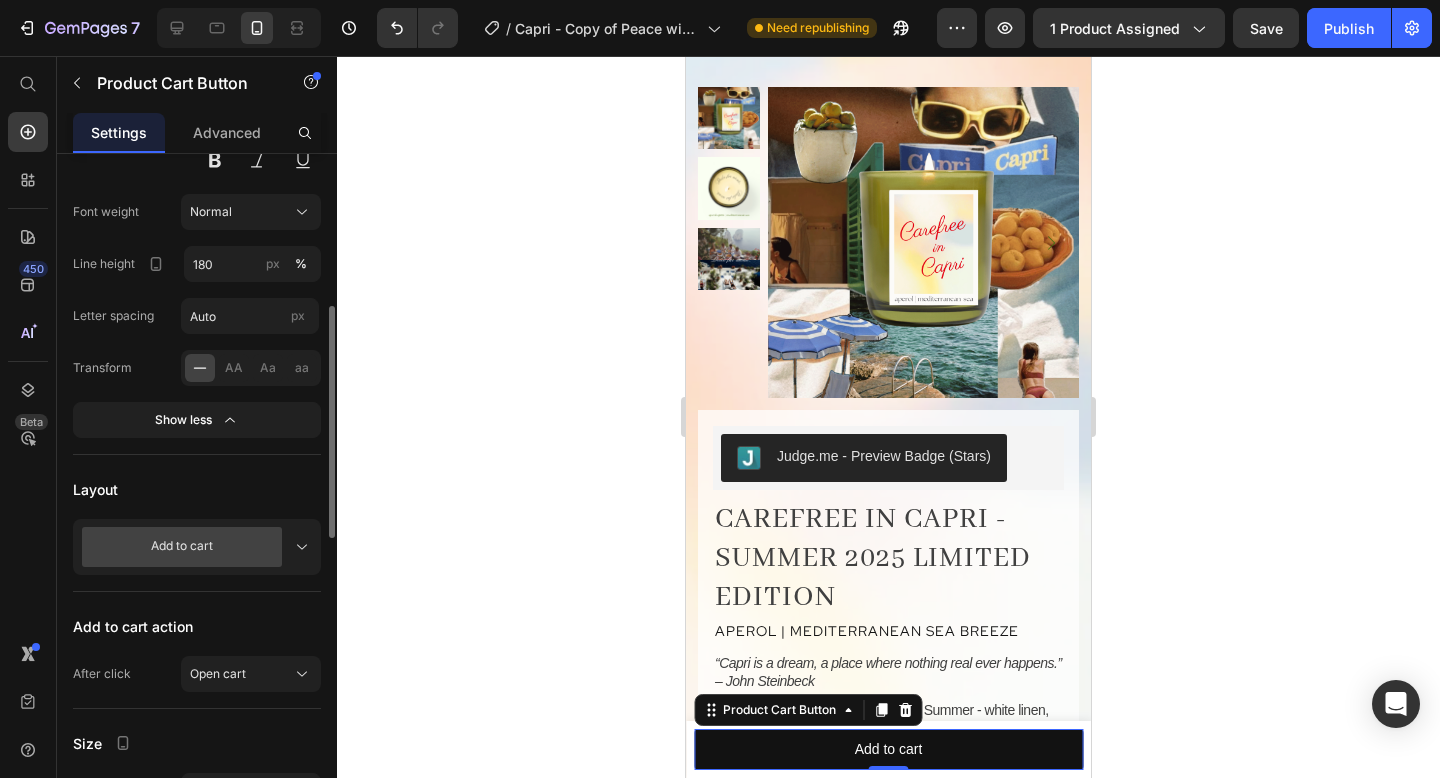 click on "Add to cart" at bounding box center [197, 547] 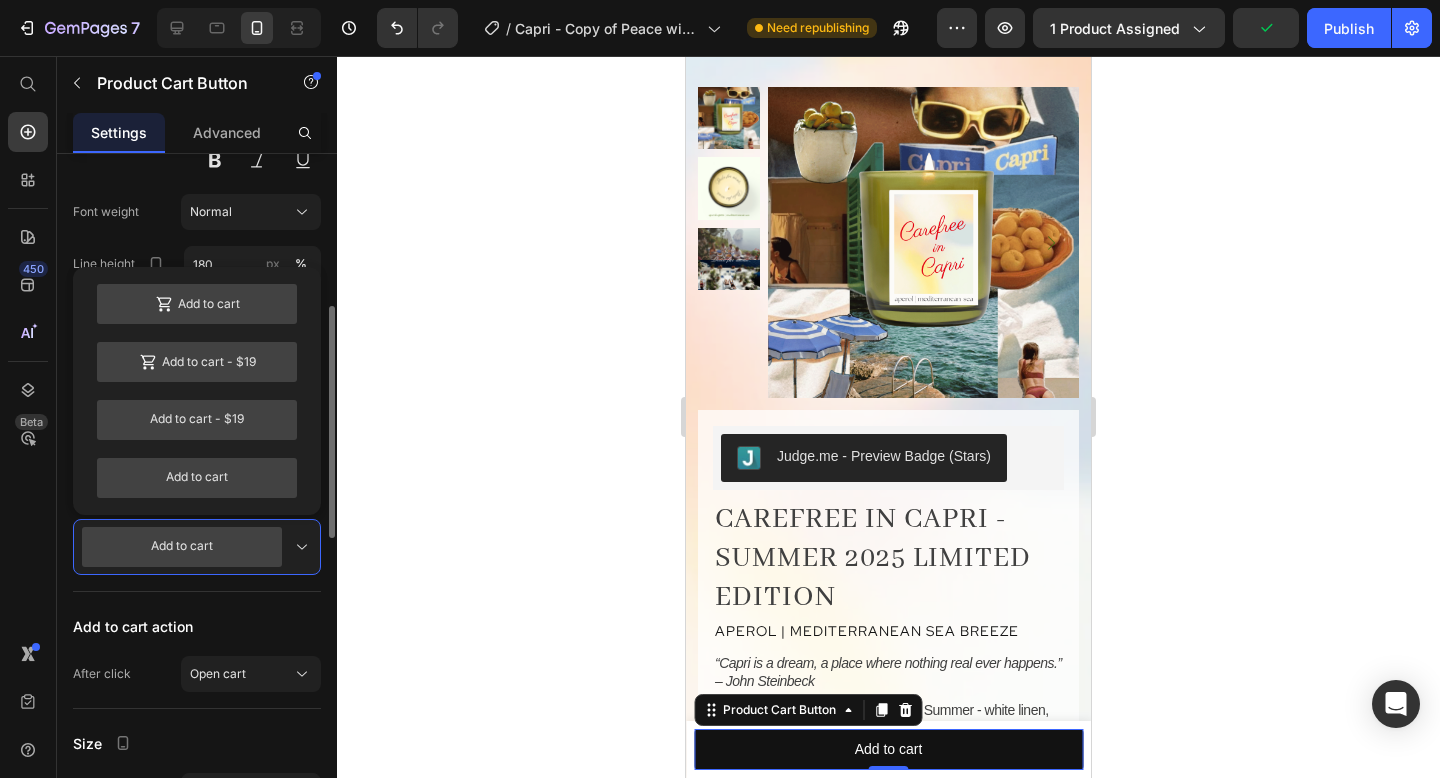 click on "Add to cart" at bounding box center [197, 547] 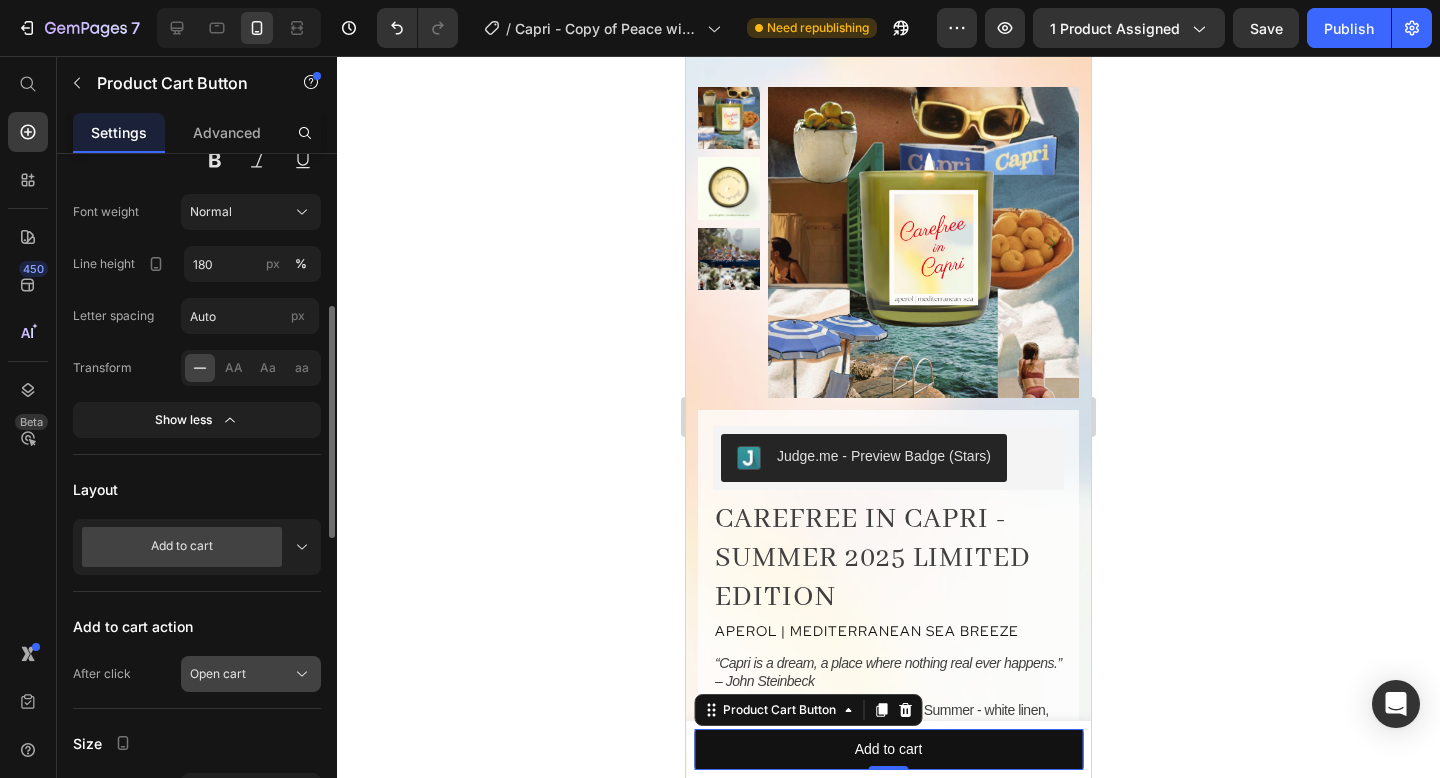click 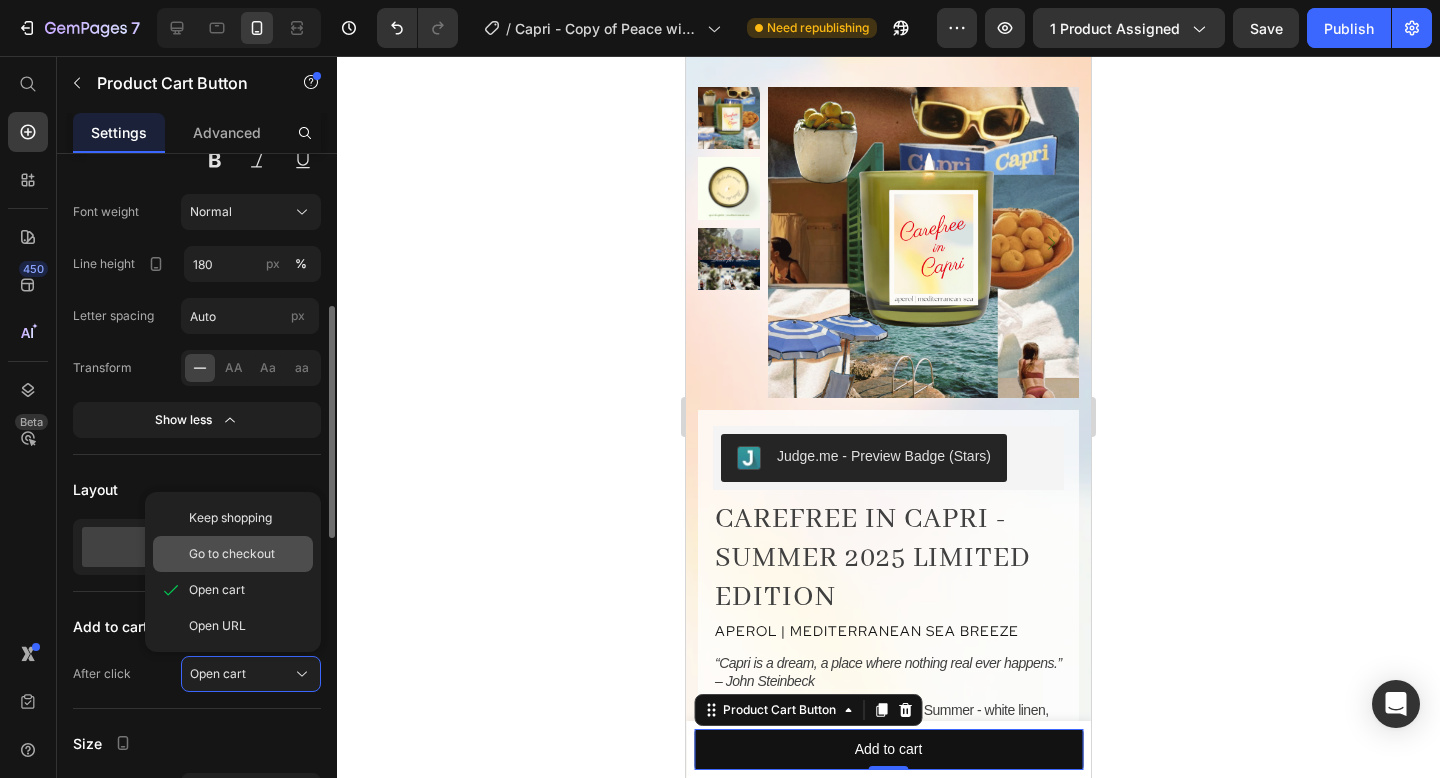 click on "Go to checkout" at bounding box center (232, 554) 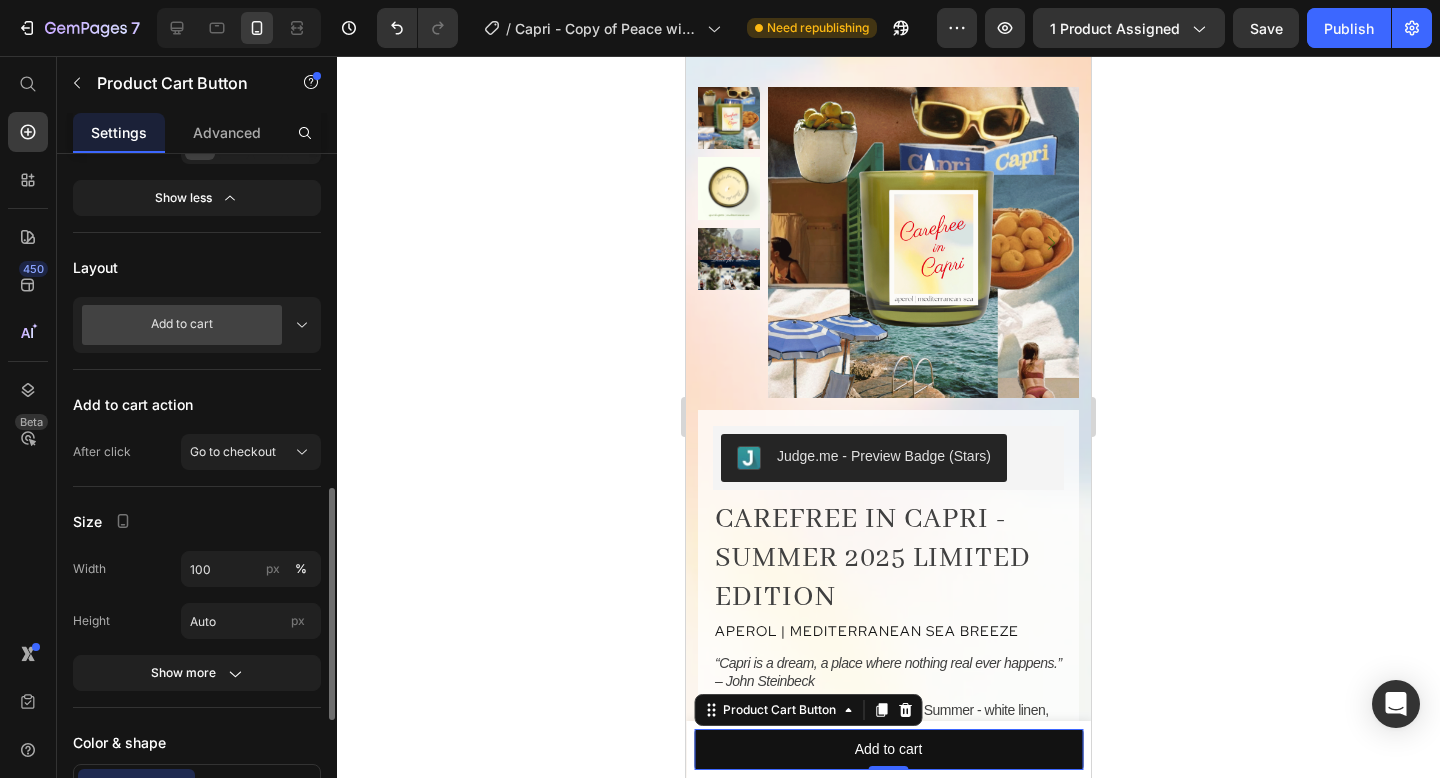 scroll, scrollTop: 748, scrollLeft: 0, axis: vertical 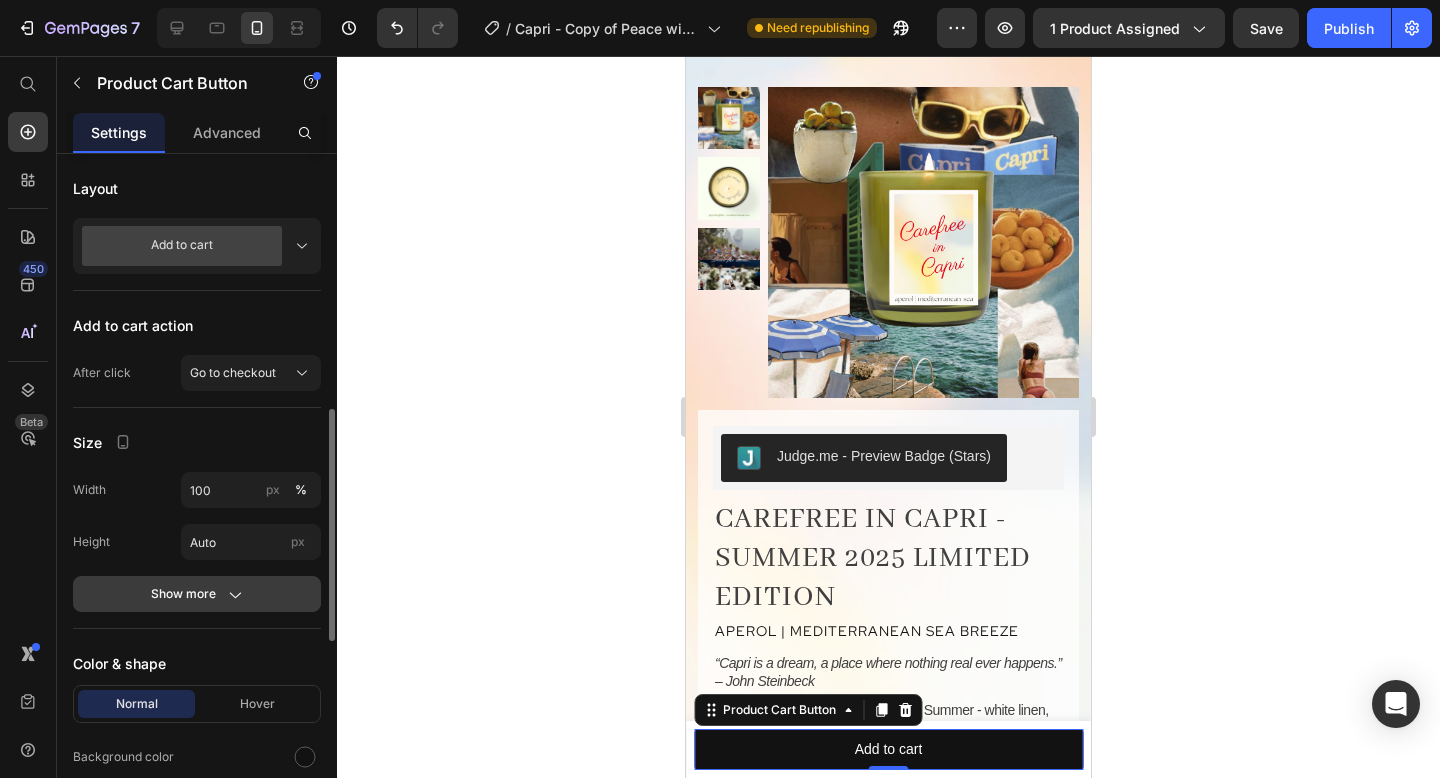 click on "Show more" 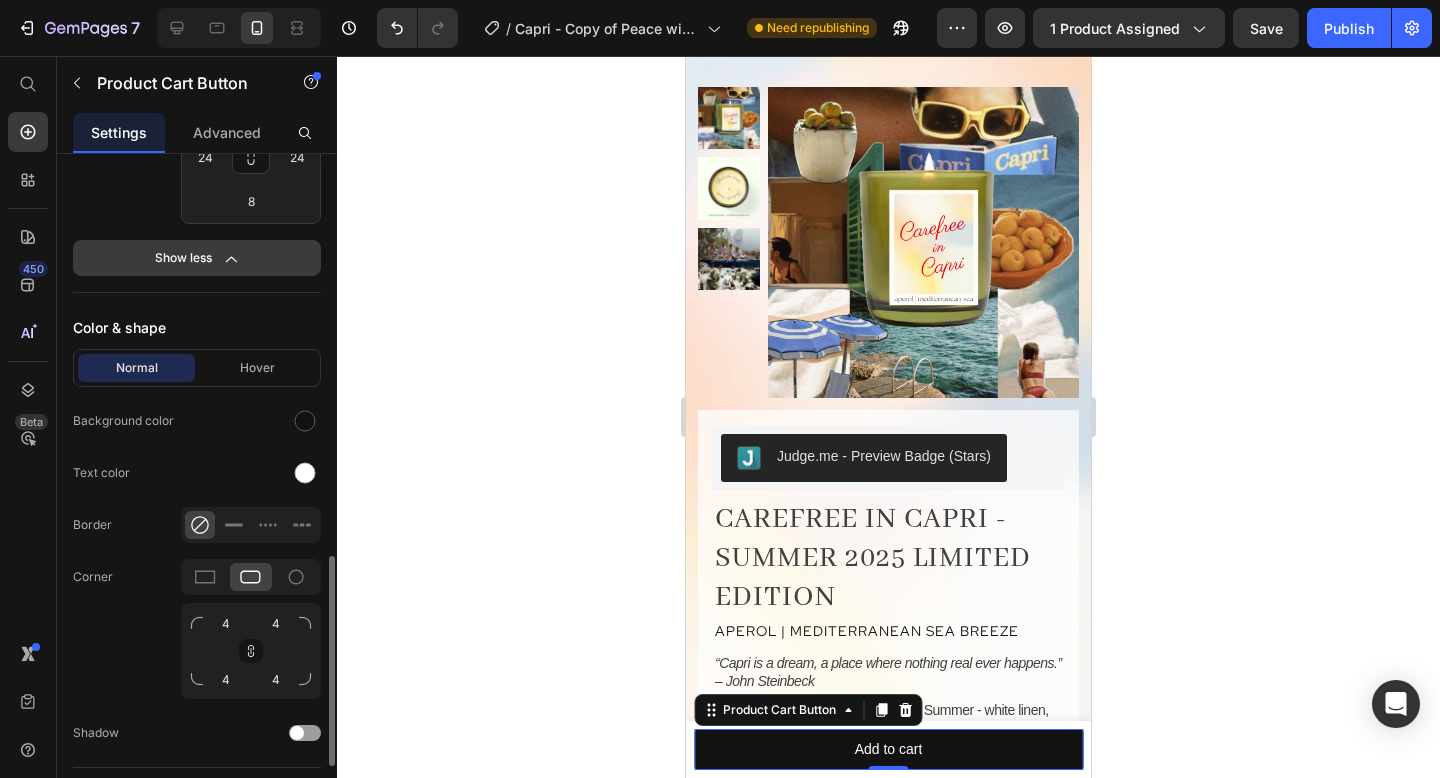 scroll, scrollTop: 1287, scrollLeft: 0, axis: vertical 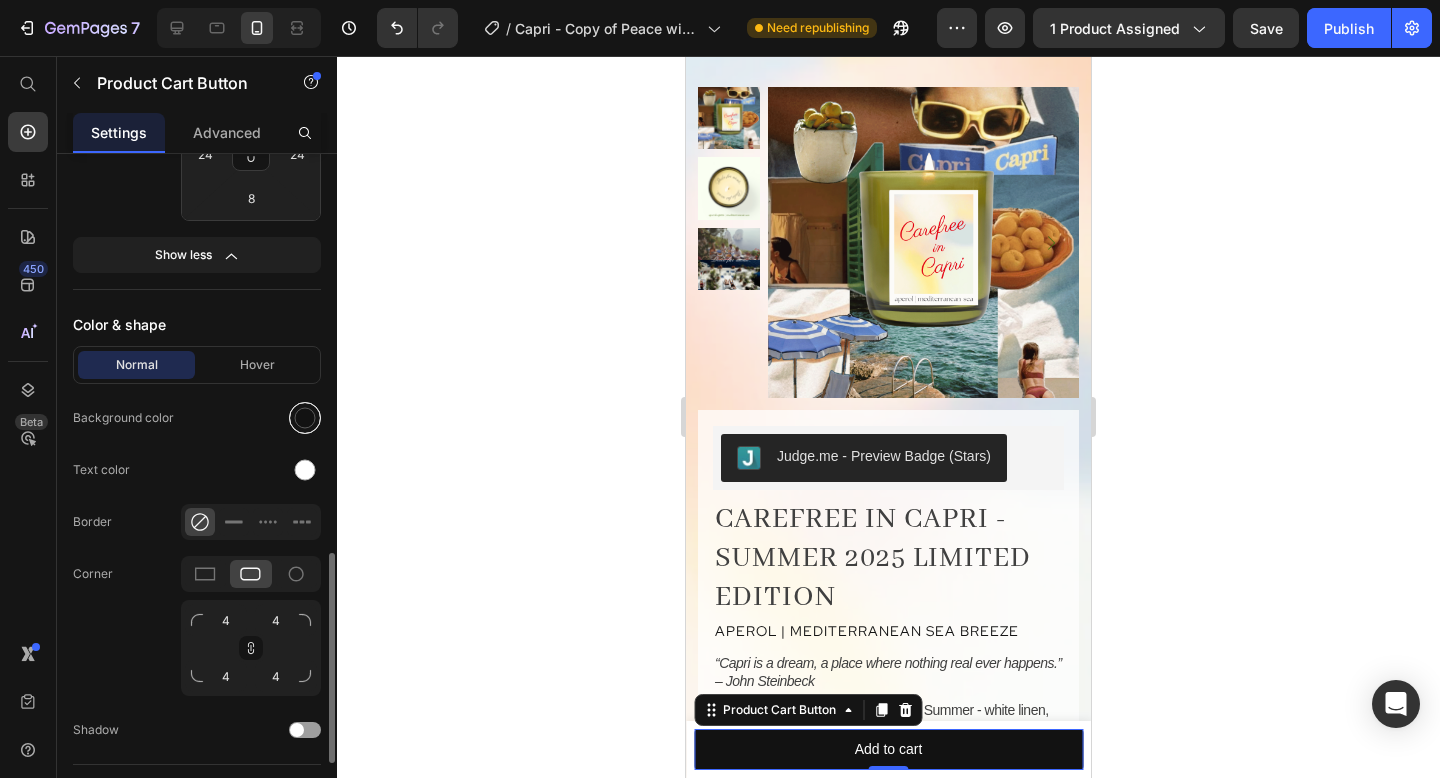 click at bounding box center (305, 418) 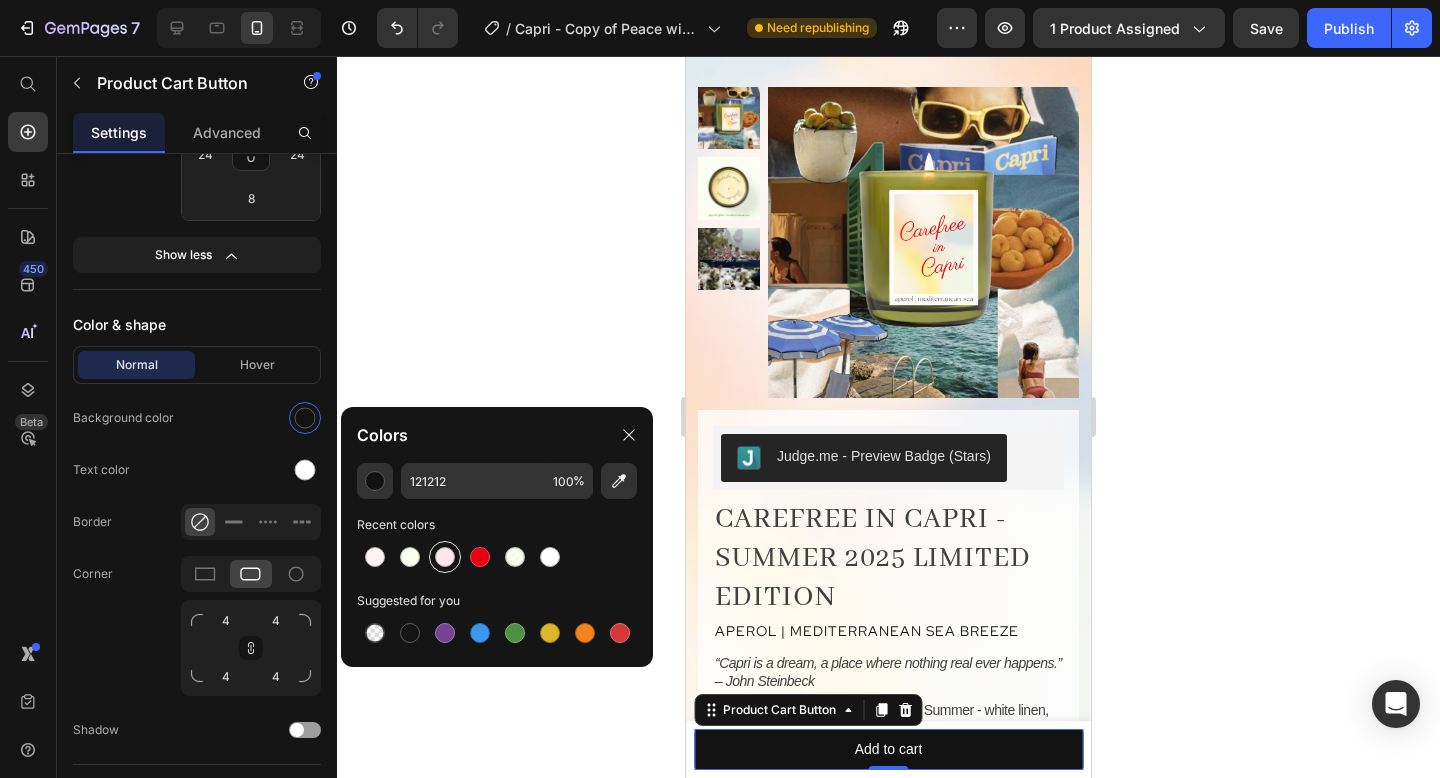 click at bounding box center (445, 557) 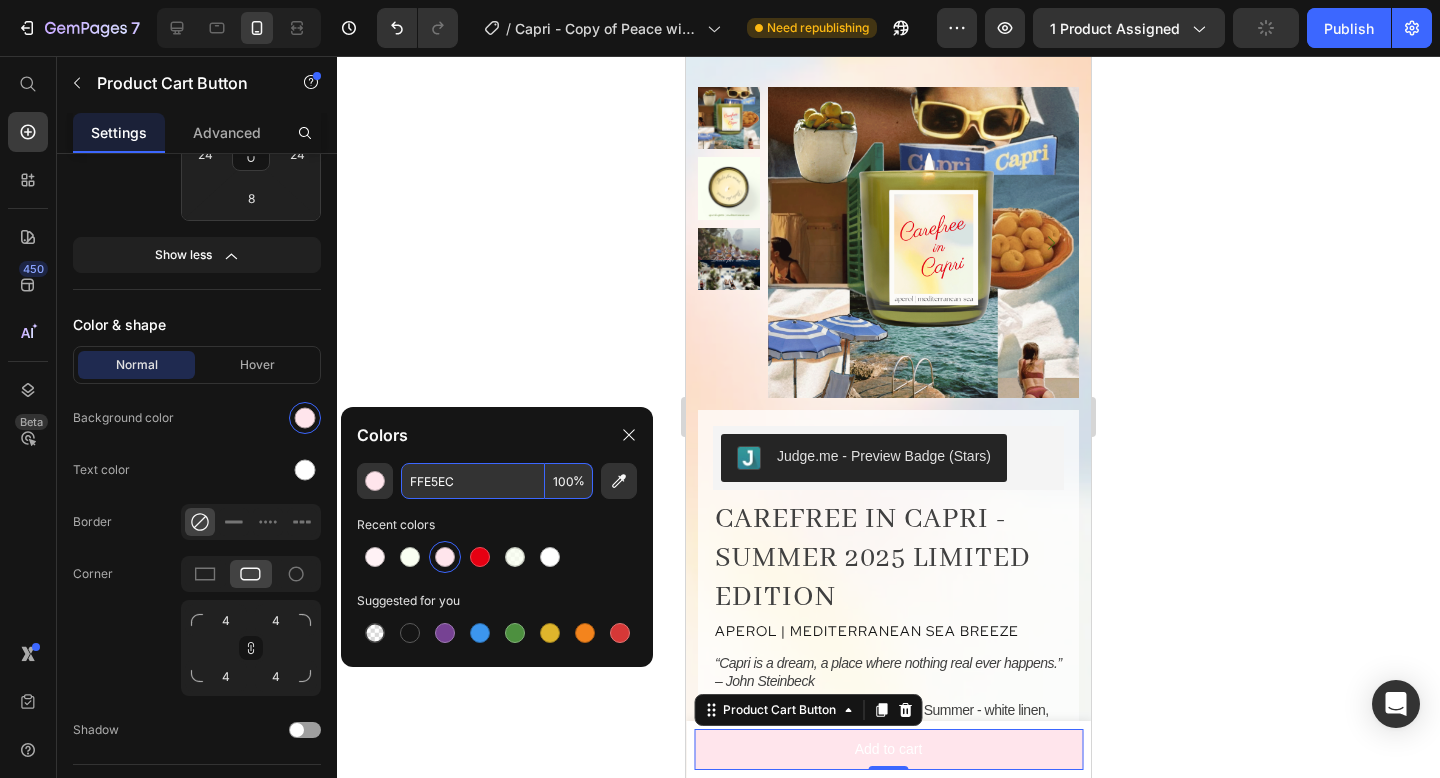 click on "FFE5EC" at bounding box center [473, 481] 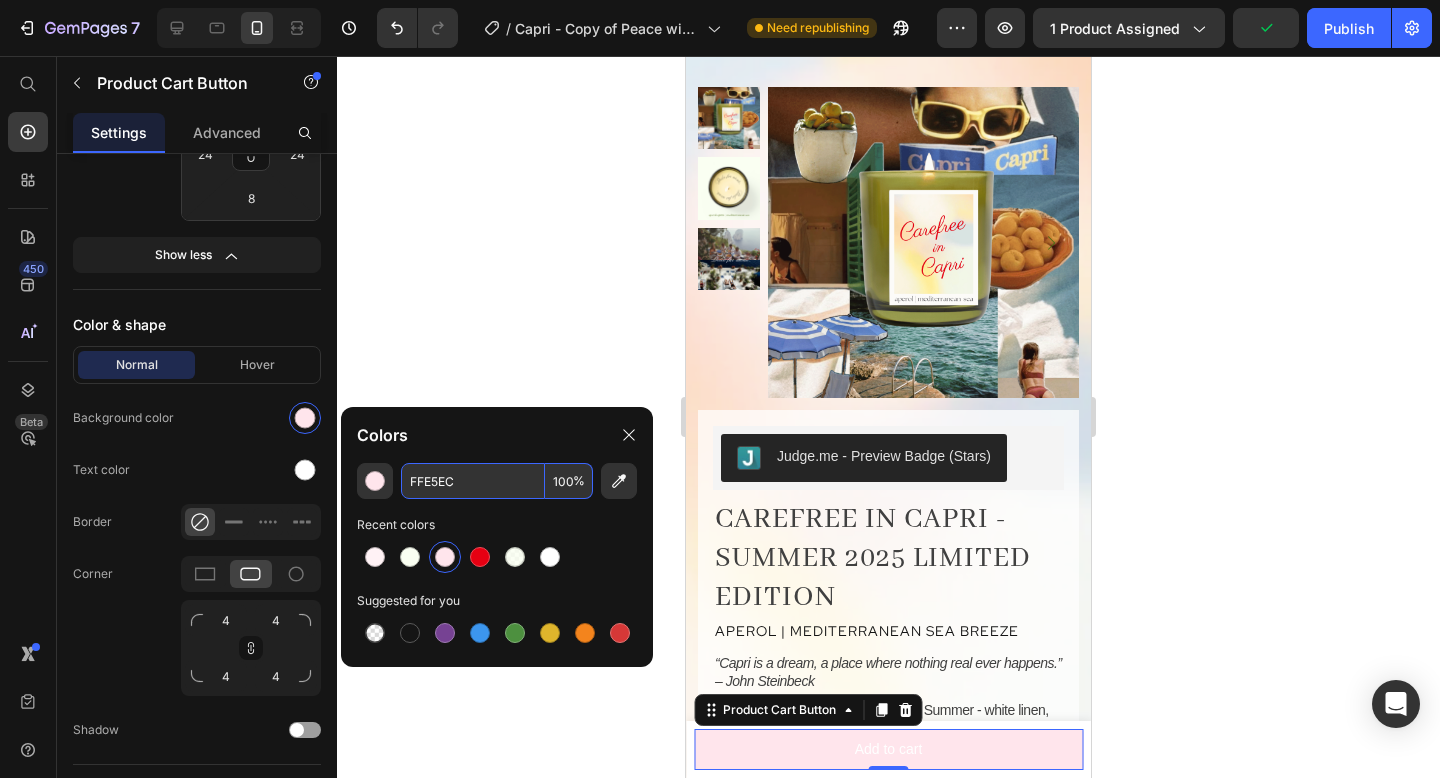 click on "FFE5EC" at bounding box center (473, 481) 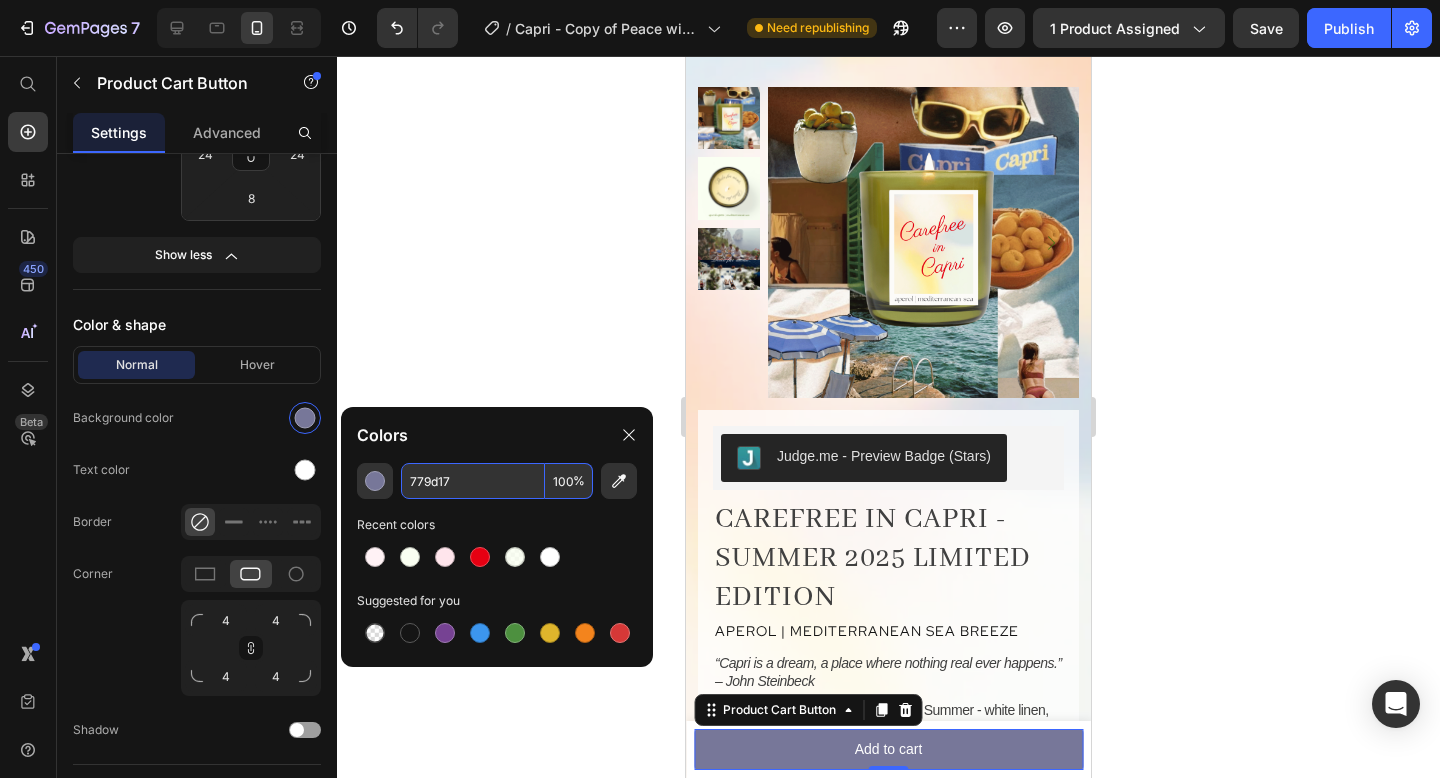 type on "779D17" 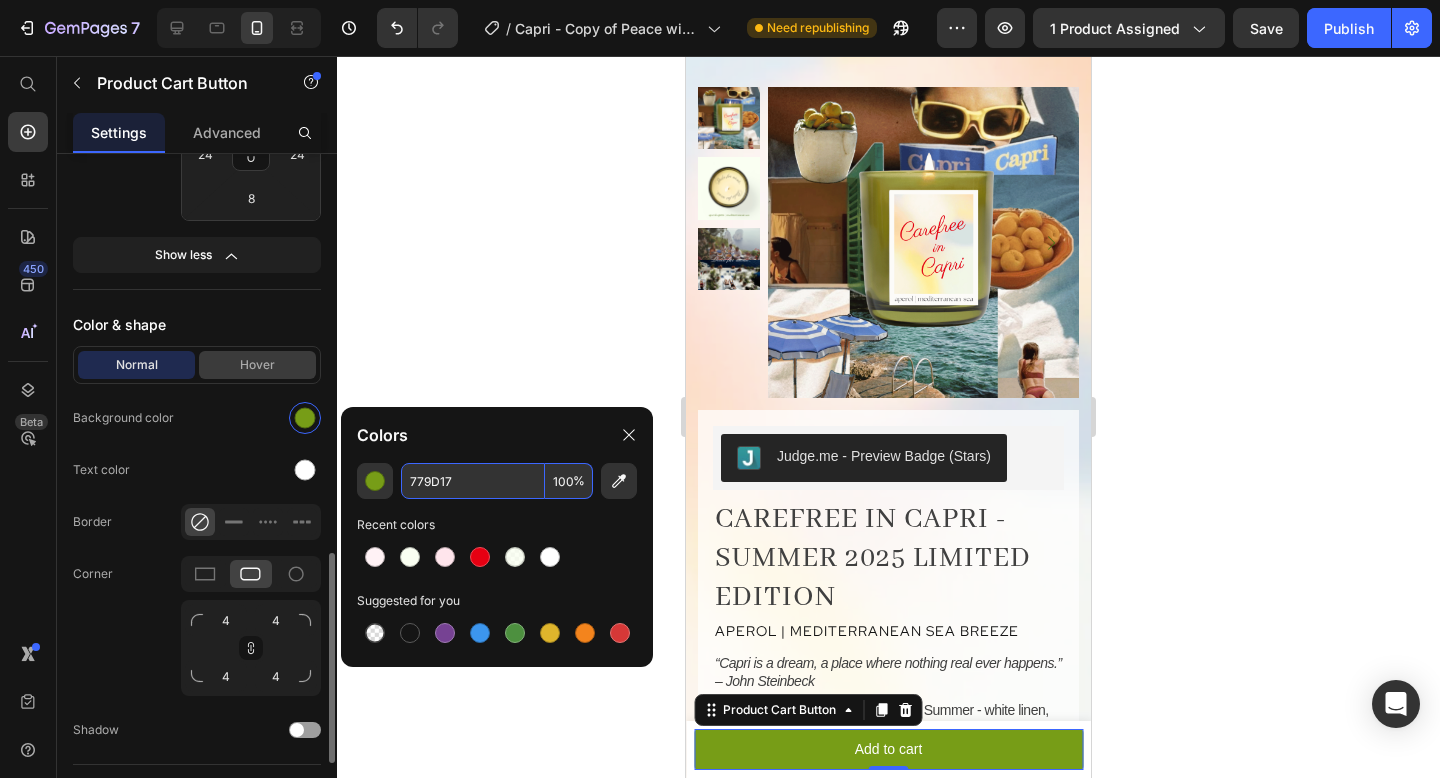 click on "Hover" at bounding box center [257, 365] 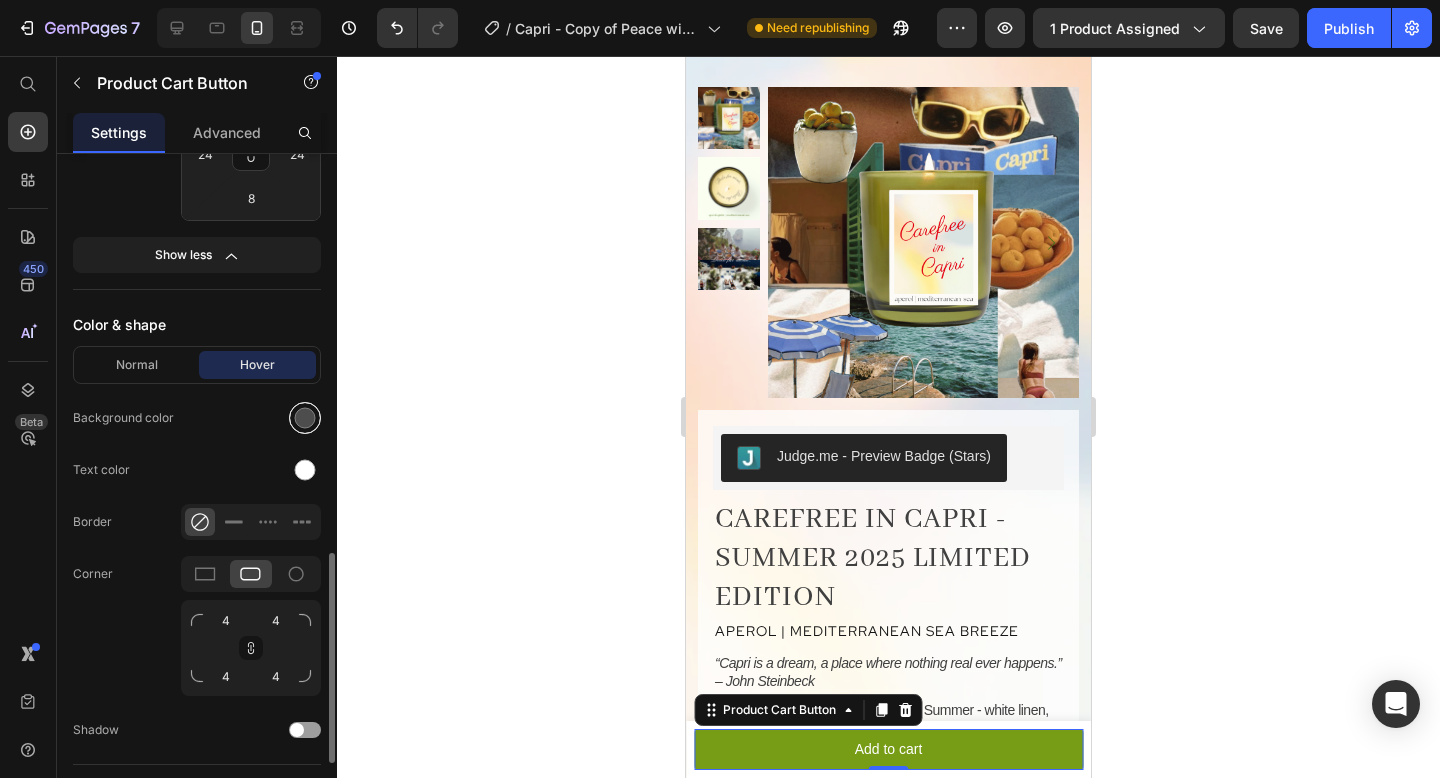 click at bounding box center [305, 418] 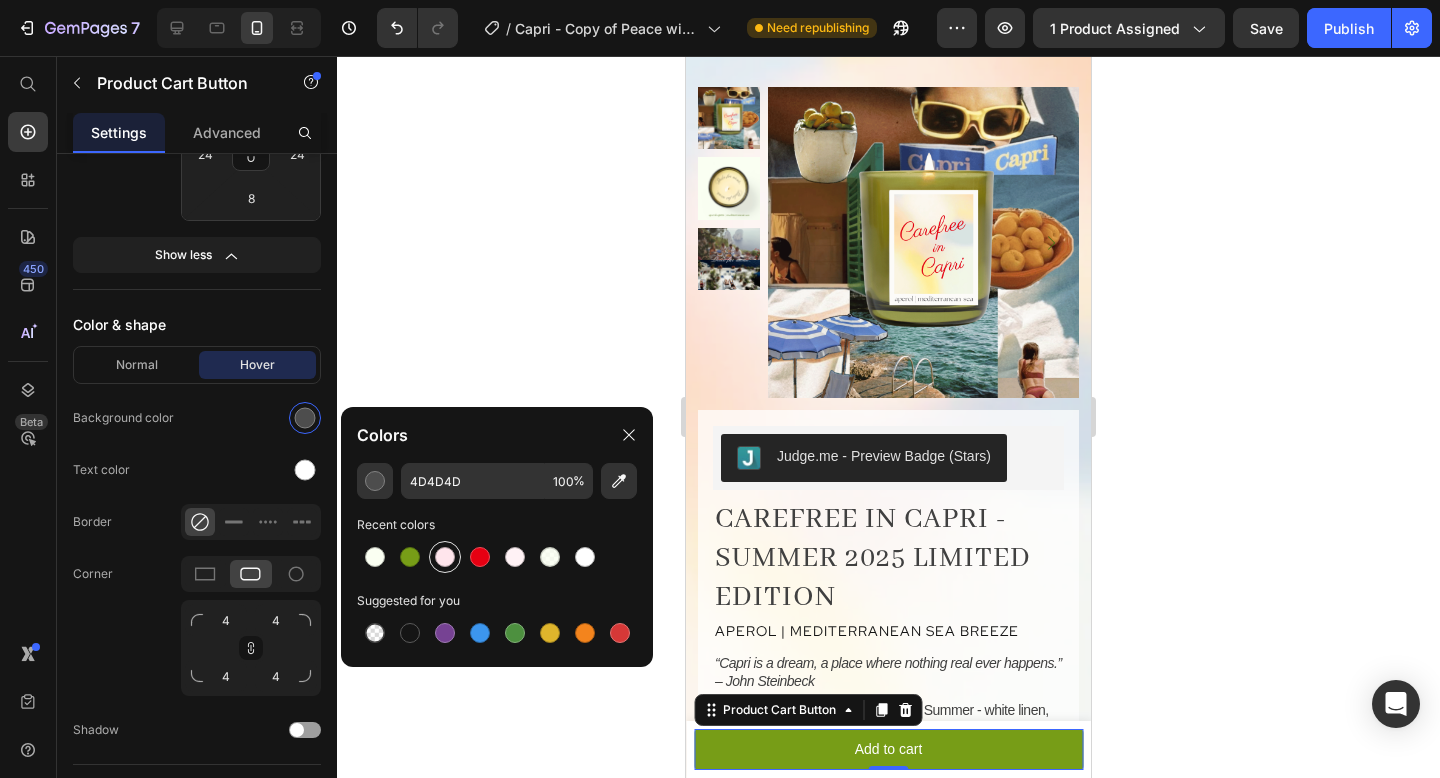 click at bounding box center (445, 557) 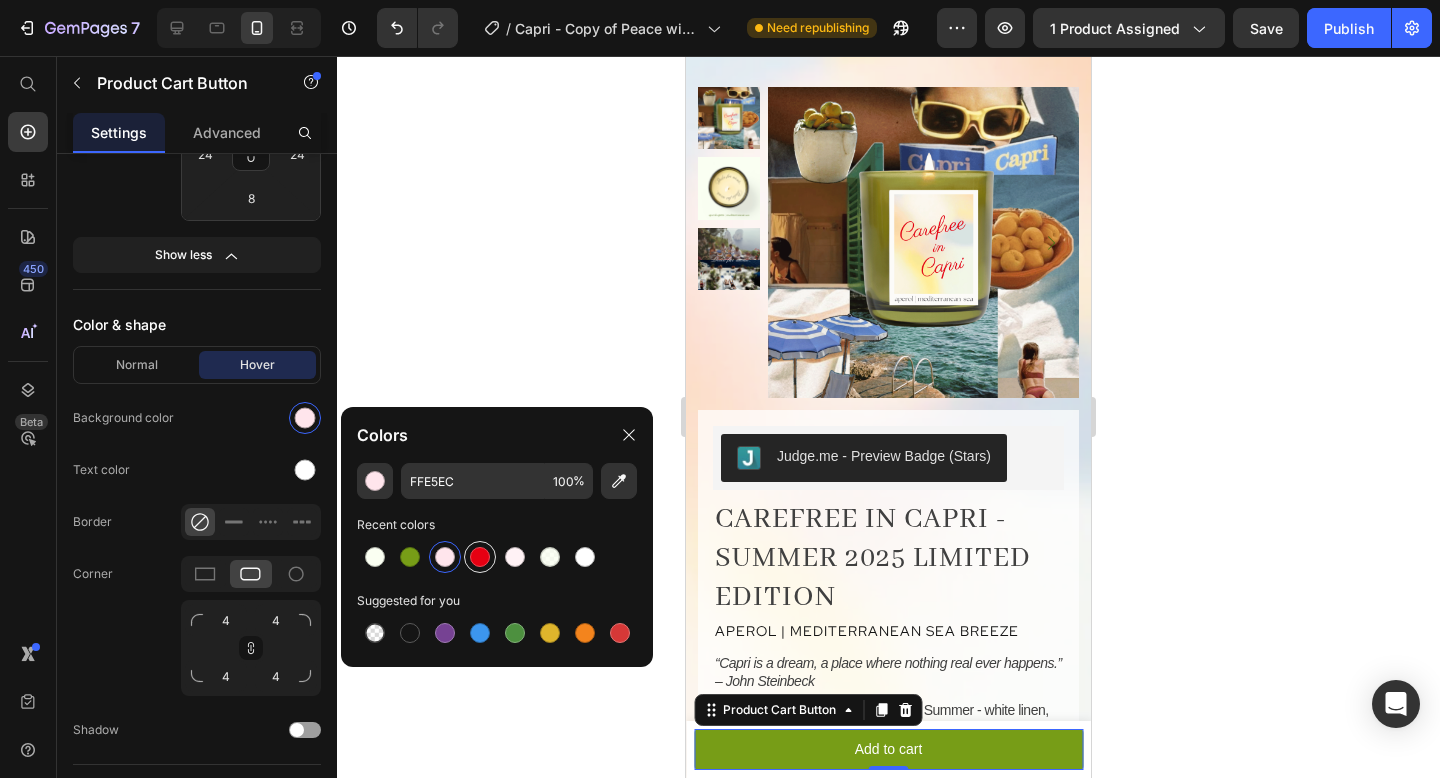click at bounding box center [480, 557] 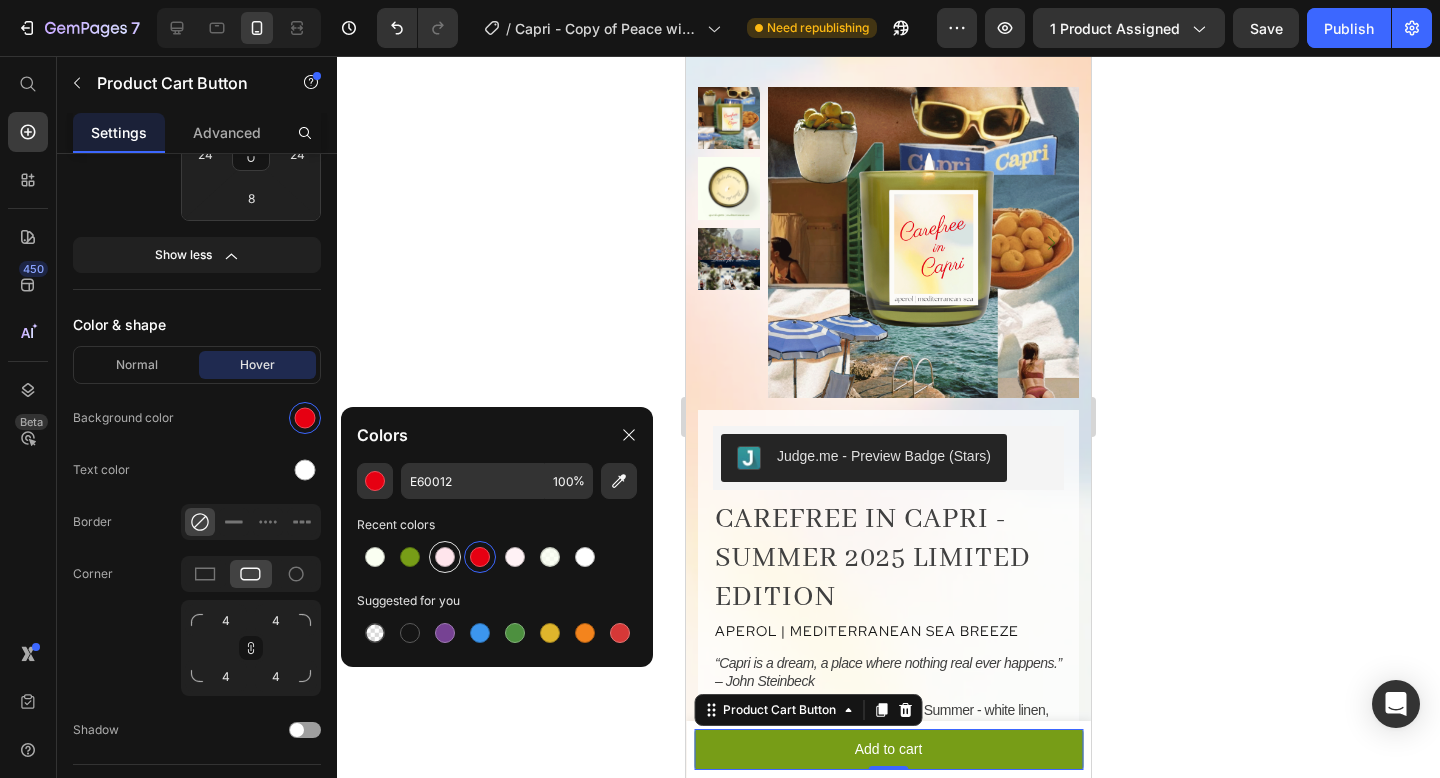 click at bounding box center (445, 557) 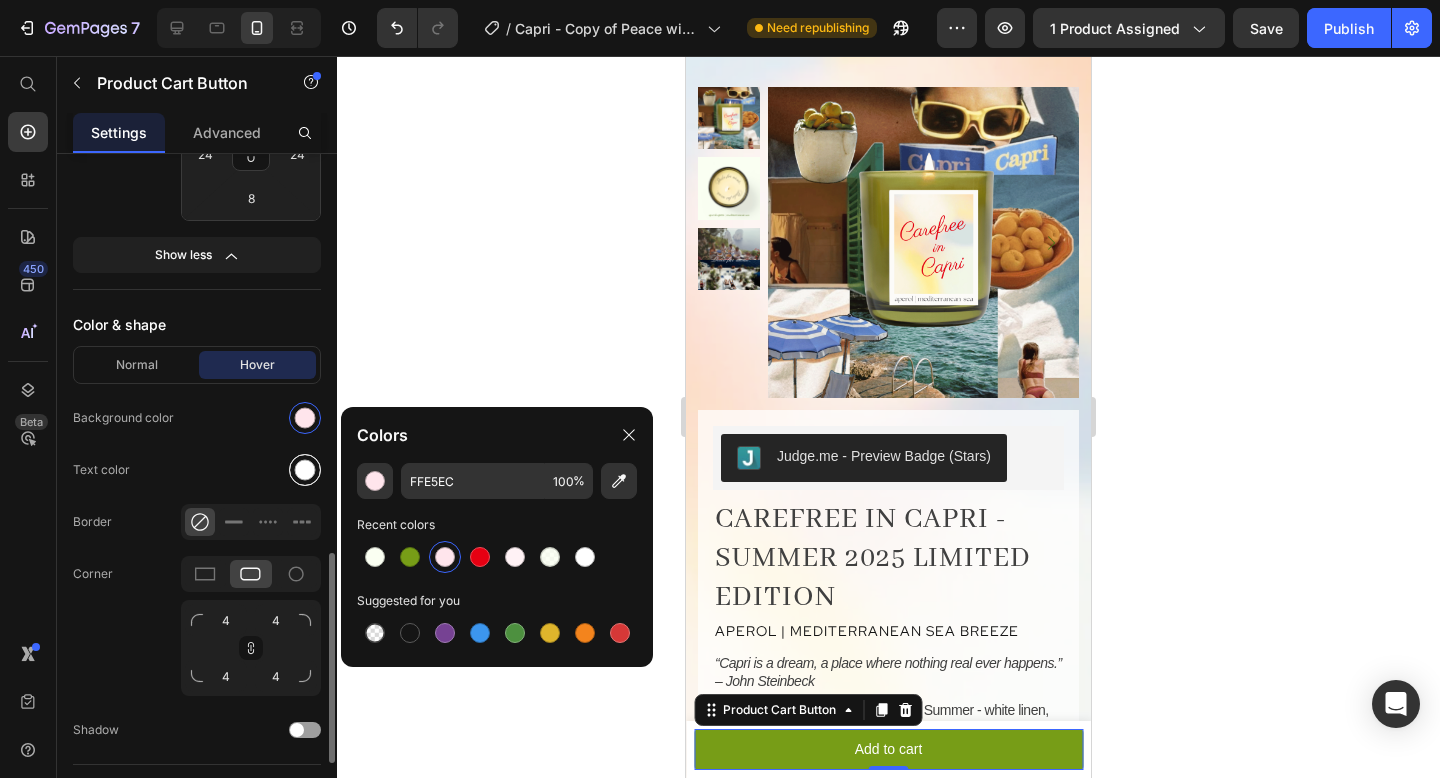 click at bounding box center [305, 470] 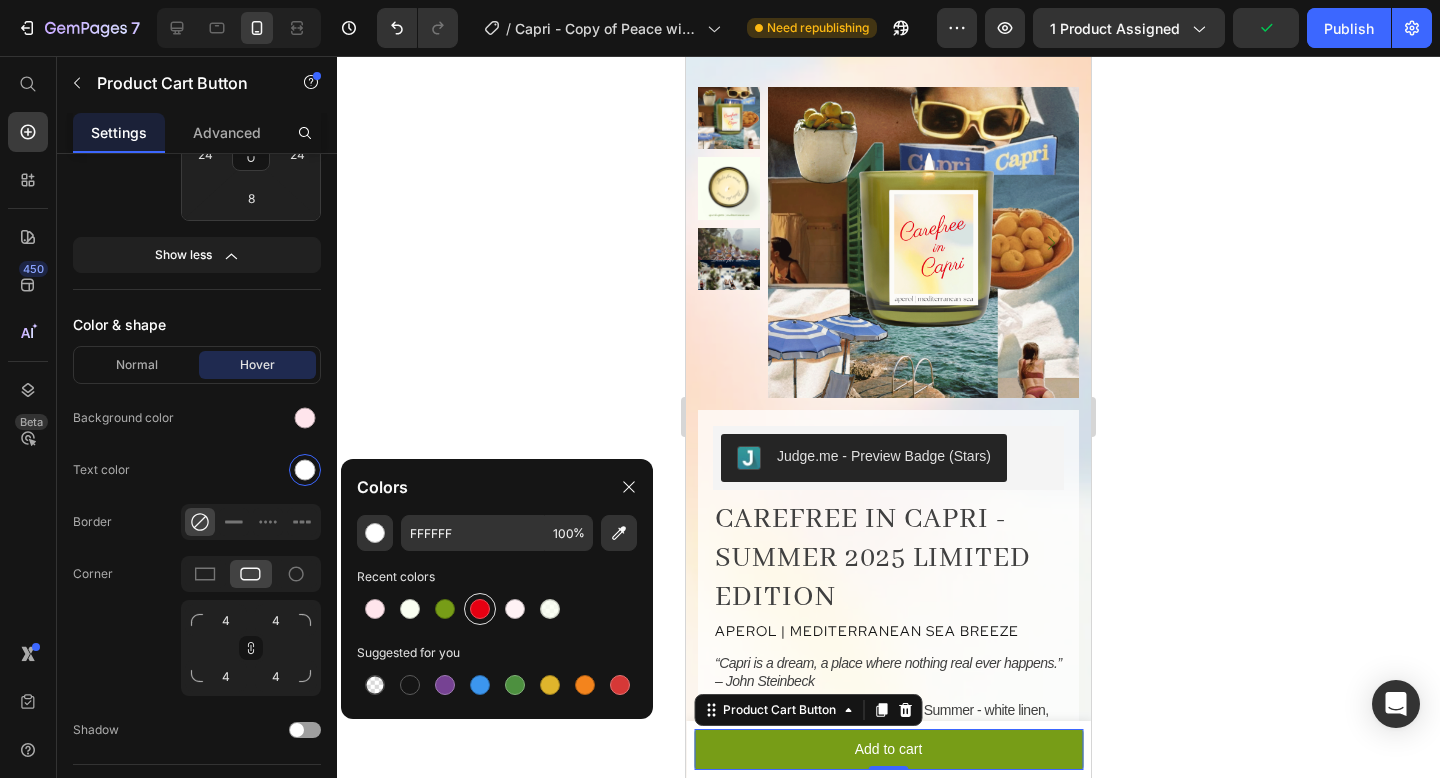 click at bounding box center [480, 609] 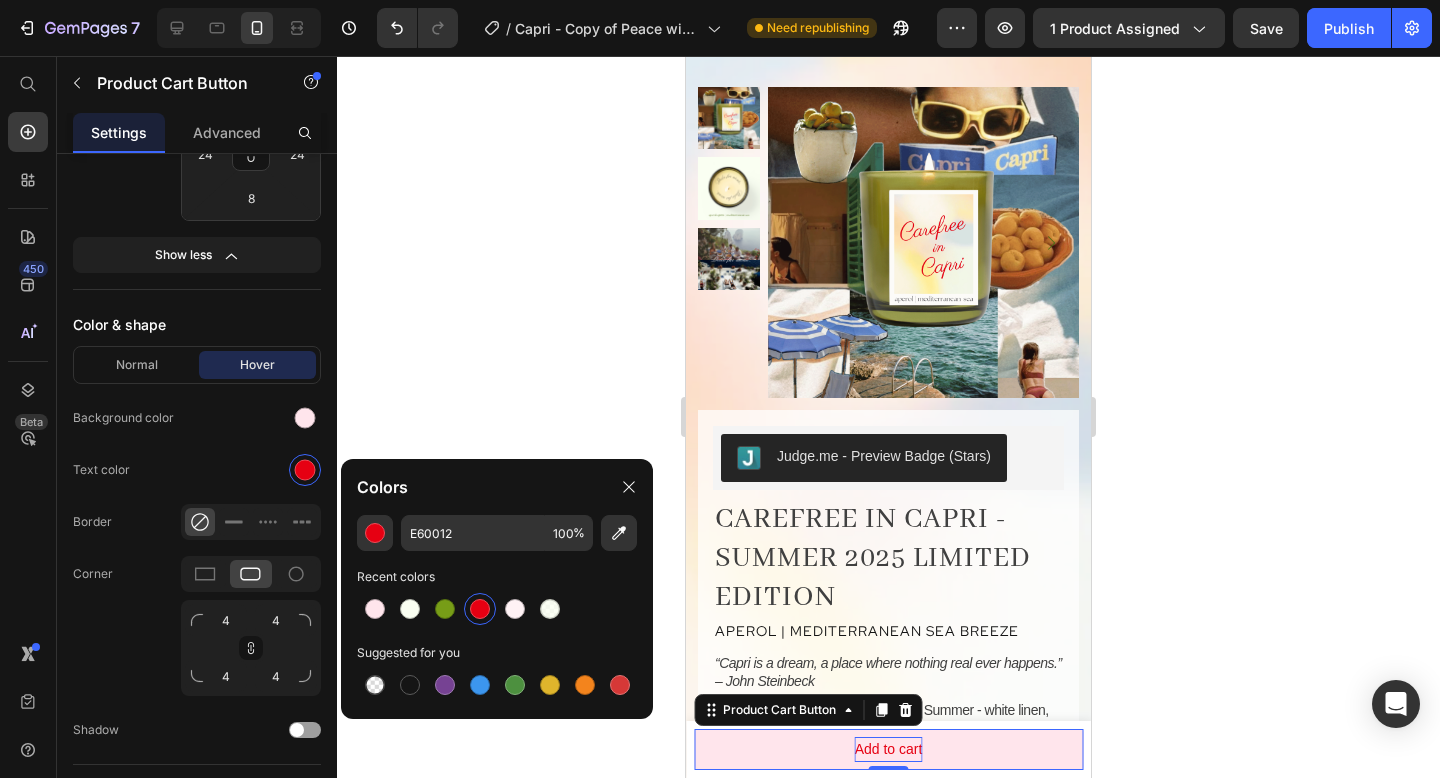click on "Add to cart" at bounding box center [889, 749] 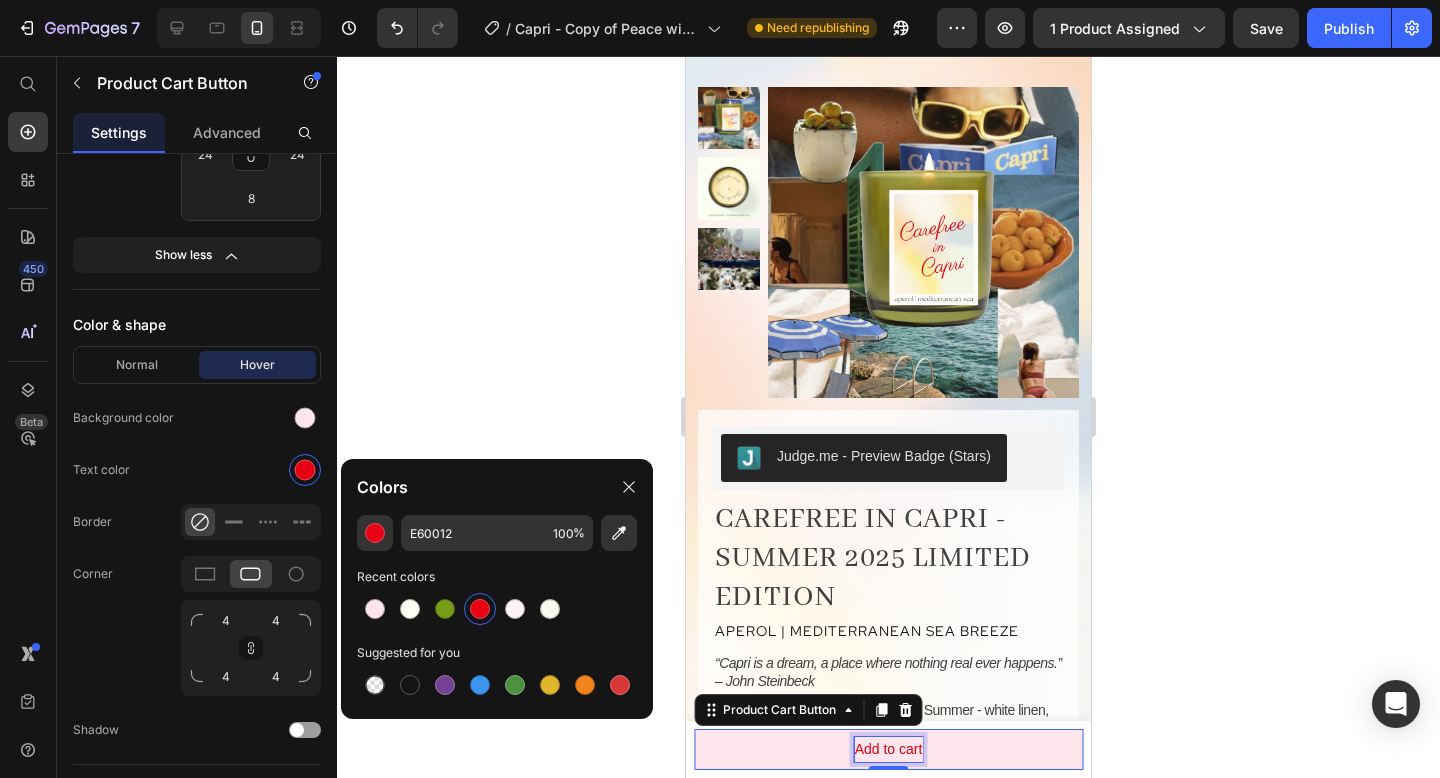 click on "Add to cart" at bounding box center [889, 749] 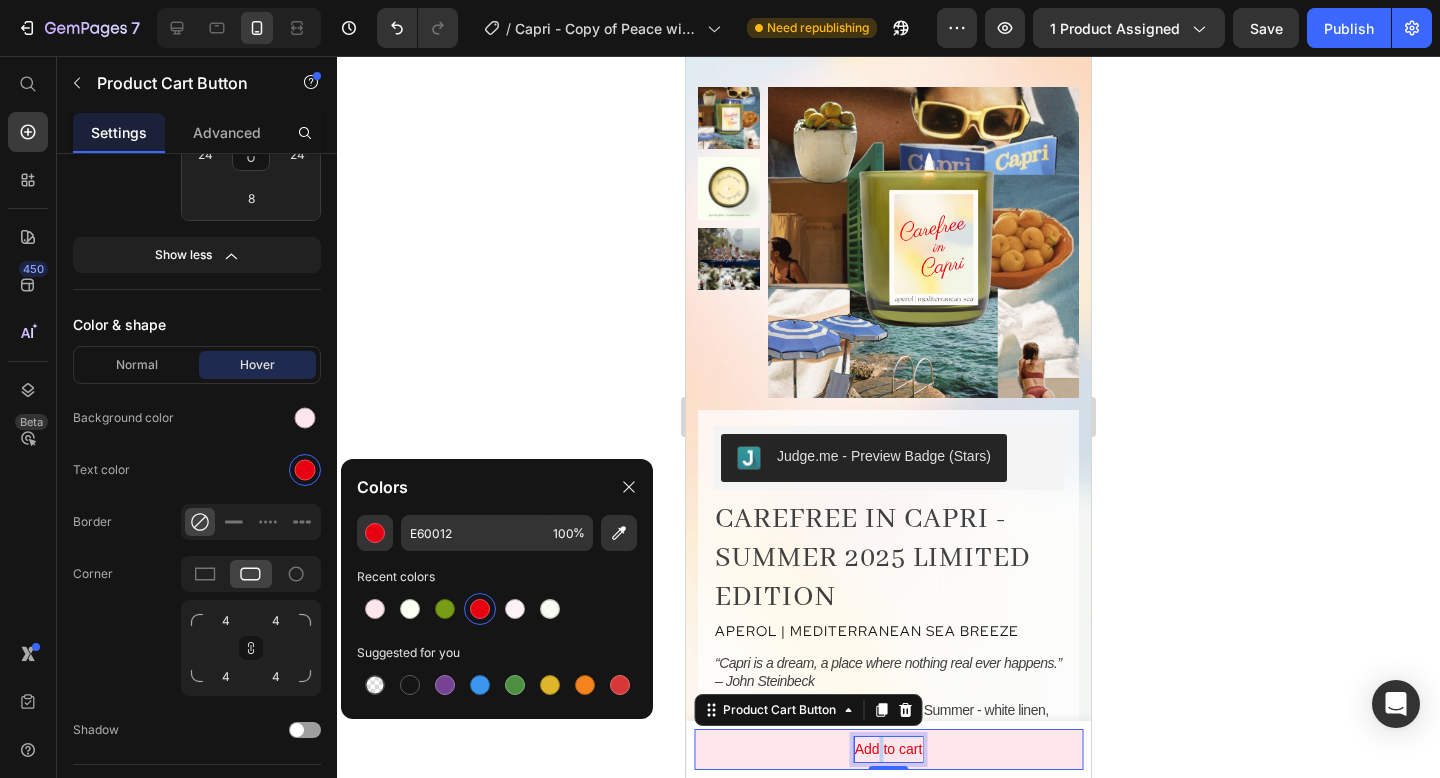 click on "Add to cart" at bounding box center [889, 749] 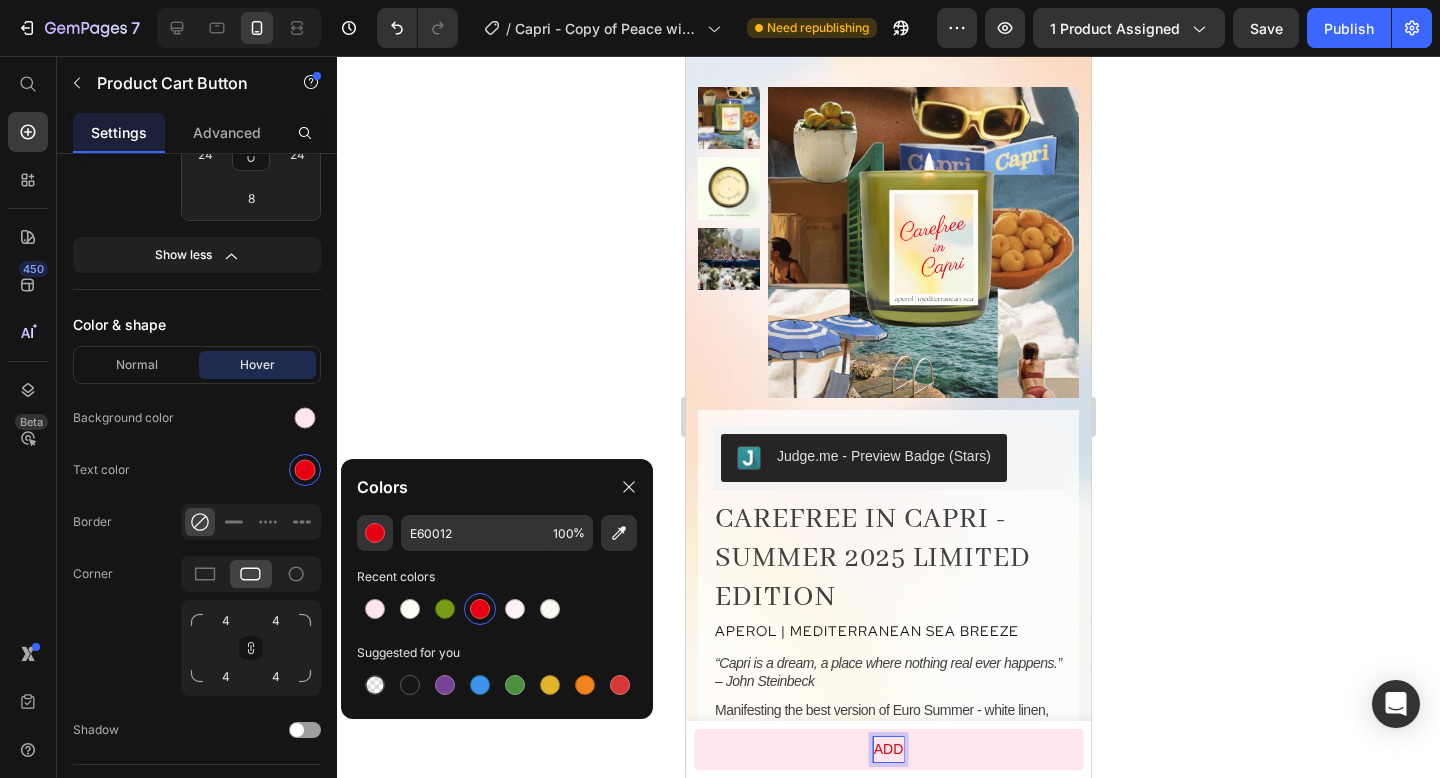 click on "ADD" at bounding box center (888, 749) 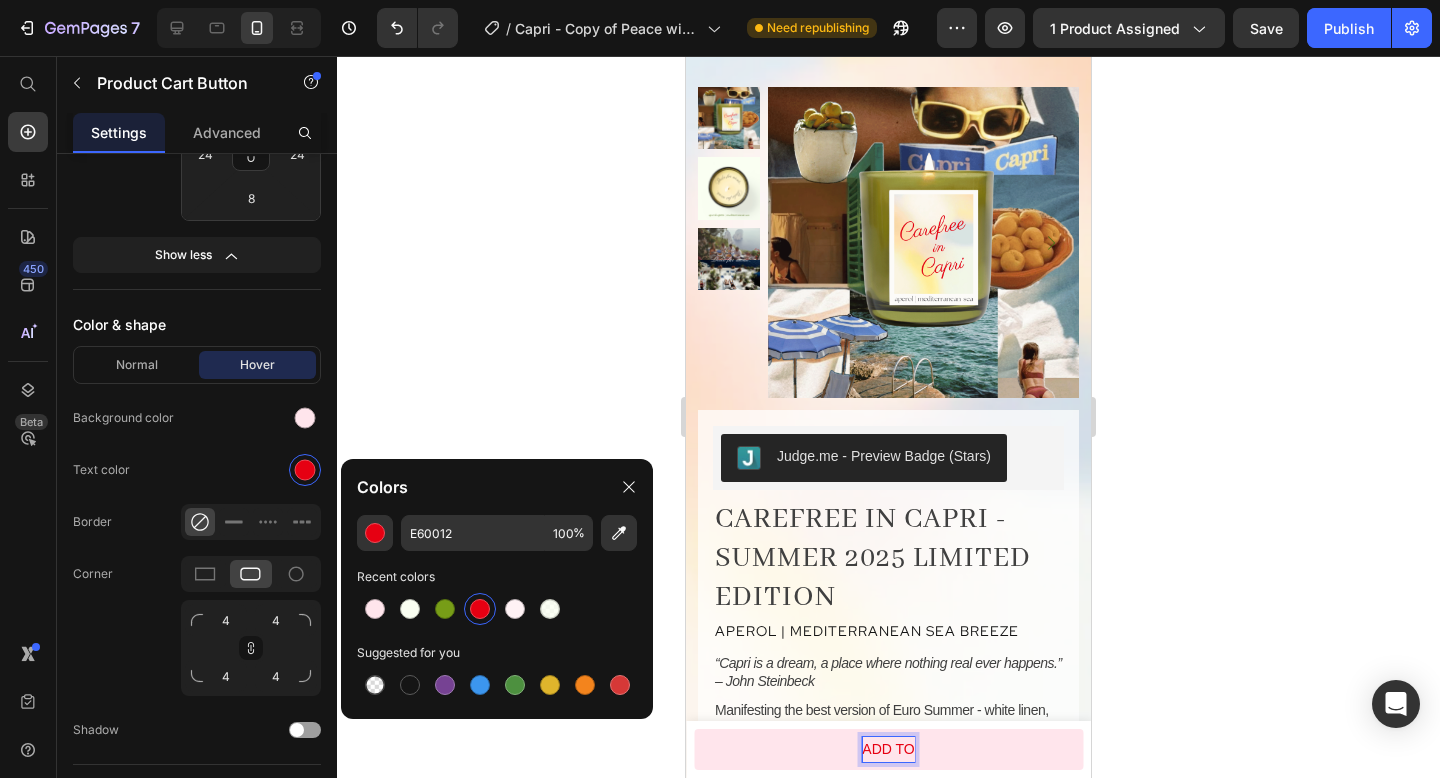 click on "ADD TO" at bounding box center [888, 749] 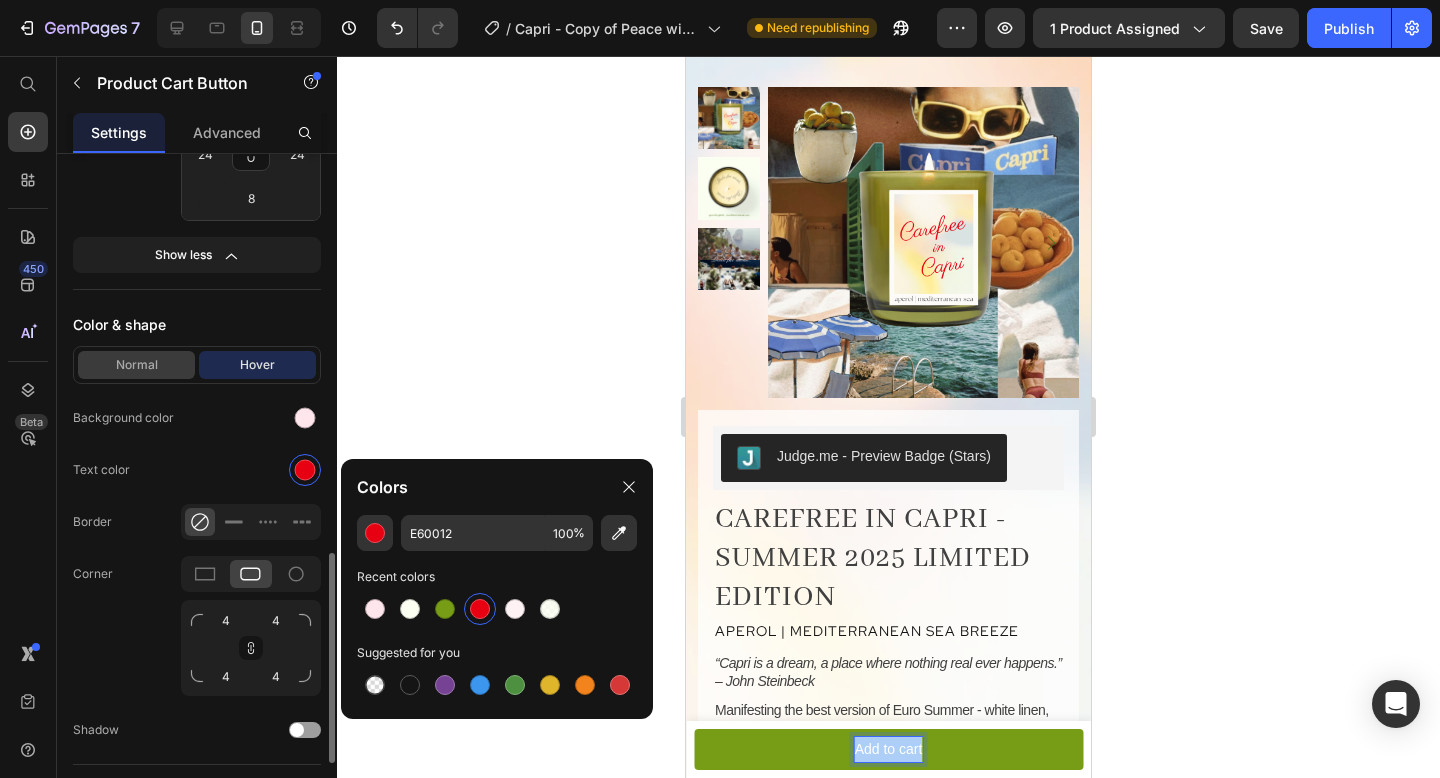 click on "Normal" at bounding box center (136, 365) 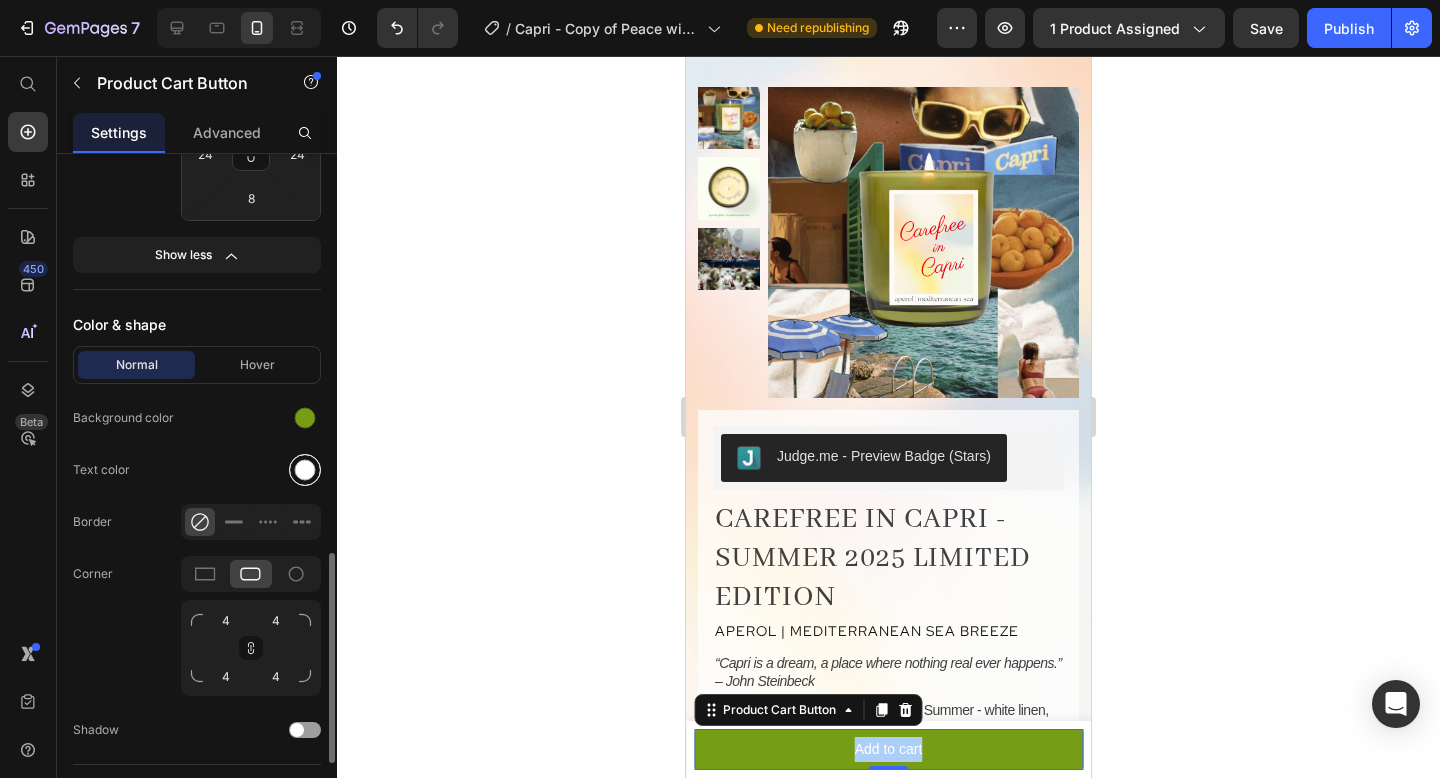 click at bounding box center [305, 470] 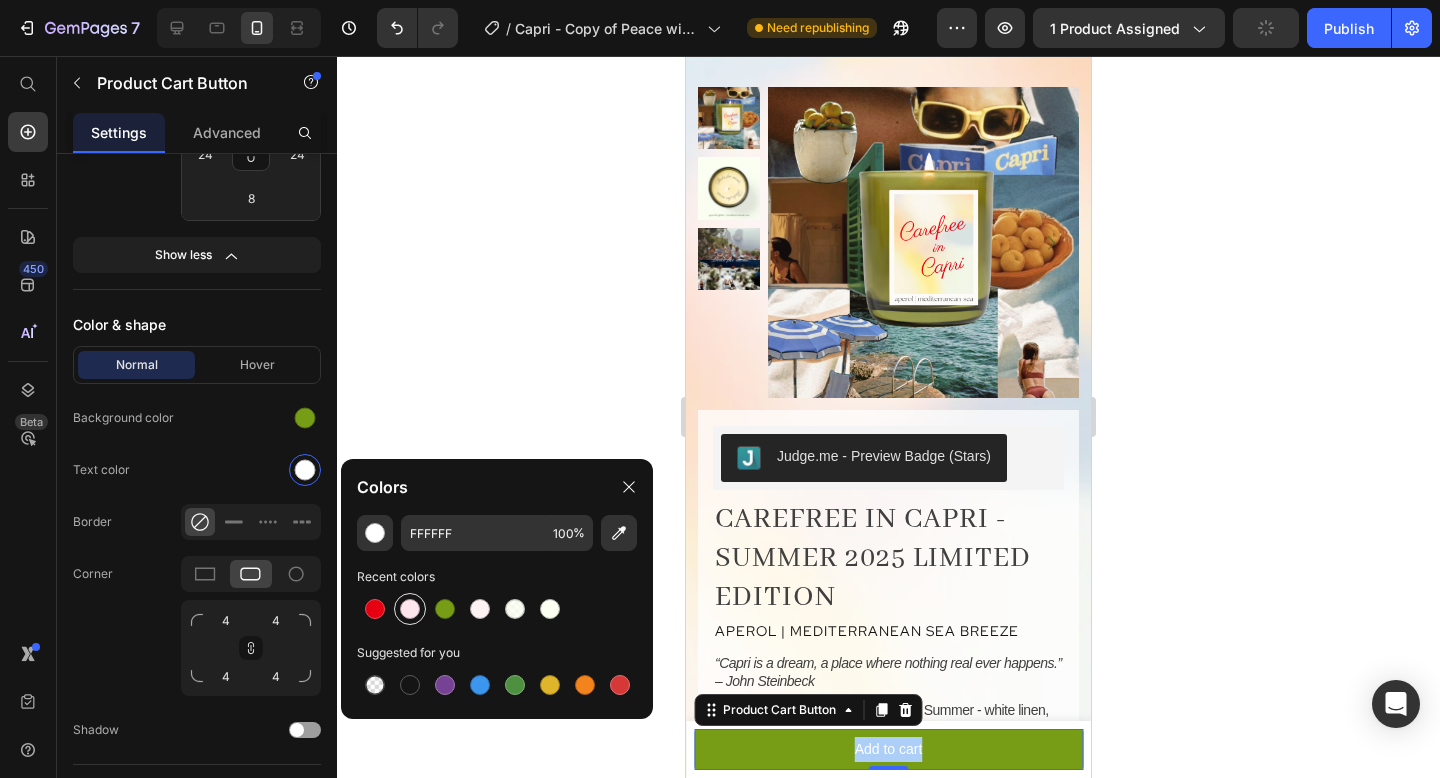 click at bounding box center [410, 609] 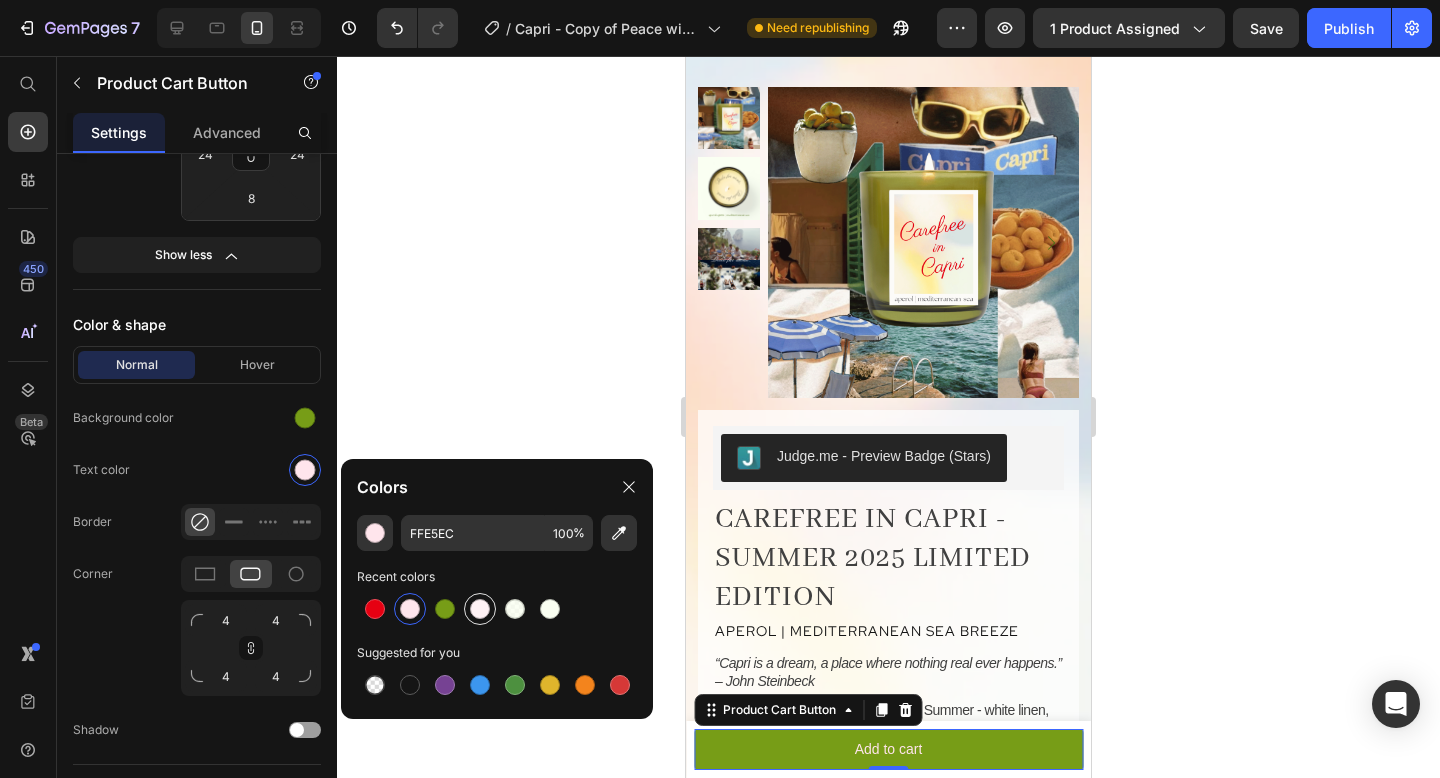 click at bounding box center (480, 609) 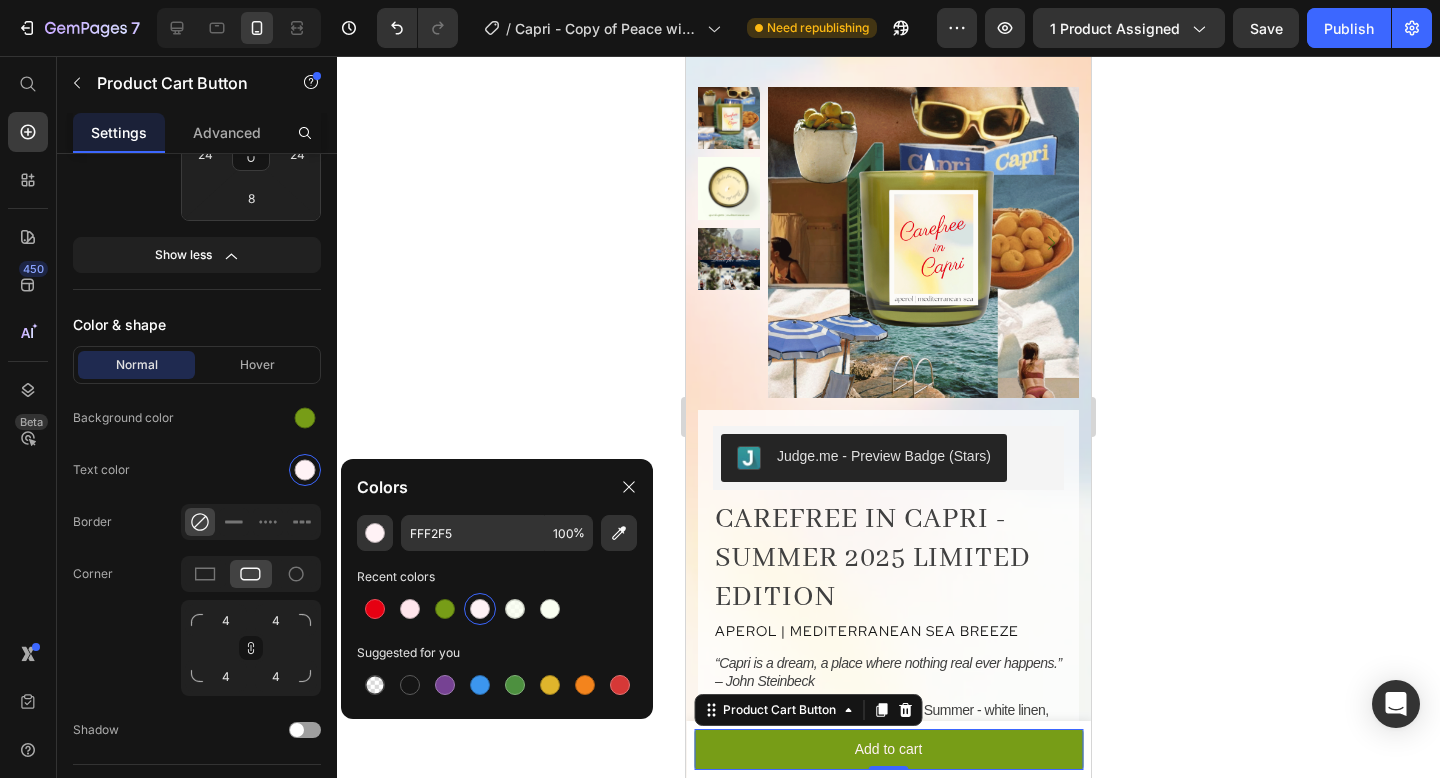 click 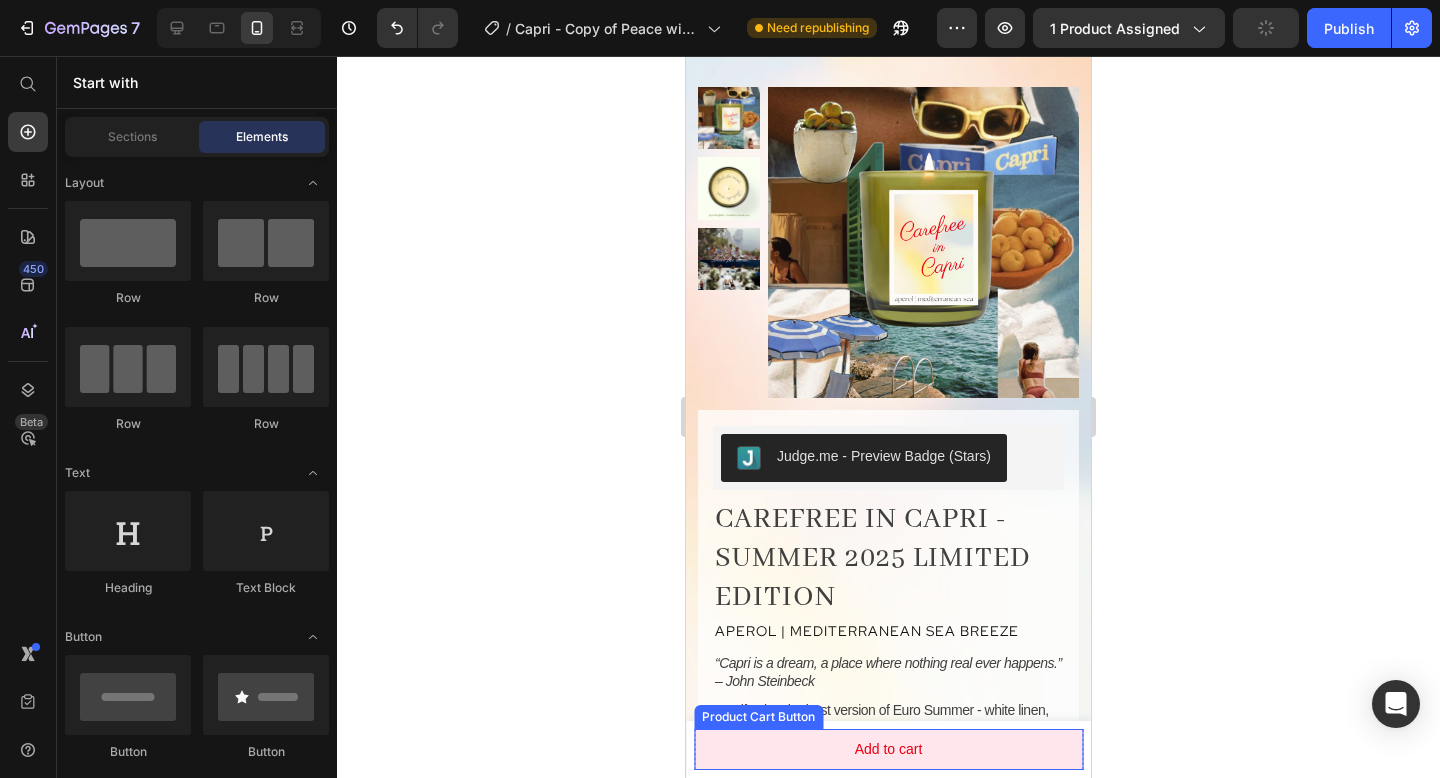 click on "Add to cart" at bounding box center (888, 749) 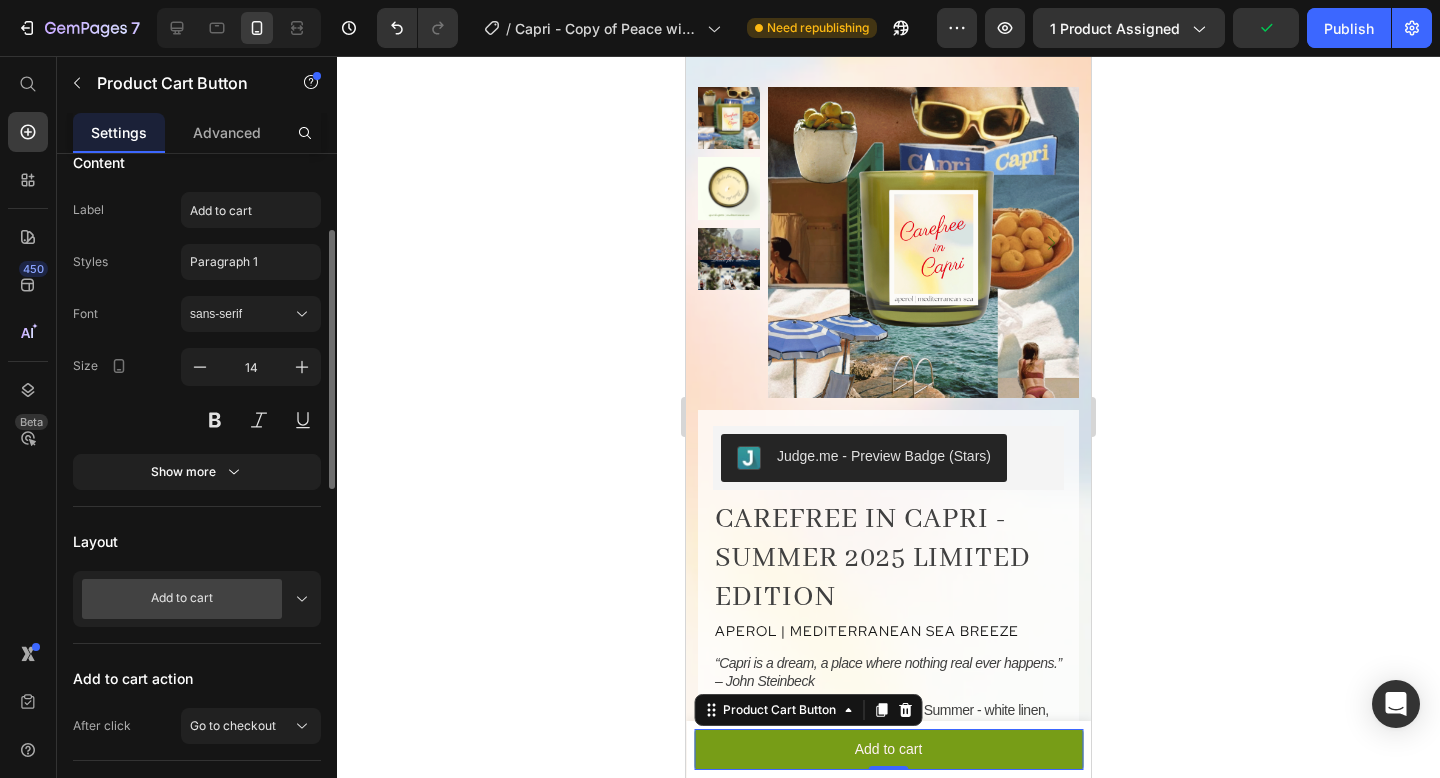 scroll, scrollTop: 185, scrollLeft: 0, axis: vertical 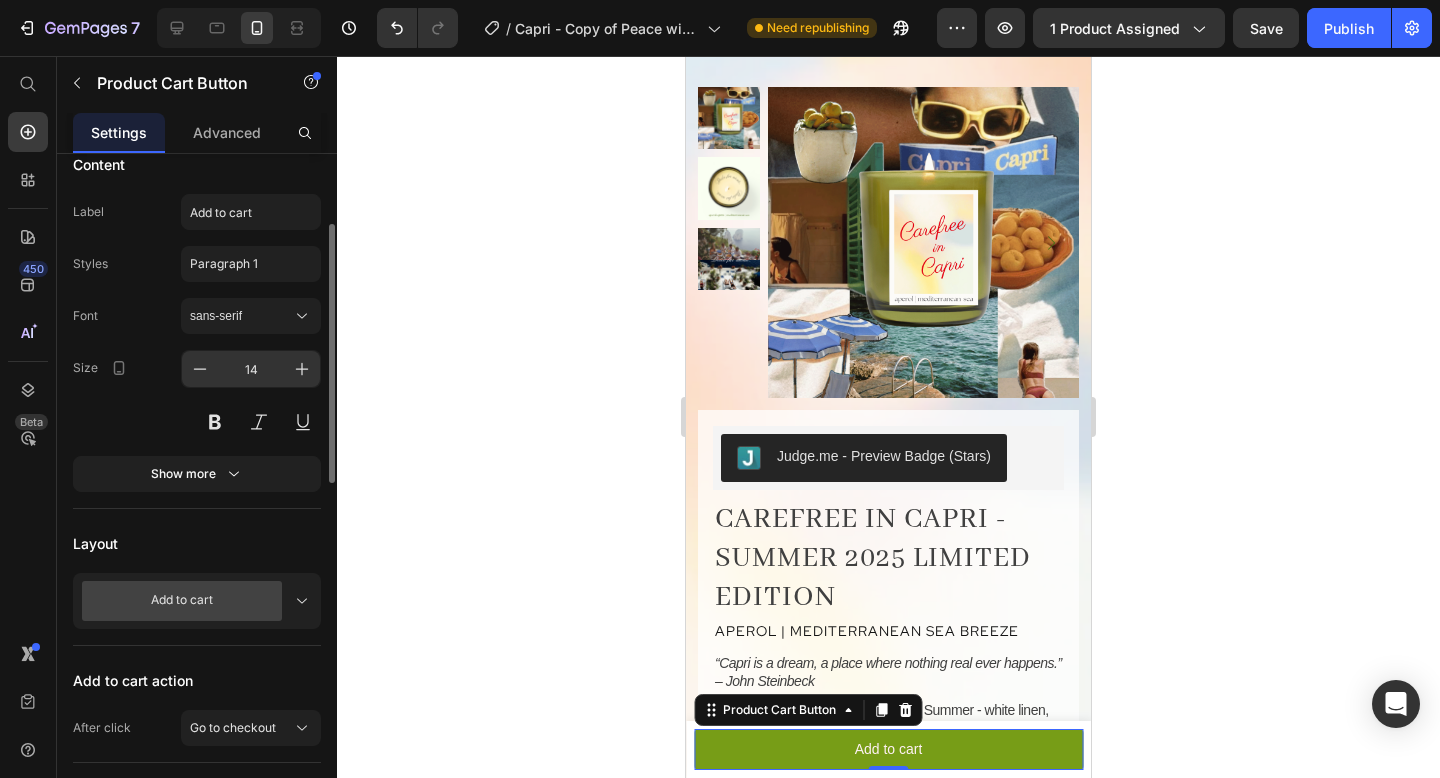 click on "14" at bounding box center [251, 369] 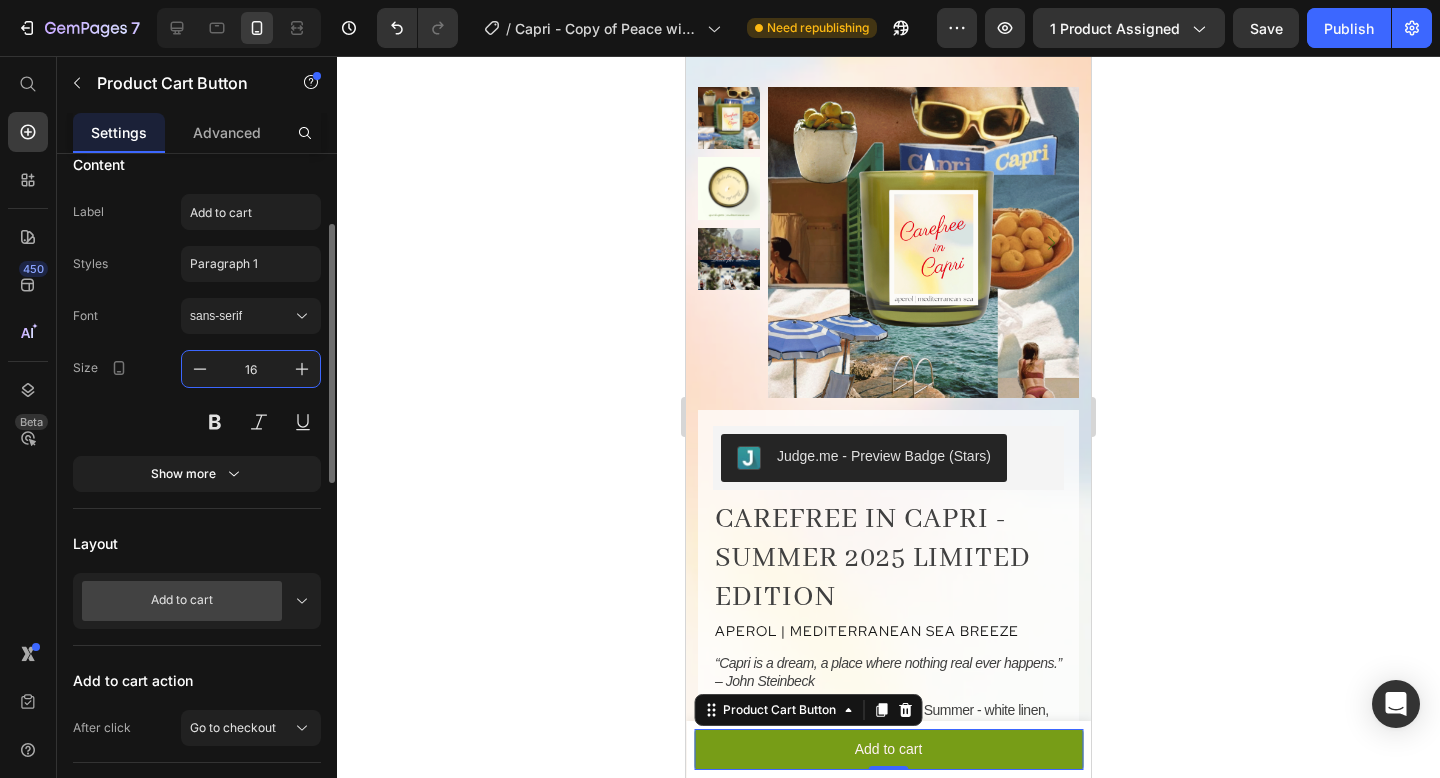 type on "16" 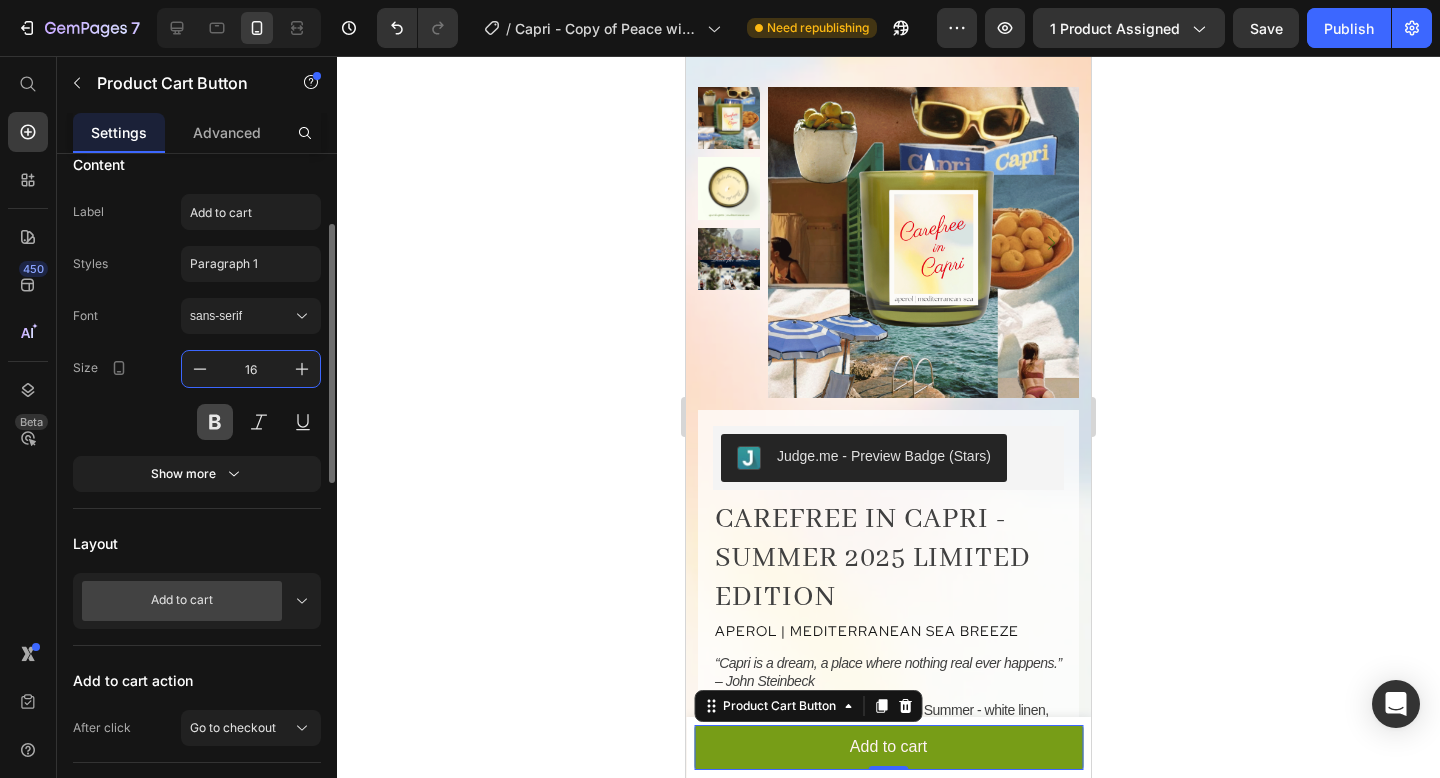 click at bounding box center (215, 422) 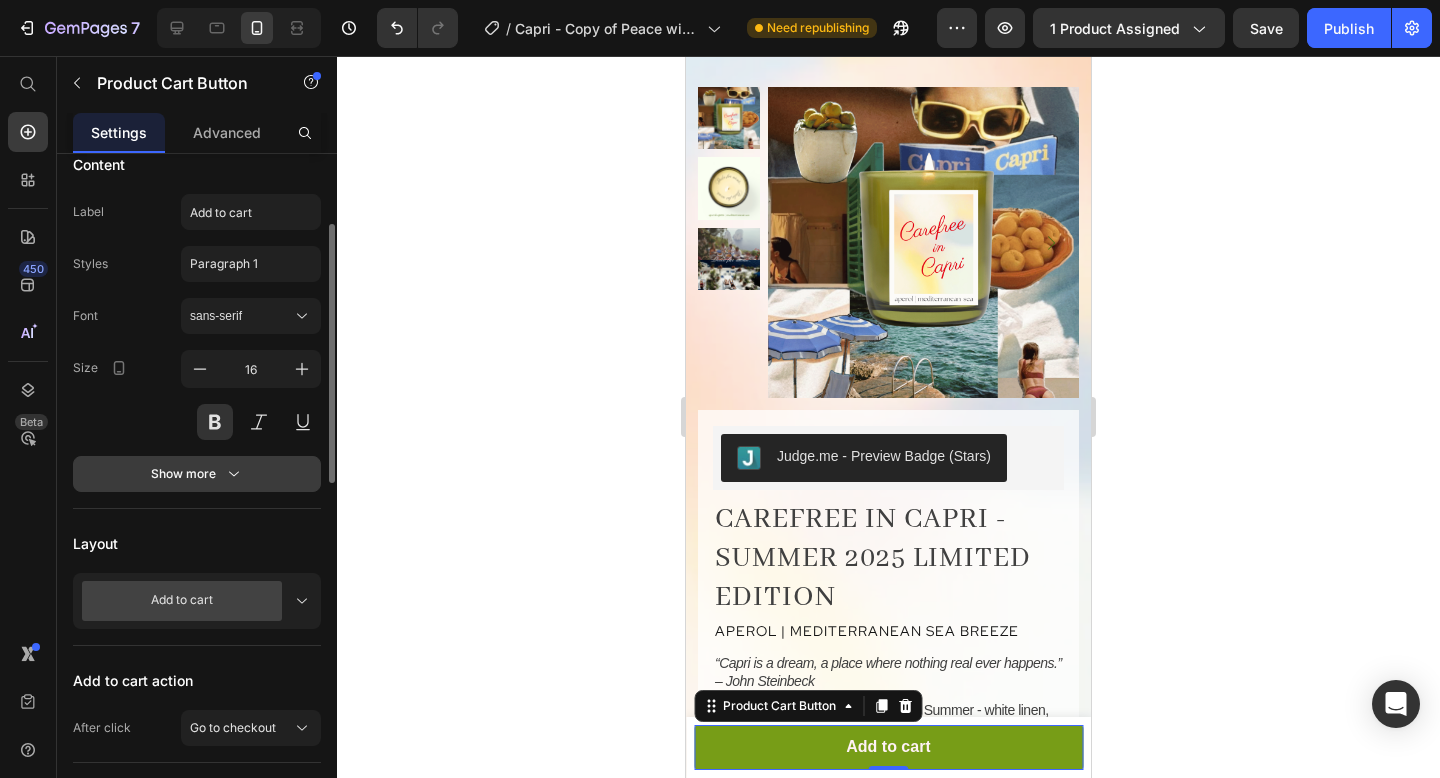 click on "Show more" at bounding box center [197, 474] 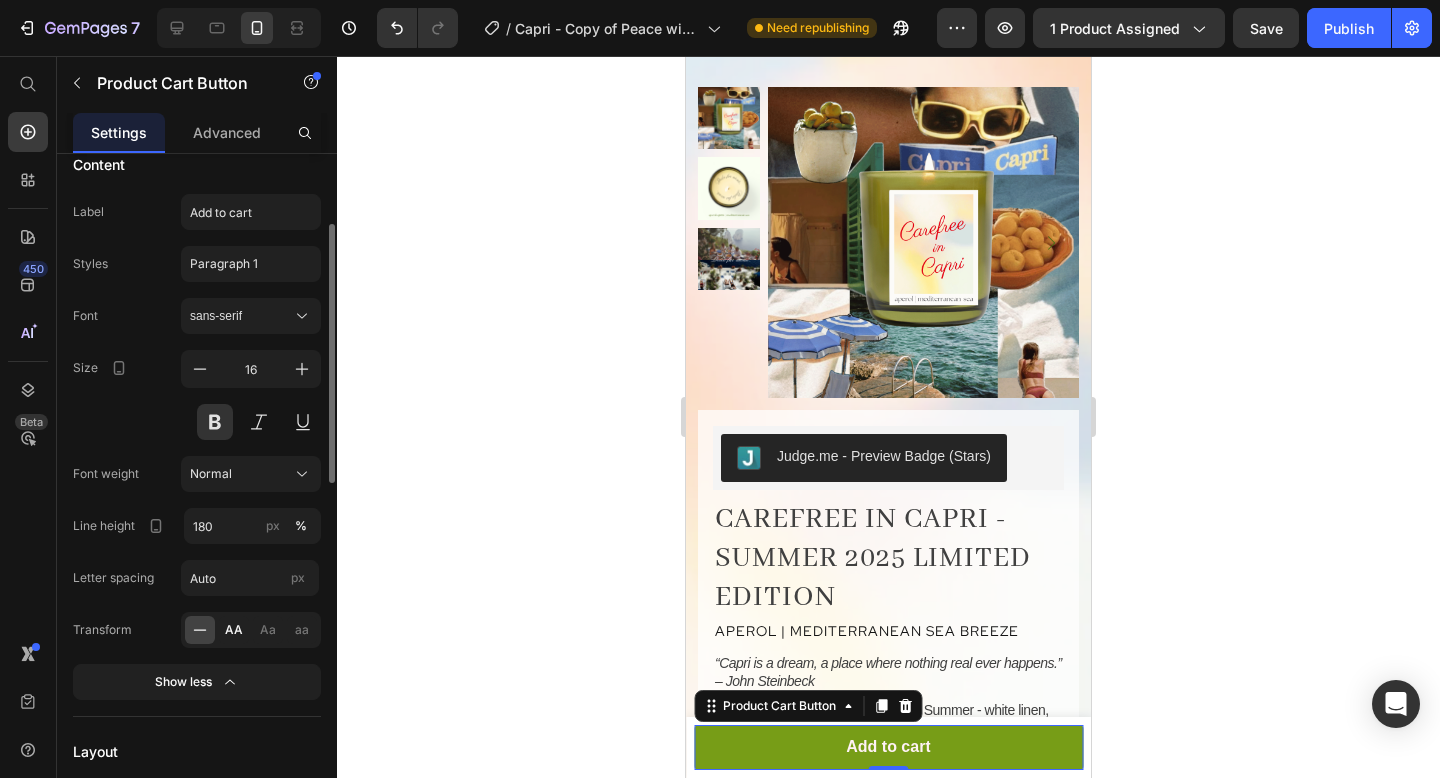 click on "AA" 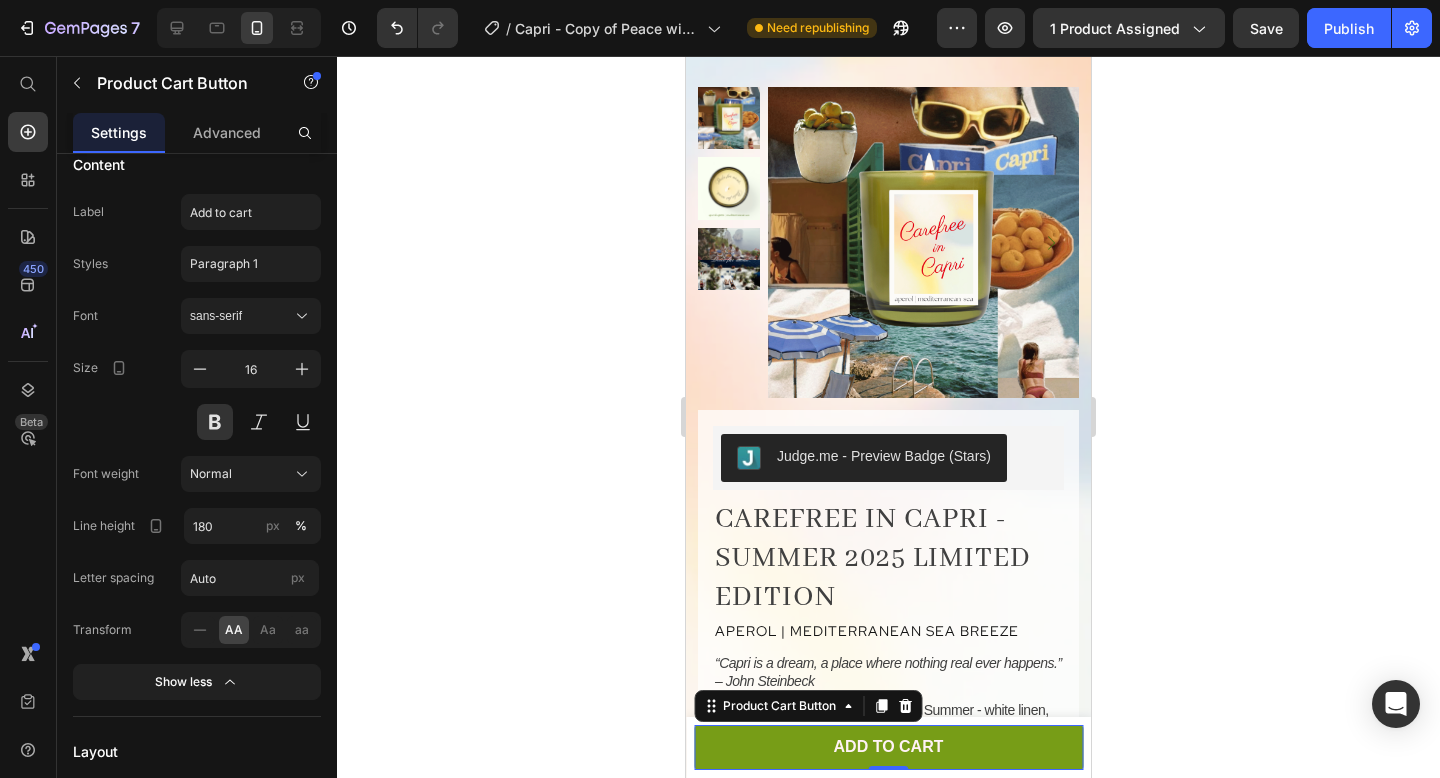click 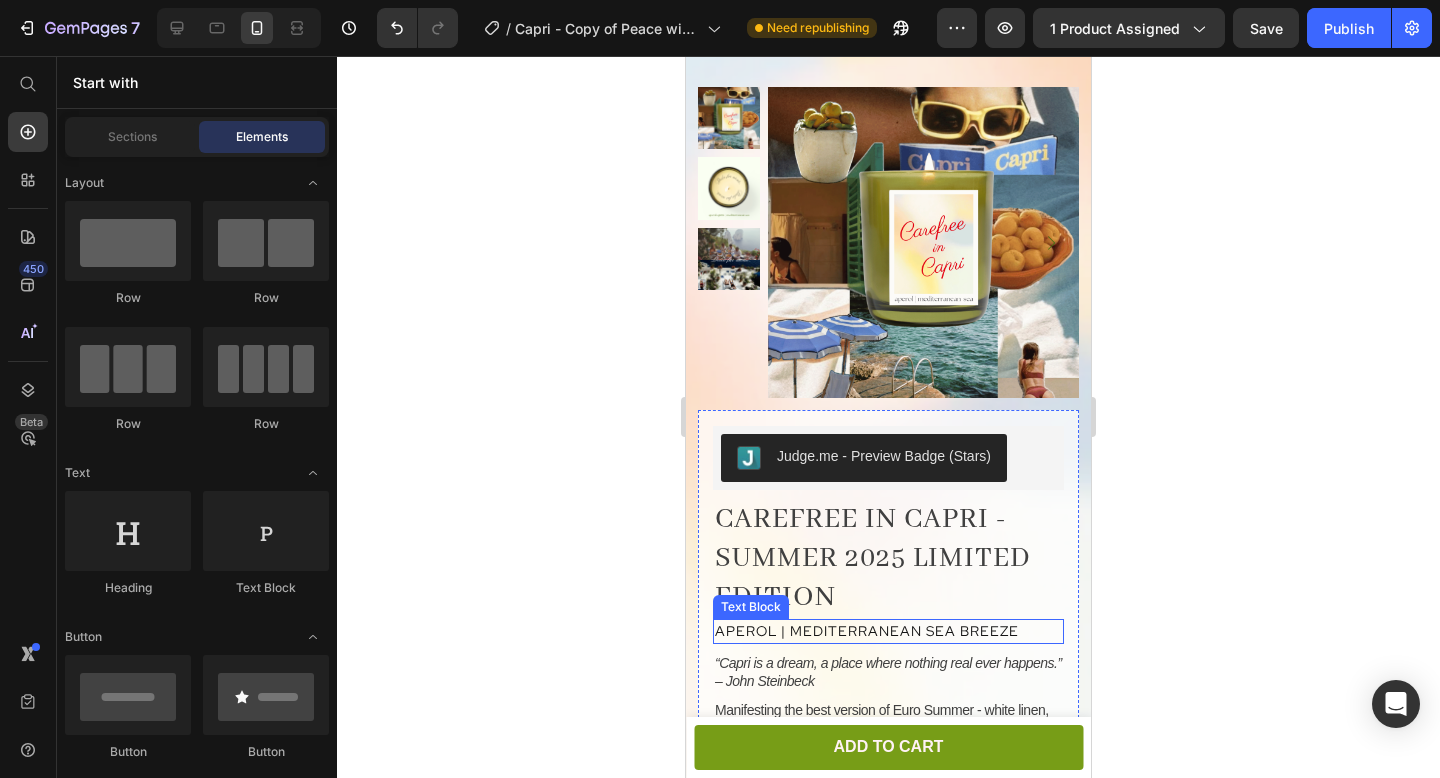 scroll, scrollTop: 196, scrollLeft: 0, axis: vertical 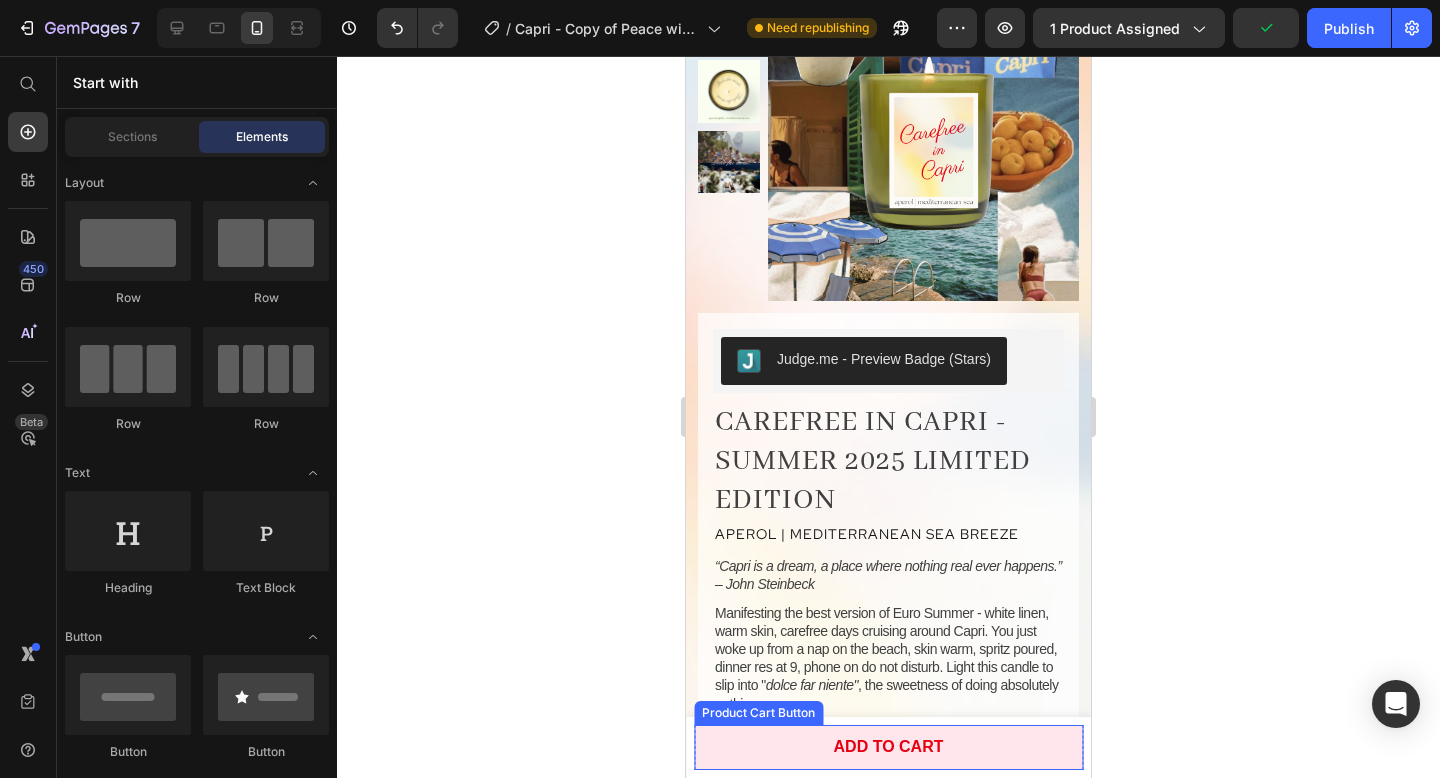 click on "Add to cart" at bounding box center (888, 747) 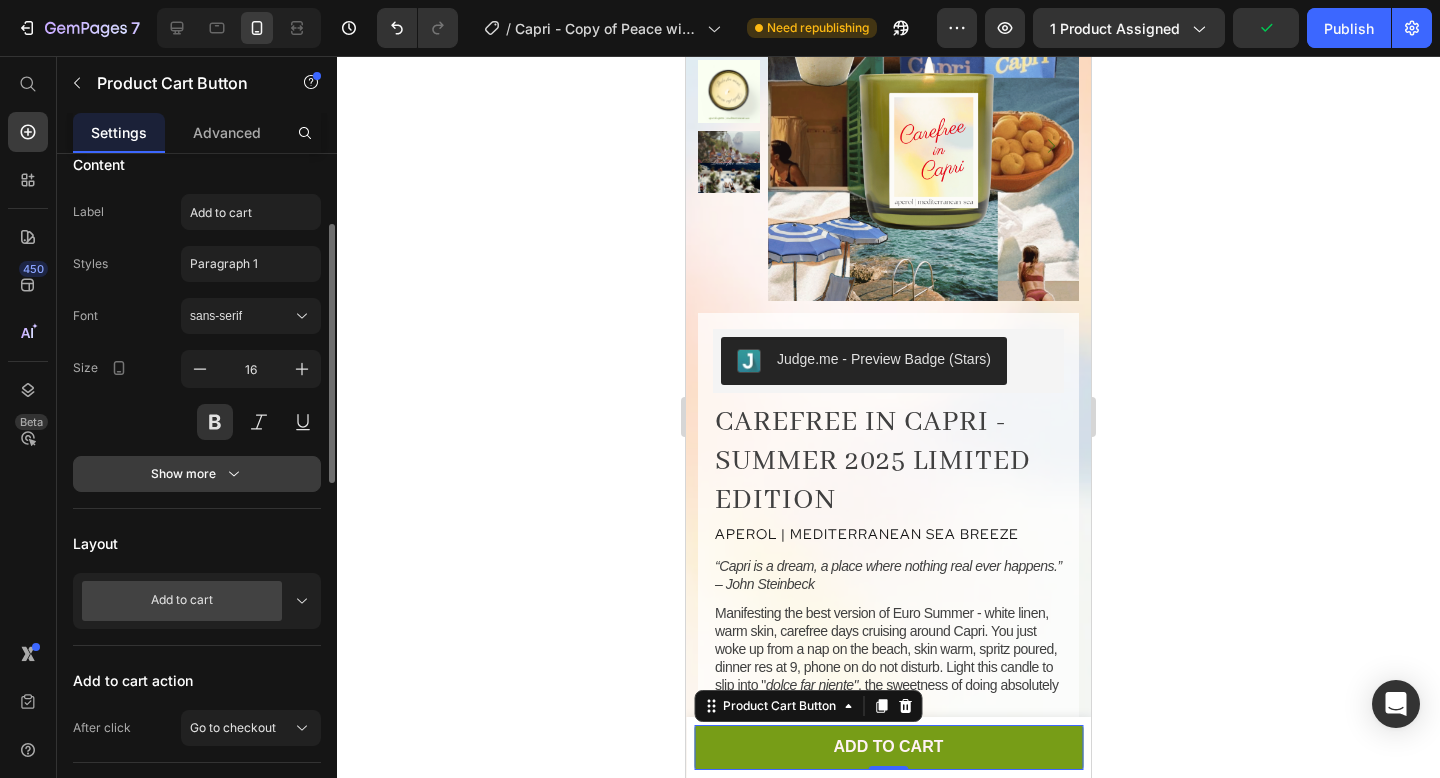 click 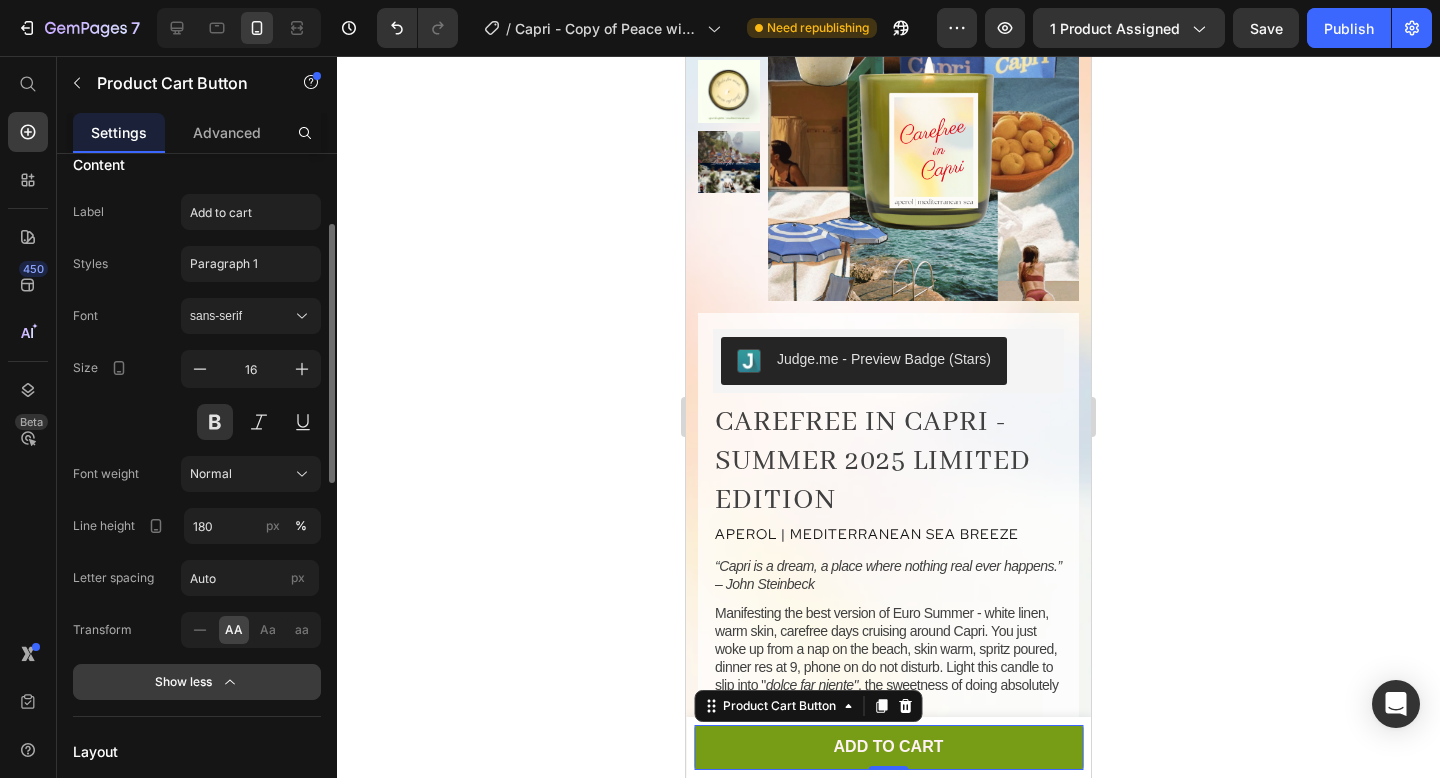 click on "Normal" 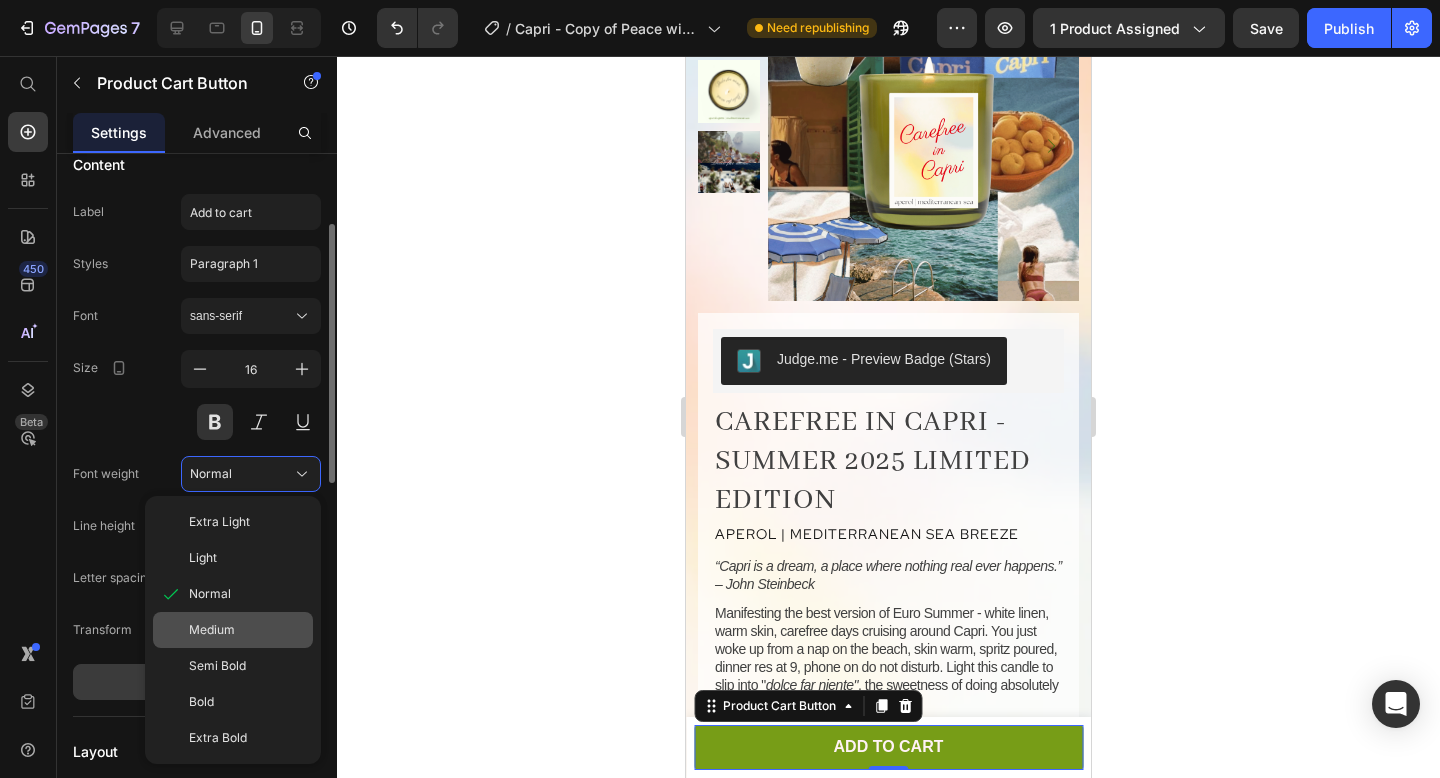 click on "Medium" at bounding box center [247, 630] 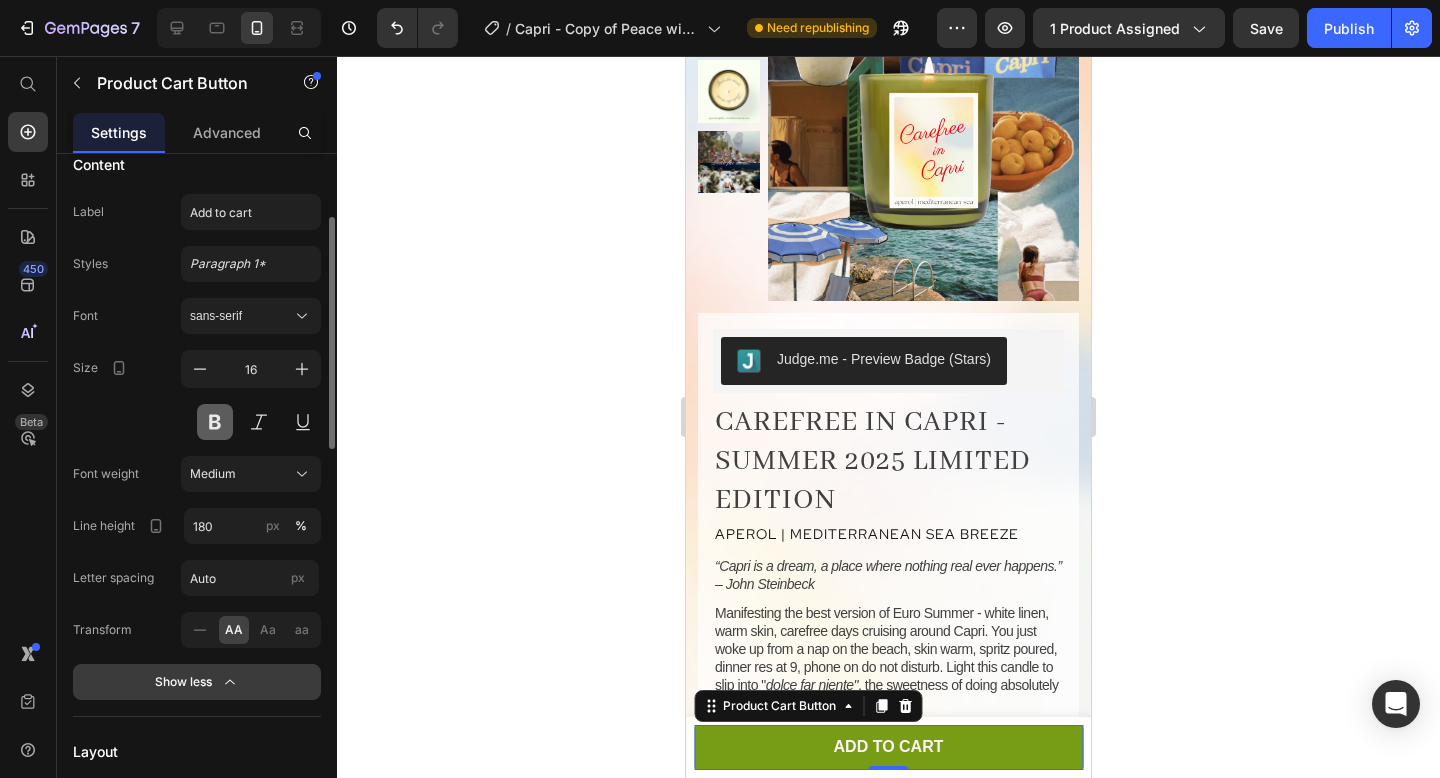 click at bounding box center (215, 422) 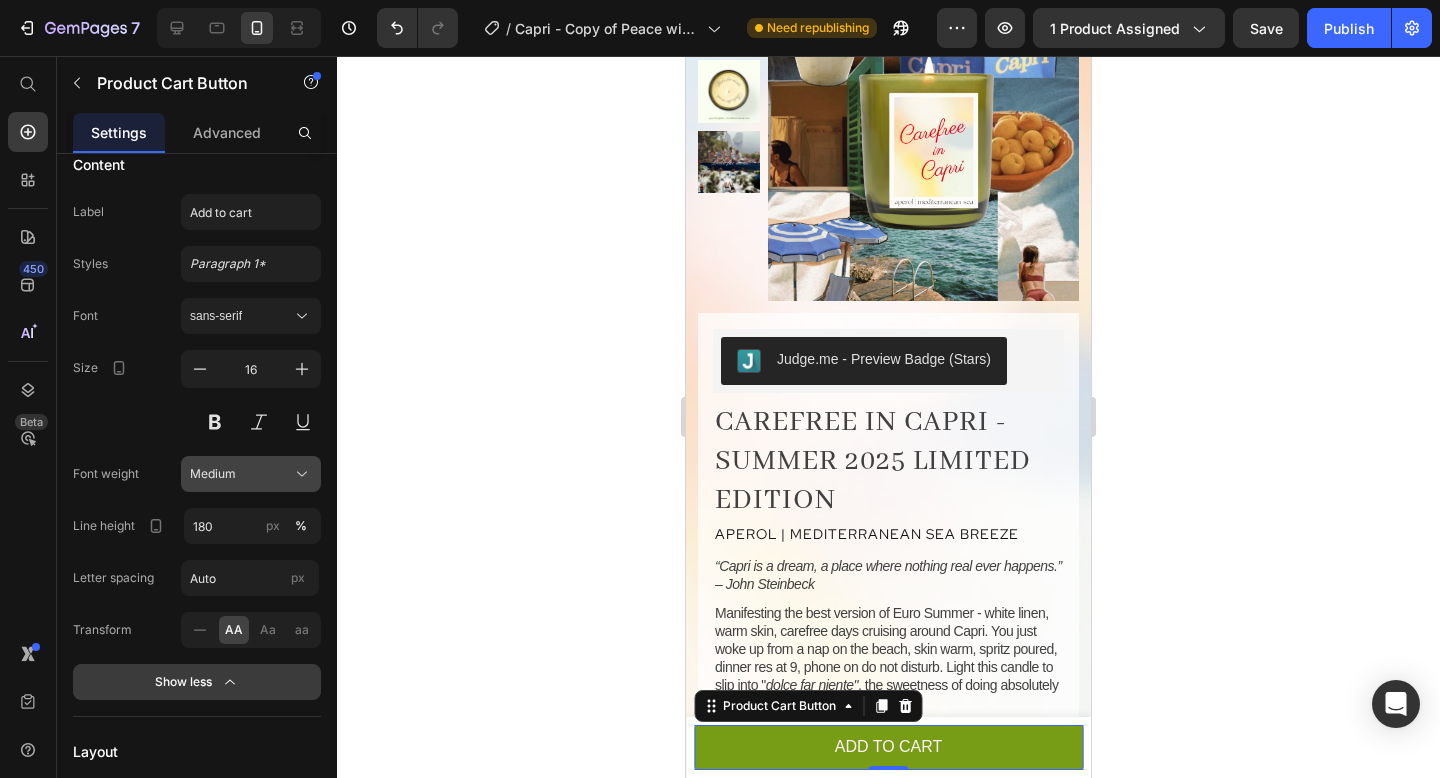 click on "Medium" at bounding box center (251, 474) 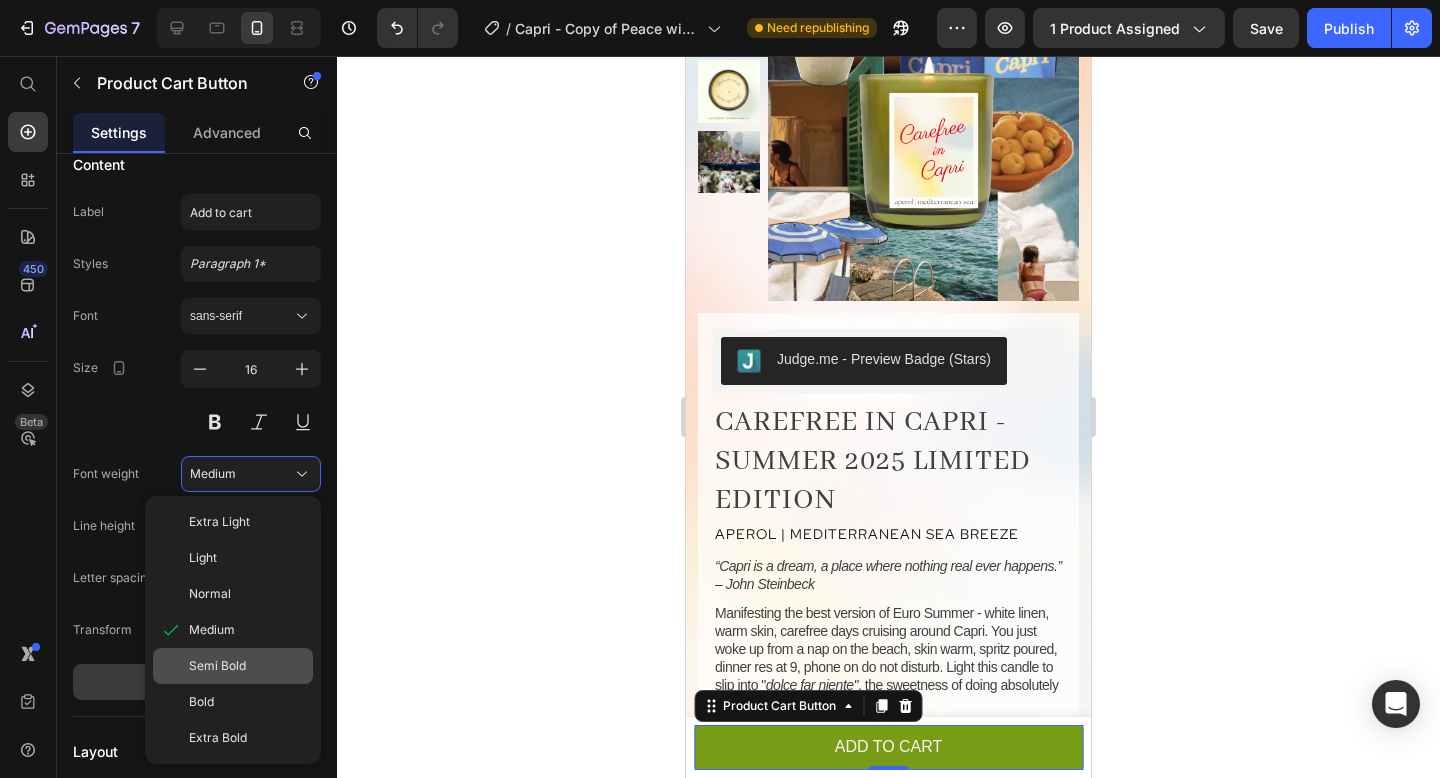click on "Semi Bold" at bounding box center (247, 666) 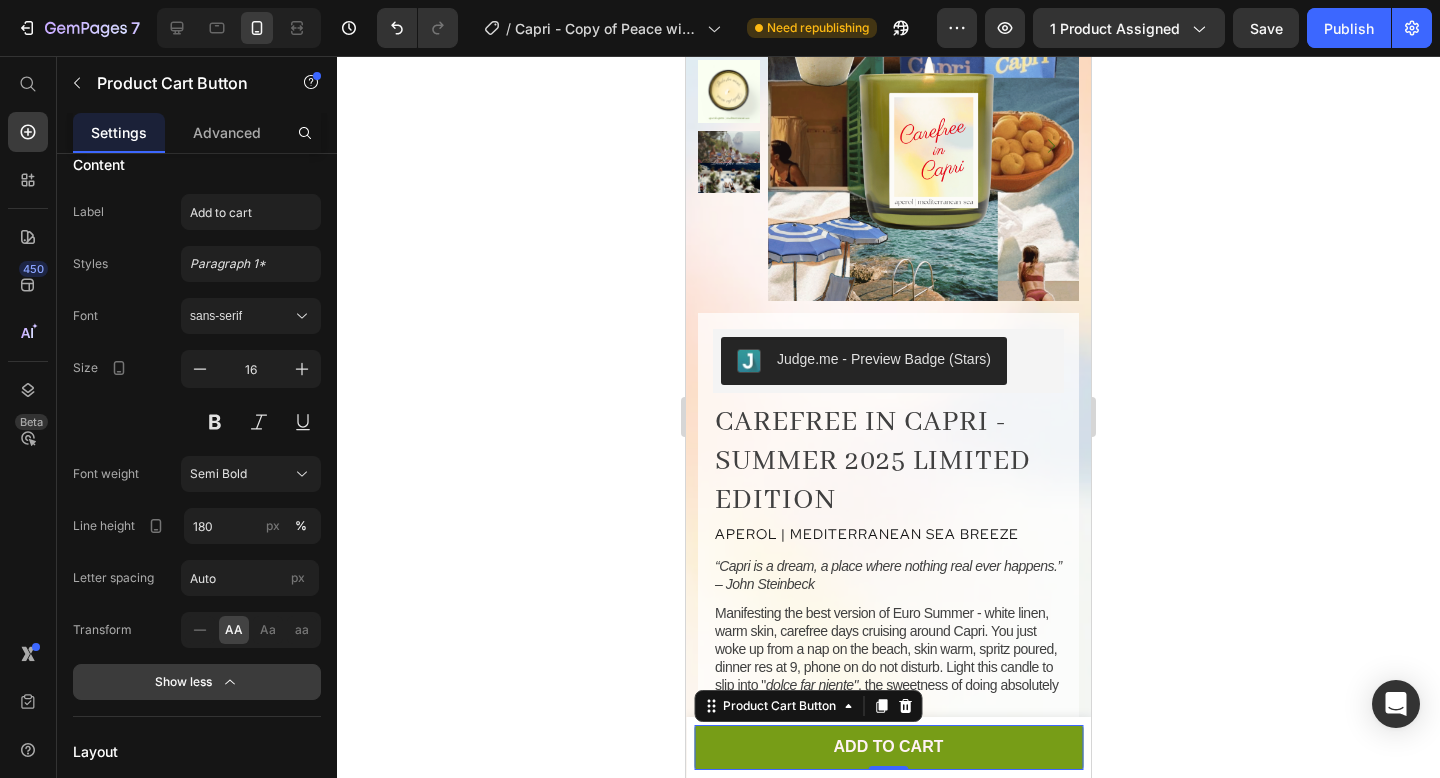 click 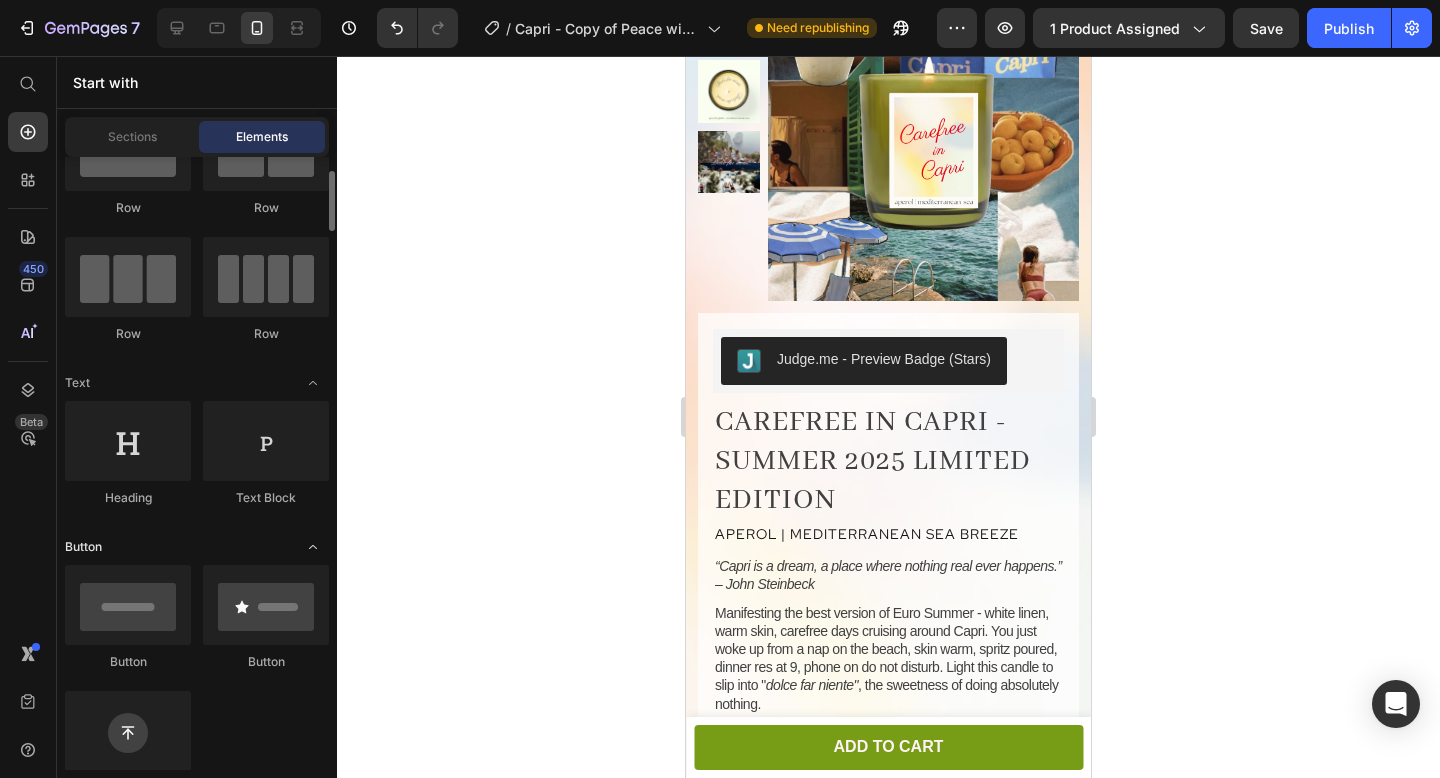 scroll, scrollTop: 95, scrollLeft: 0, axis: vertical 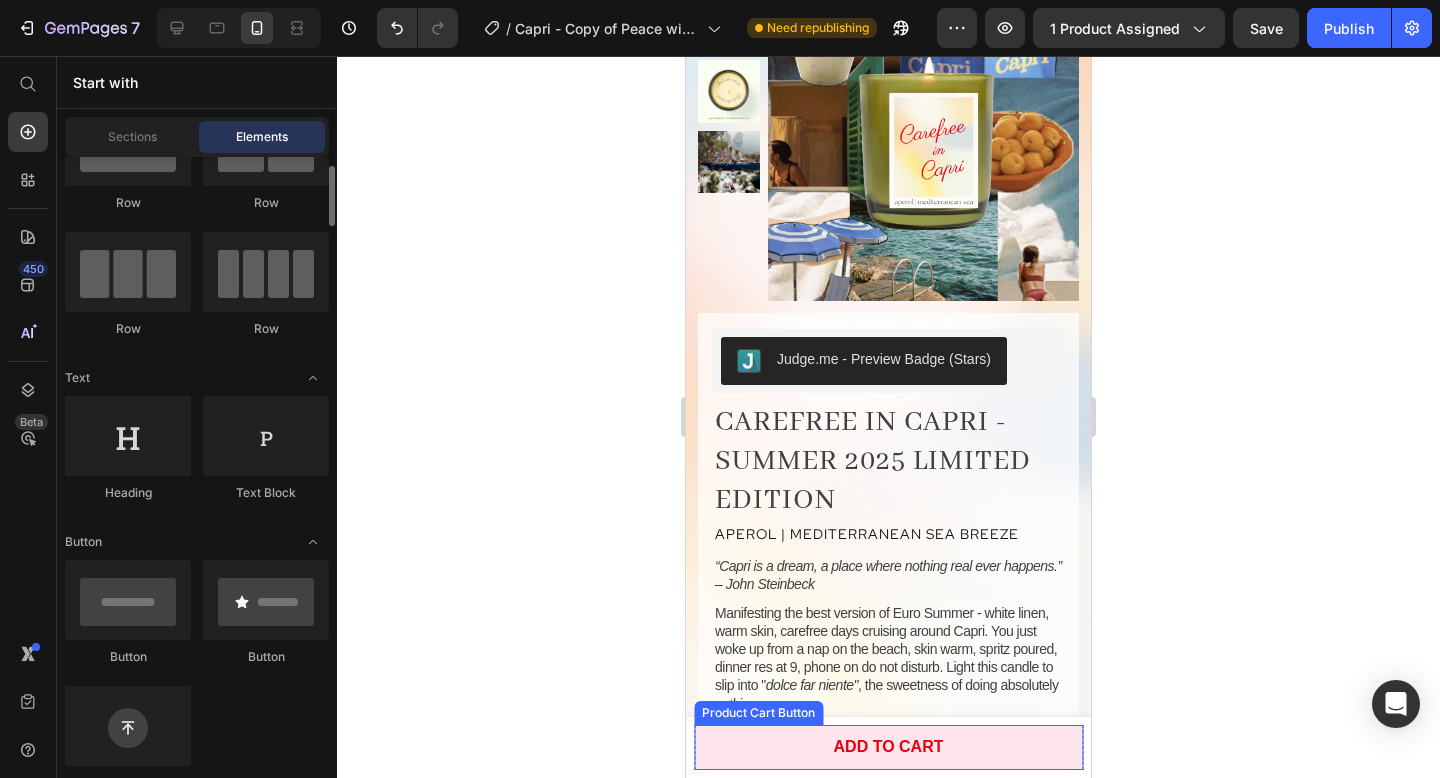 click on "Add to cart" at bounding box center (888, 747) 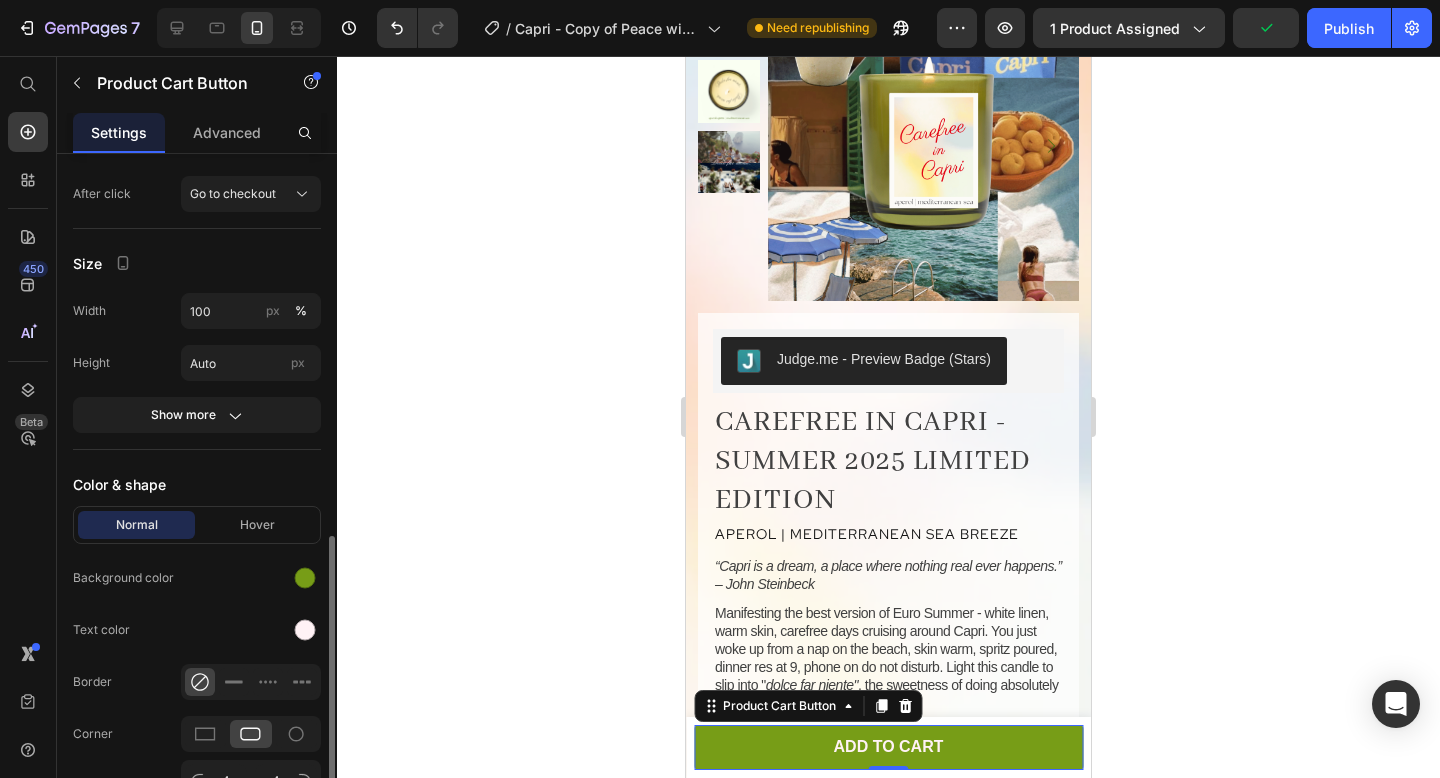 scroll, scrollTop: 798, scrollLeft: 0, axis: vertical 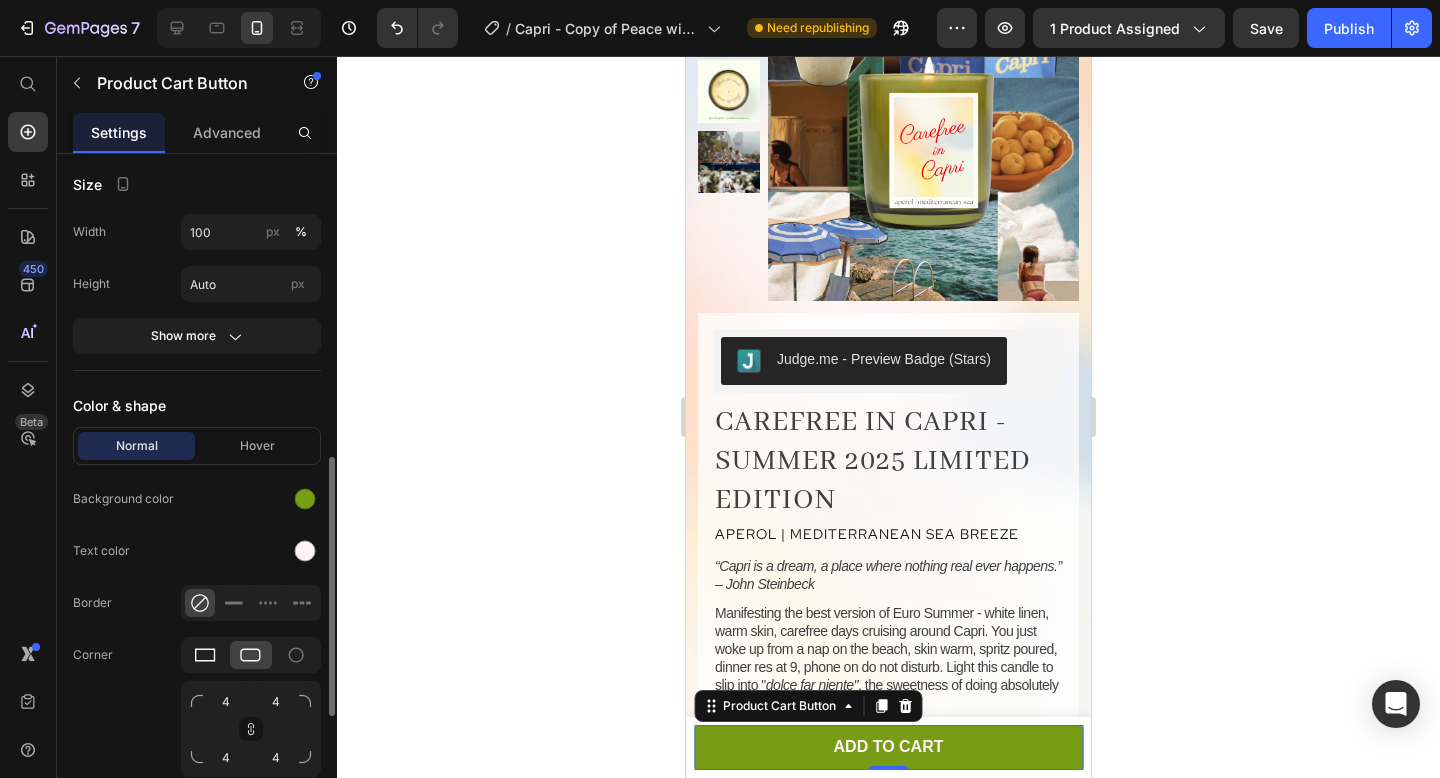 click 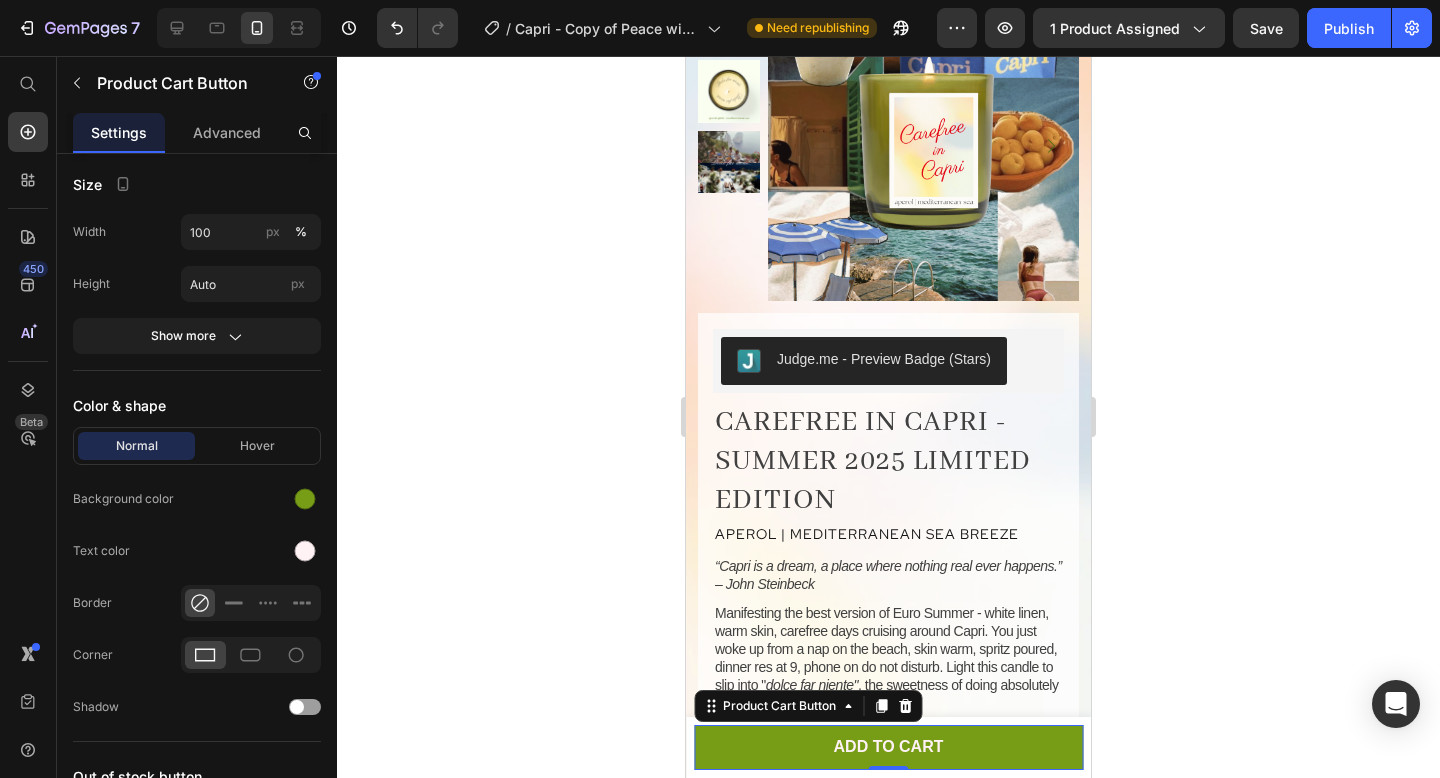 click 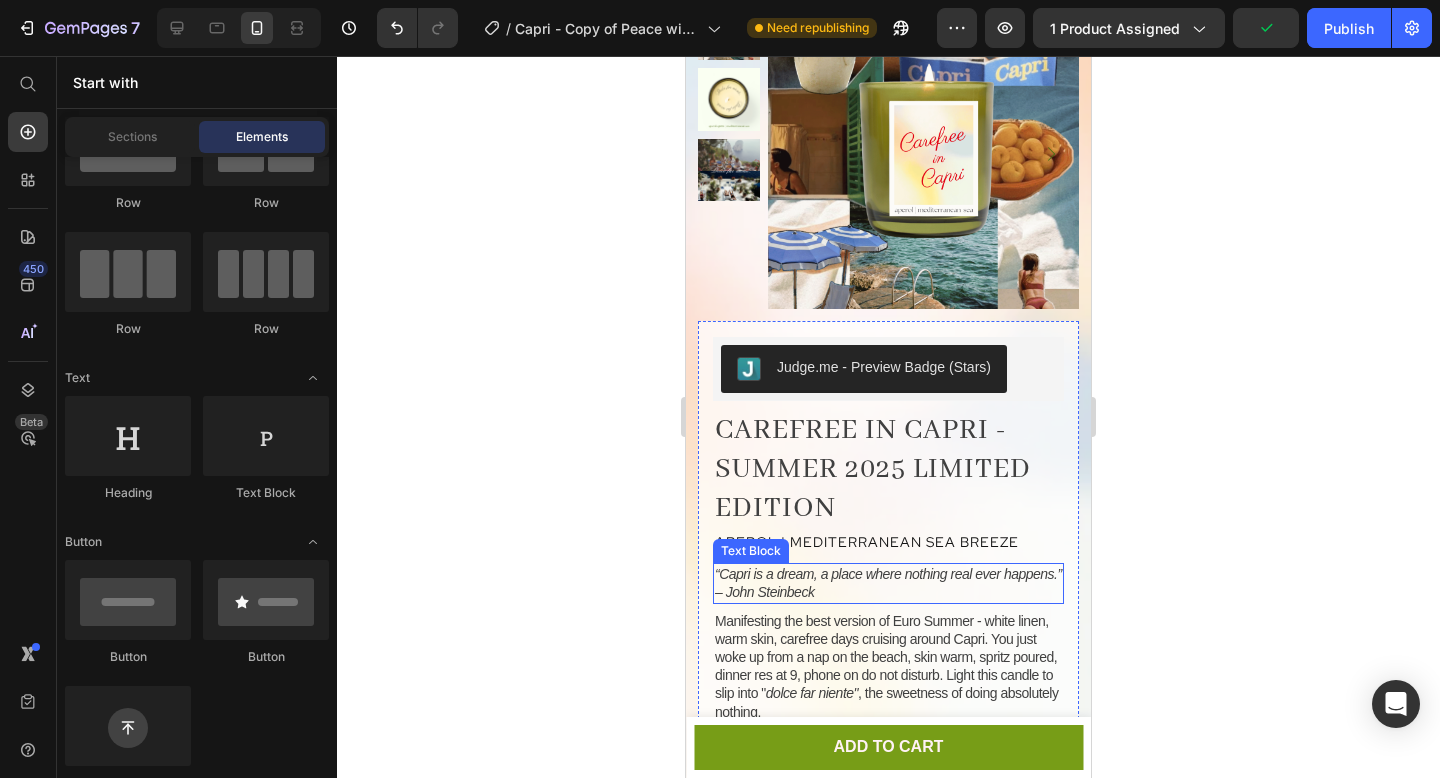 scroll, scrollTop: 0, scrollLeft: 0, axis: both 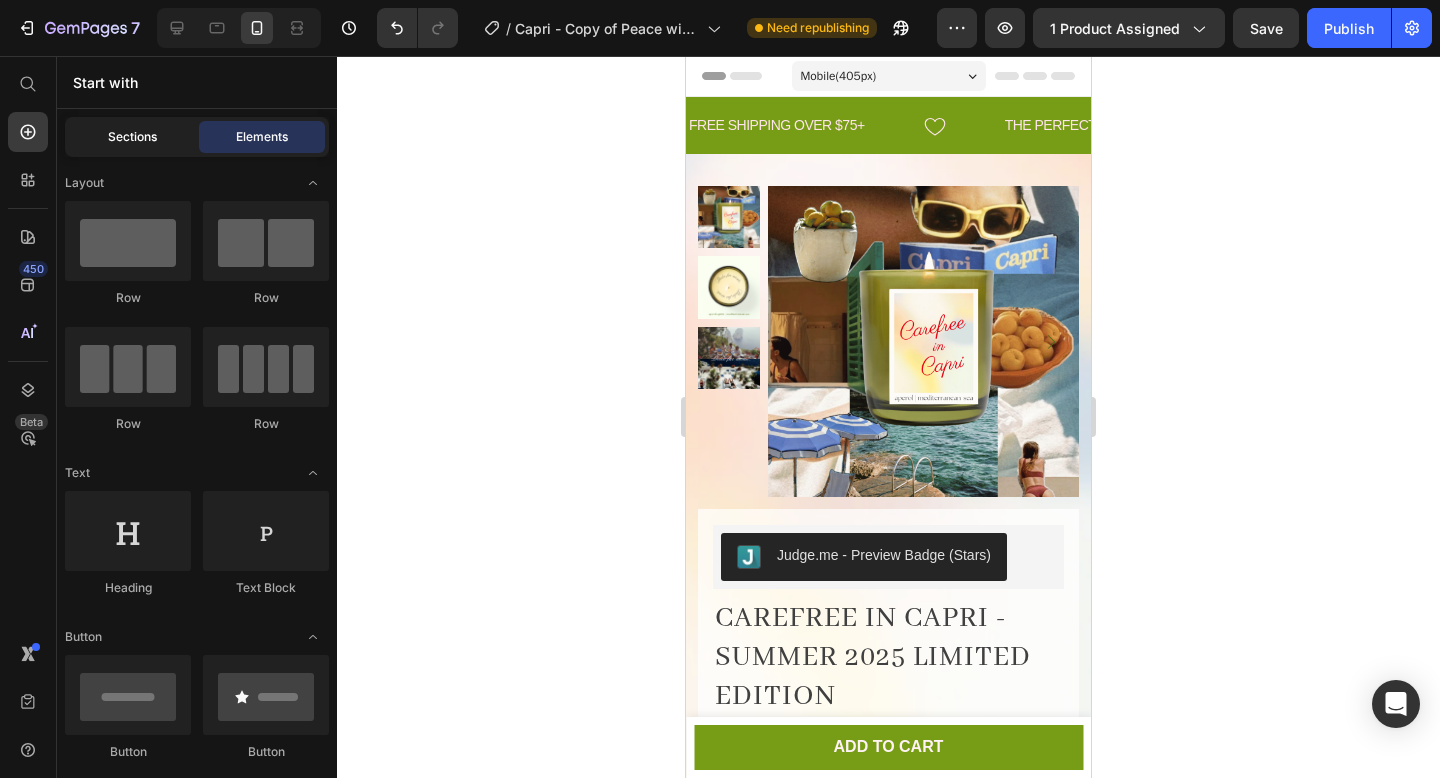 click on "Sections" at bounding box center (132, 137) 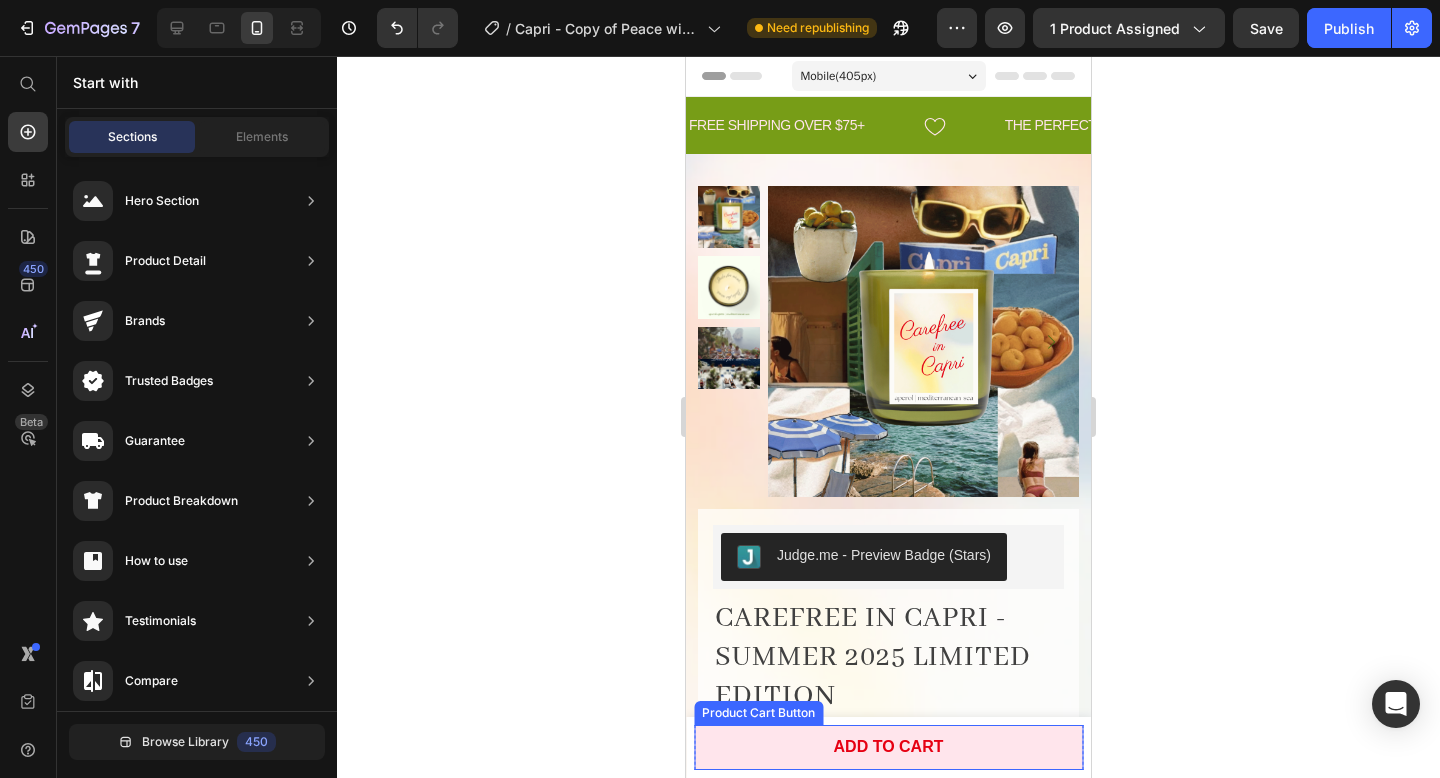 click on "Add to cart" at bounding box center (888, 747) 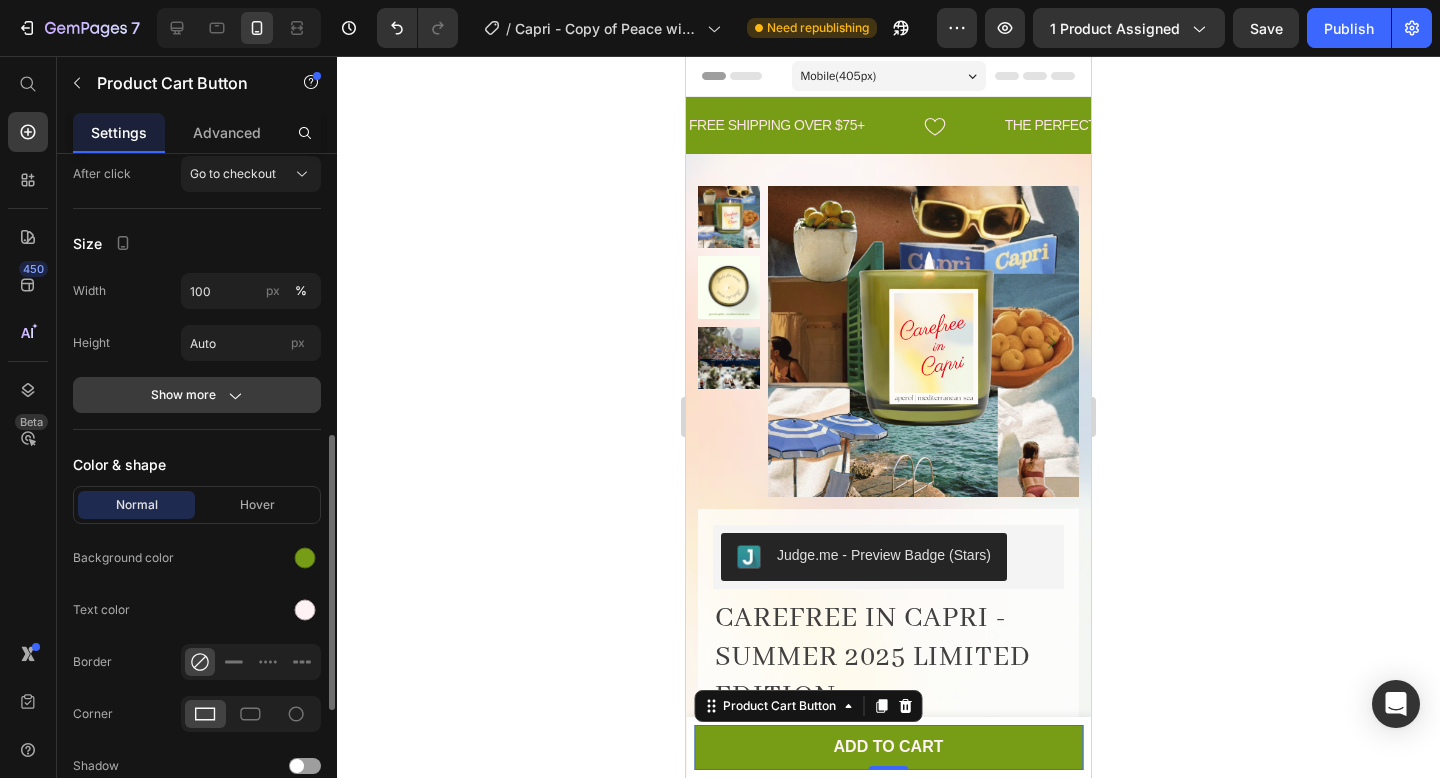 scroll, scrollTop: 727, scrollLeft: 0, axis: vertical 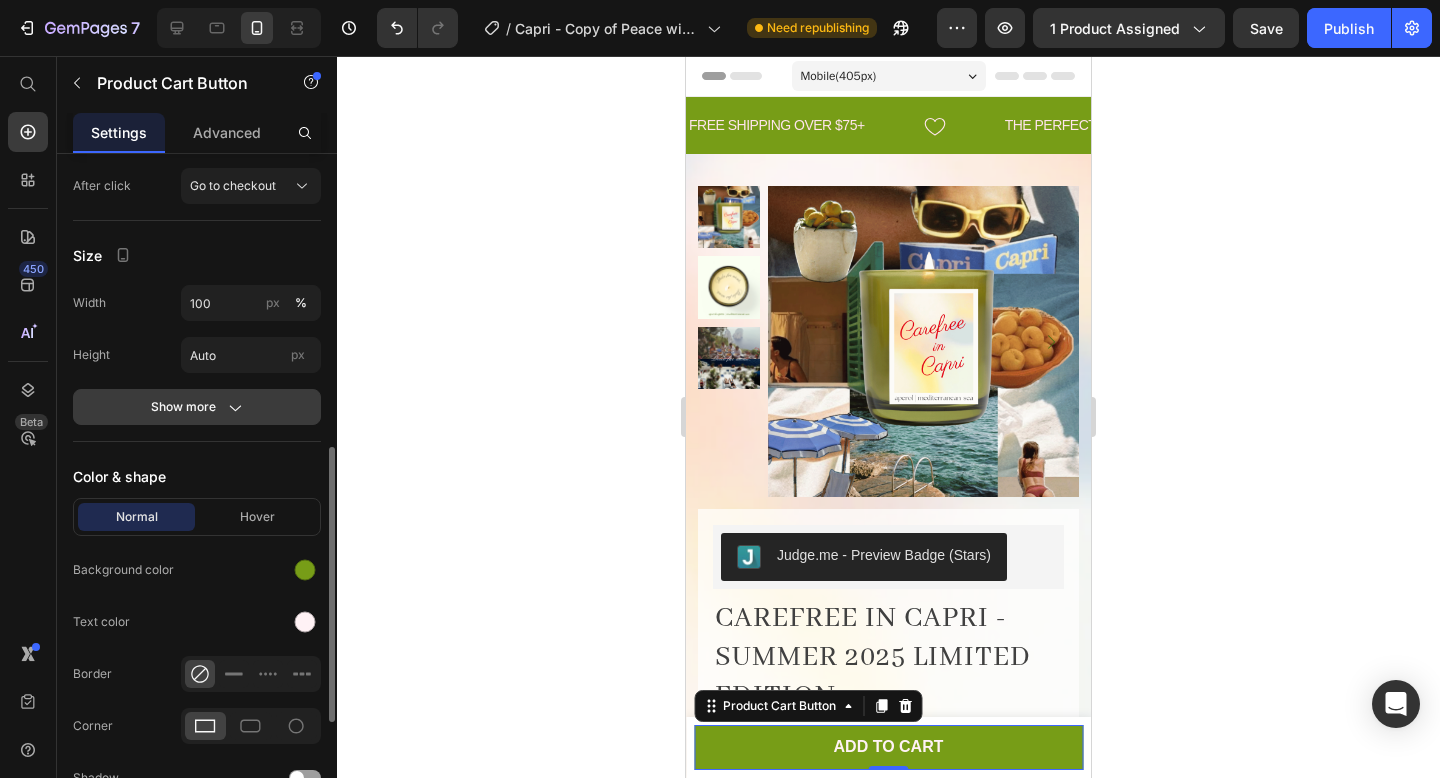 click on "Show more" 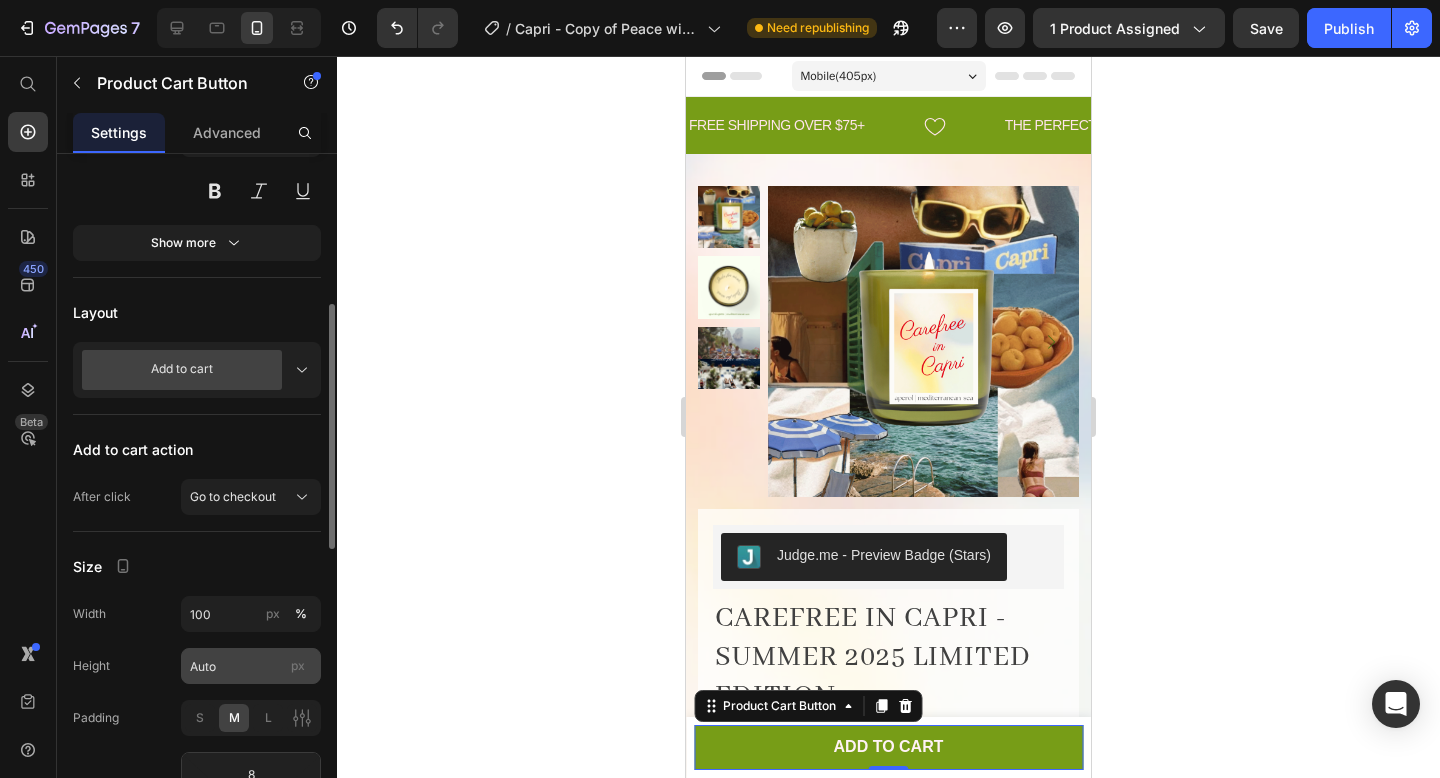 scroll, scrollTop: 405, scrollLeft: 0, axis: vertical 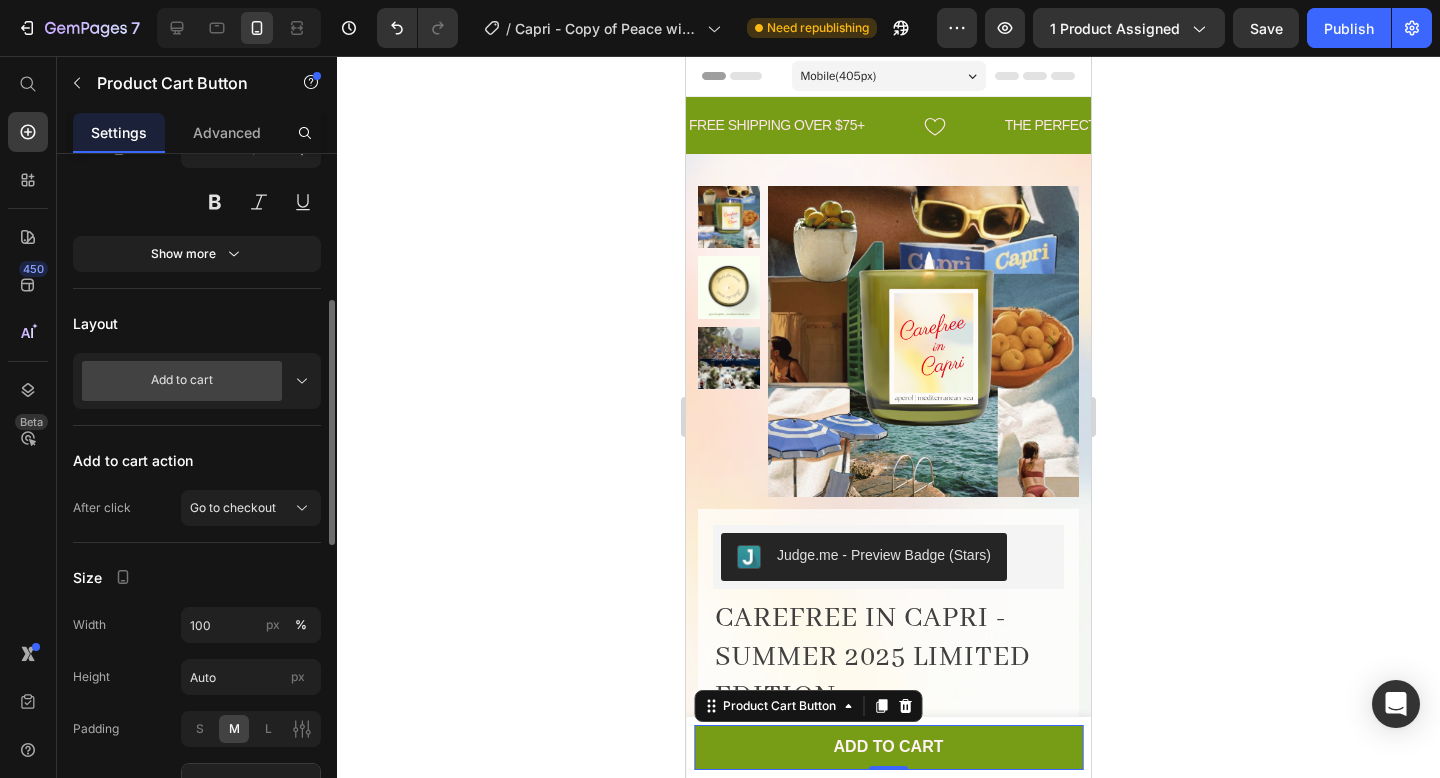 click 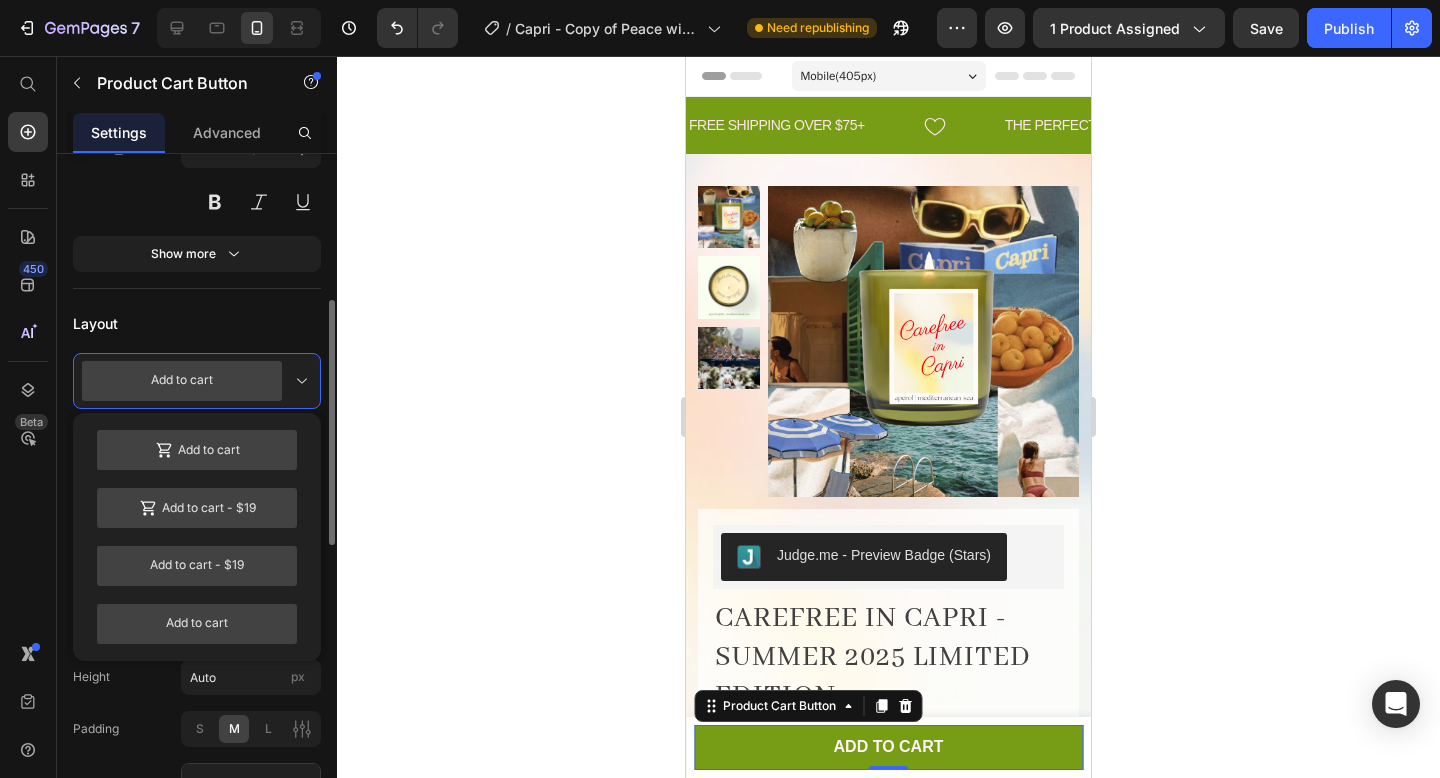 click 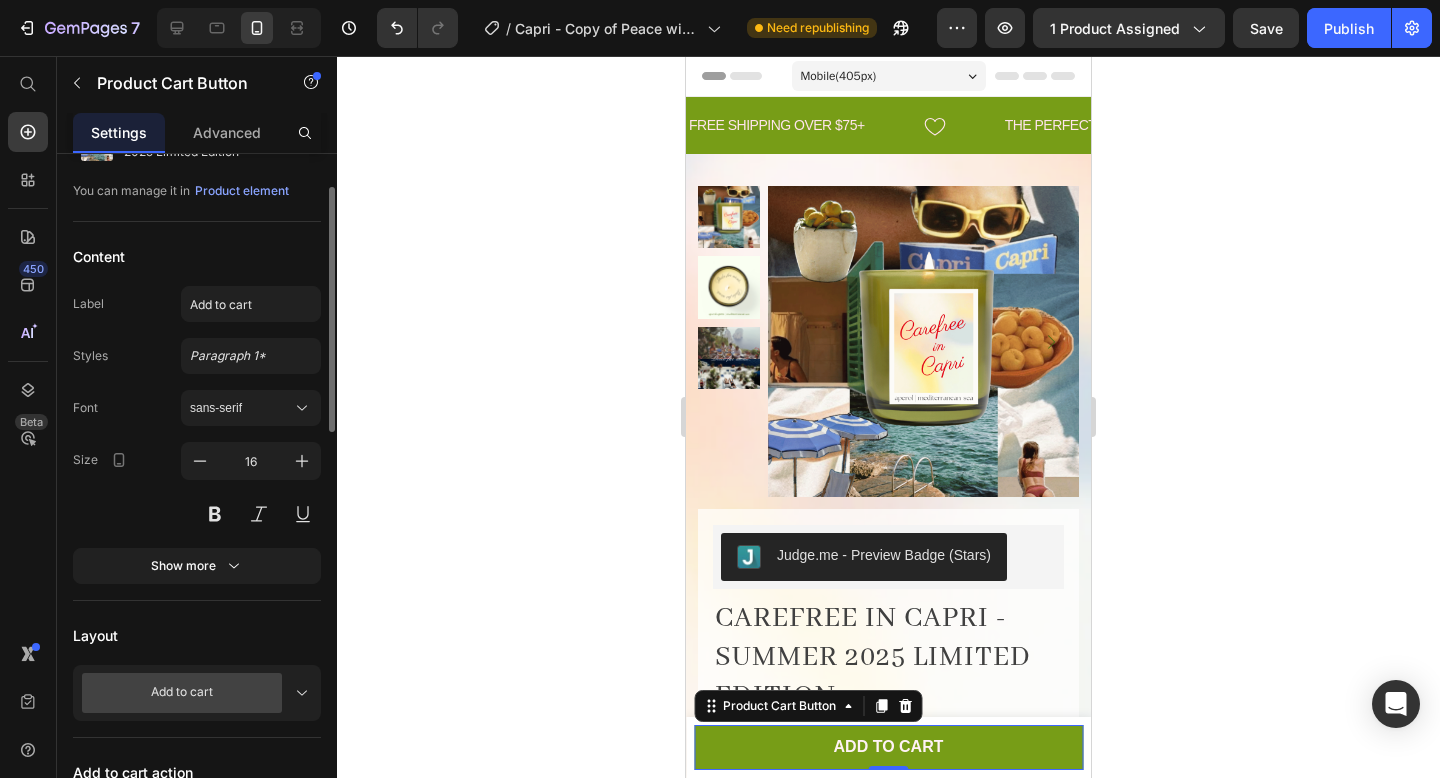 scroll, scrollTop: 0, scrollLeft: 0, axis: both 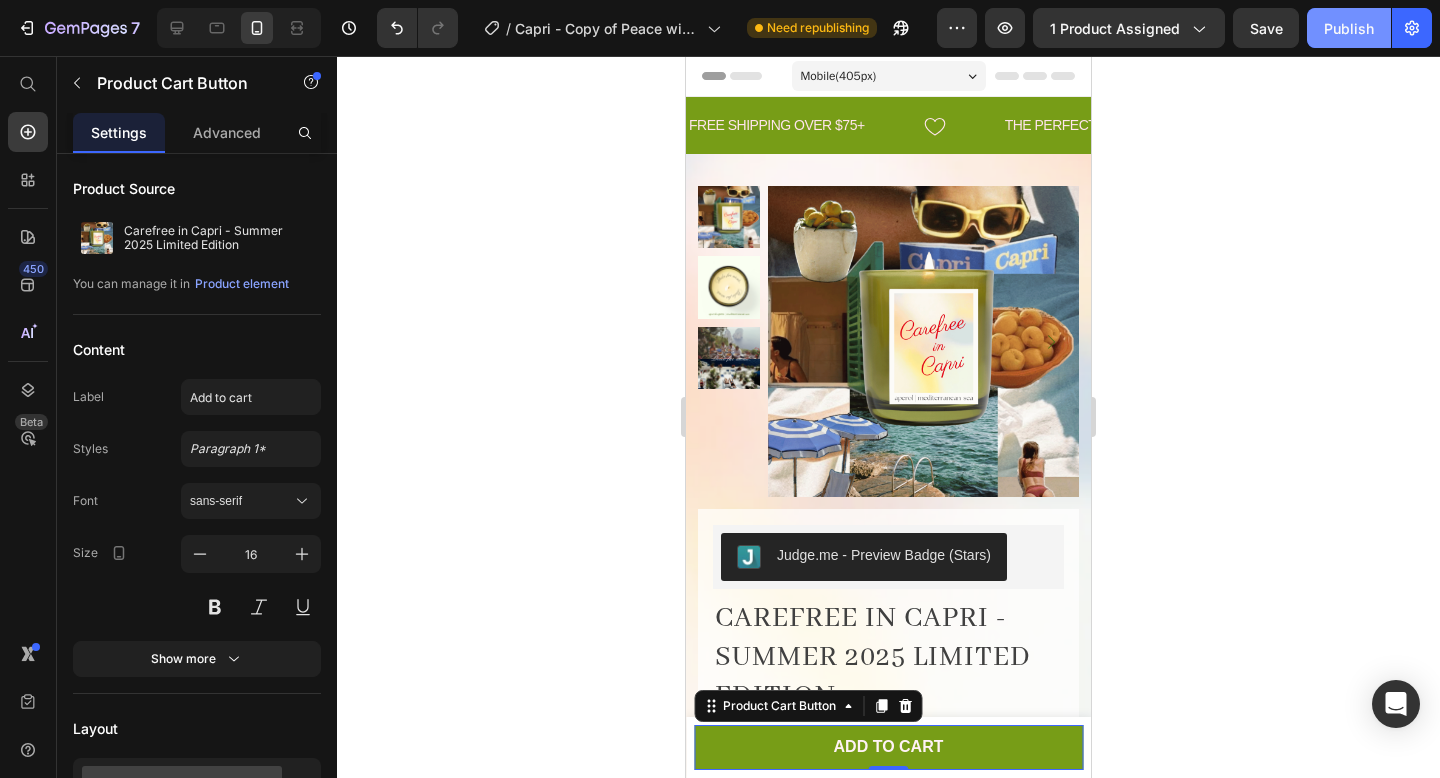 click on "Publish" at bounding box center [1349, 28] 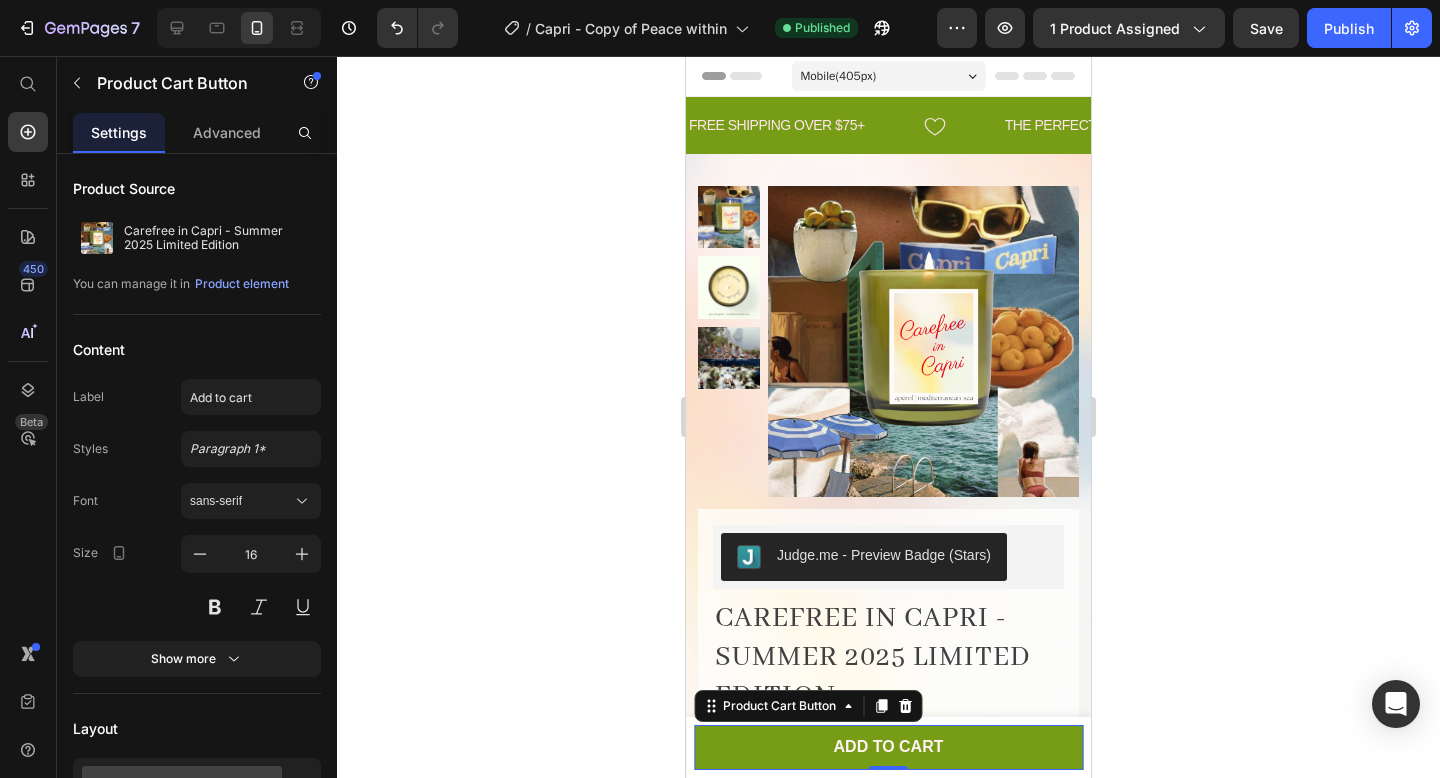 click 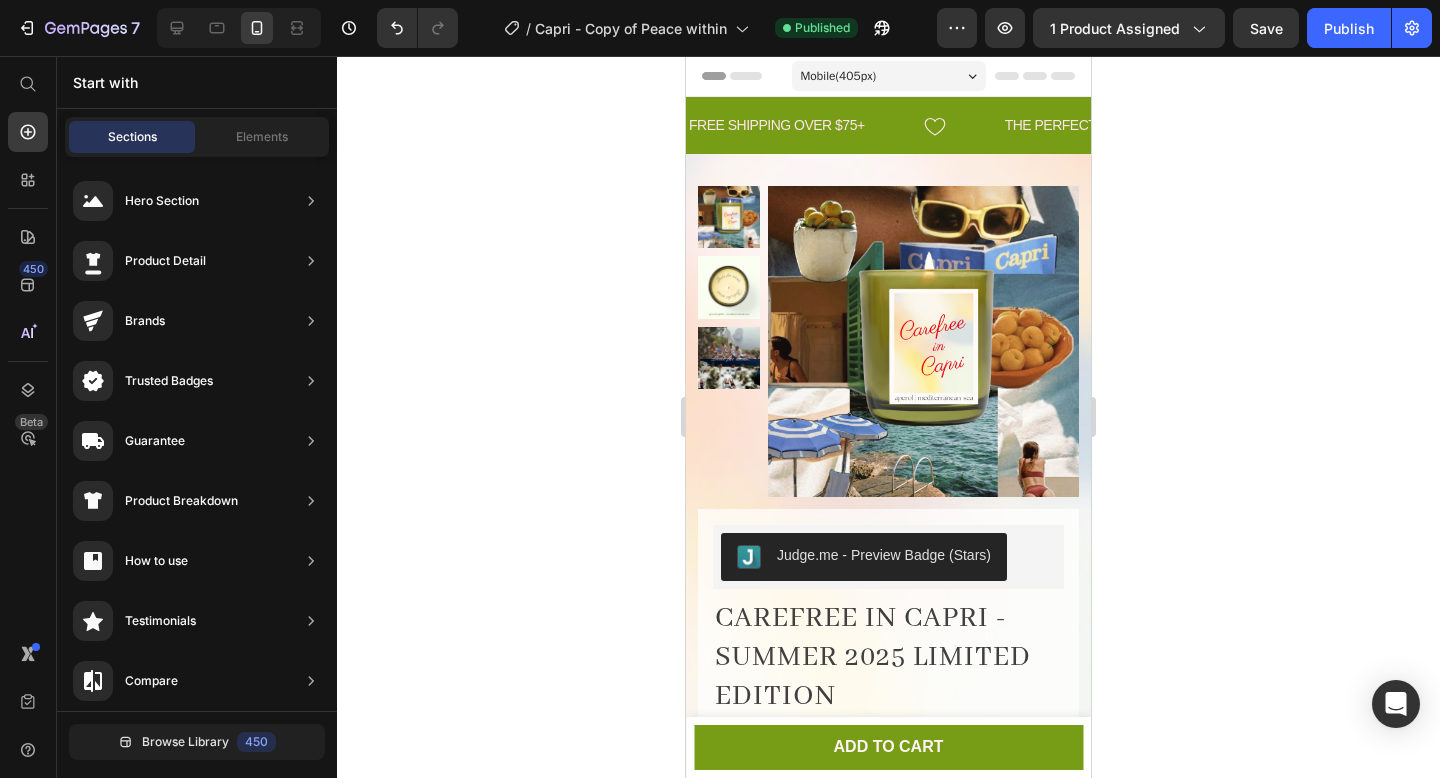 click 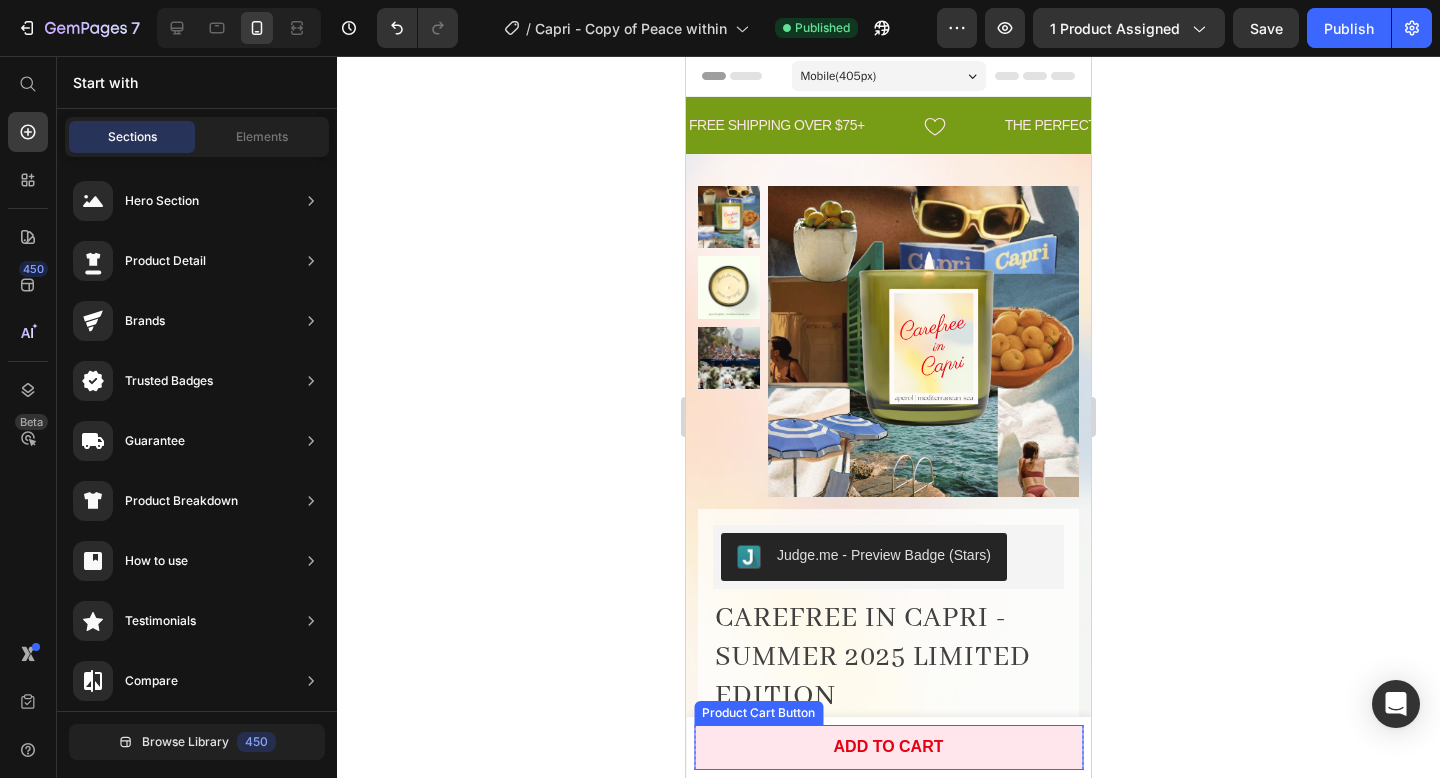 click on "Add to cart" at bounding box center (888, 747) 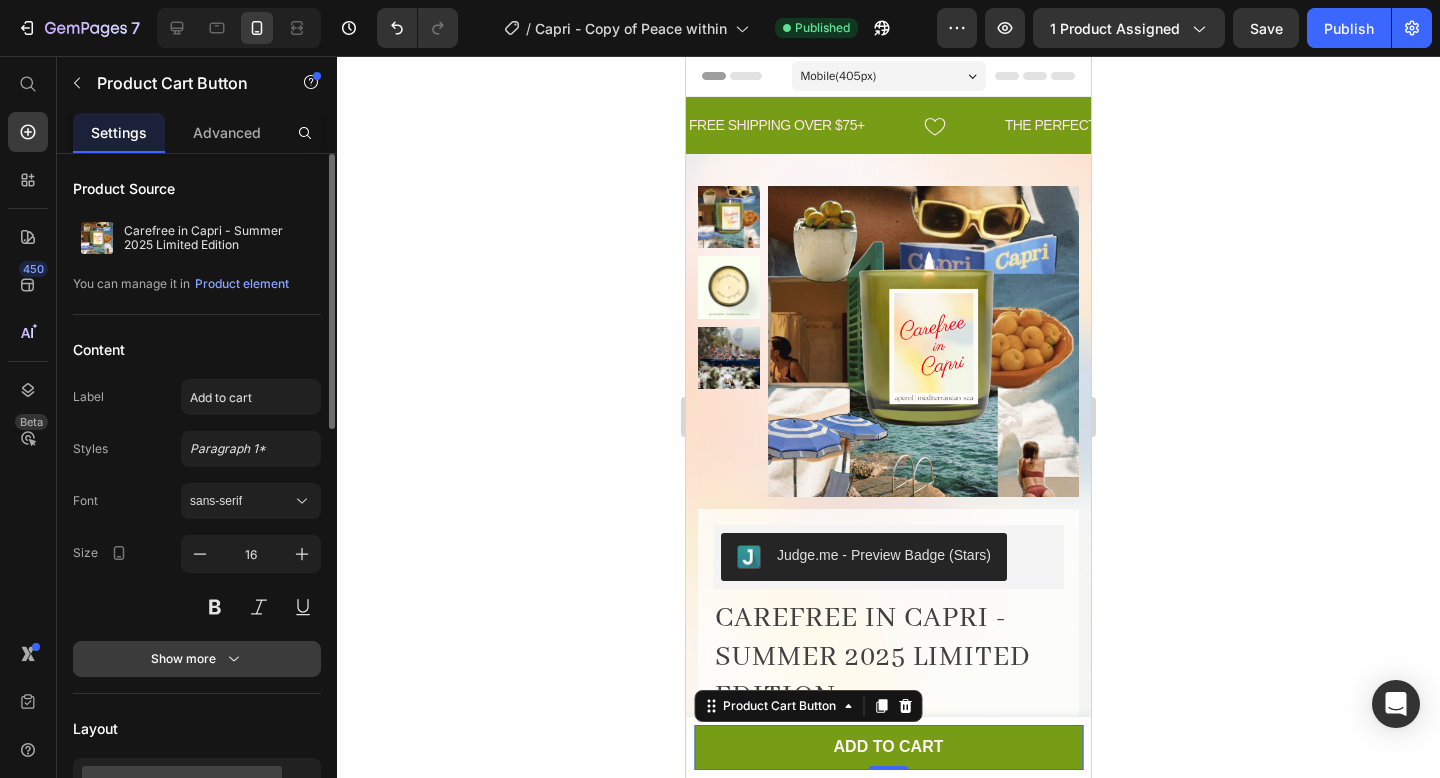click on "Show more" at bounding box center (197, 659) 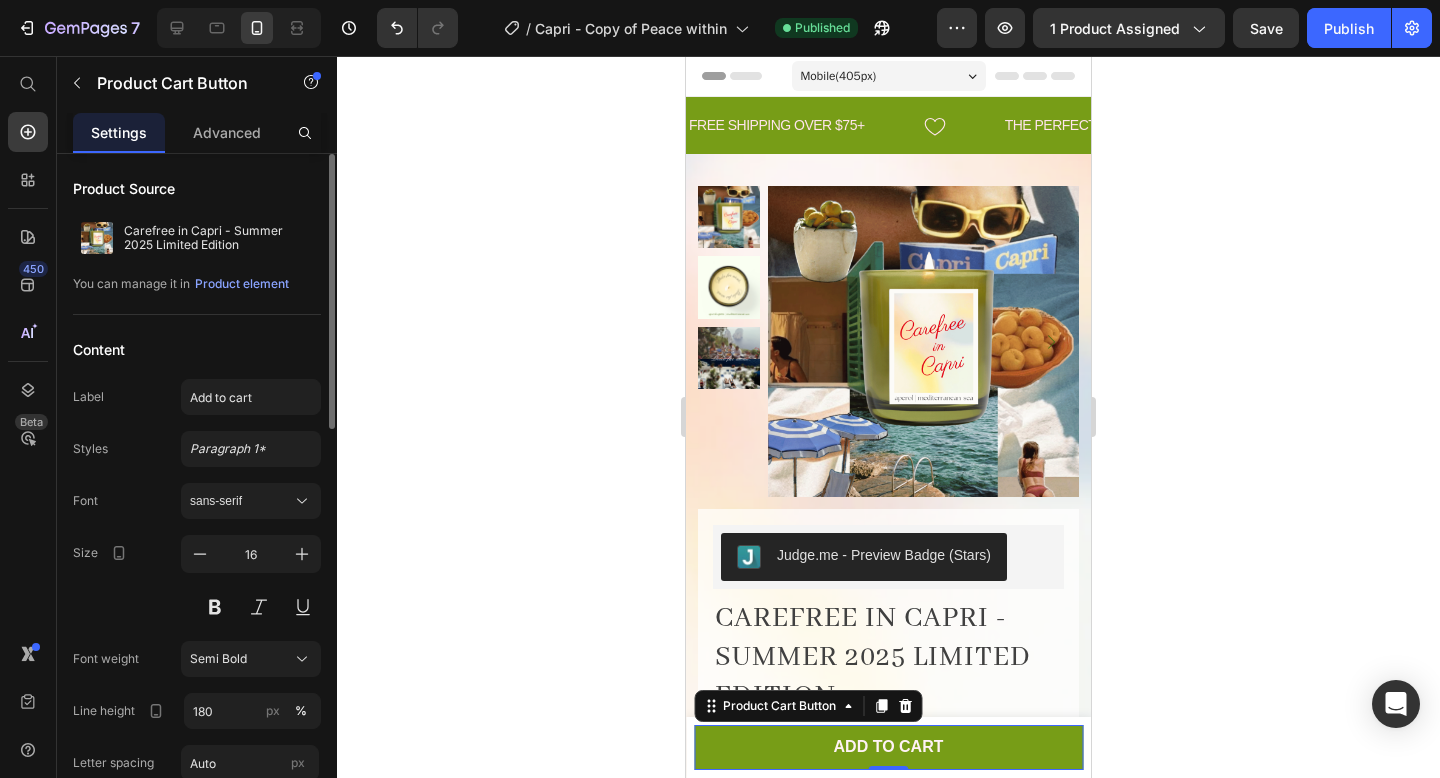 click on "Semi Bold" at bounding box center (218, 659) 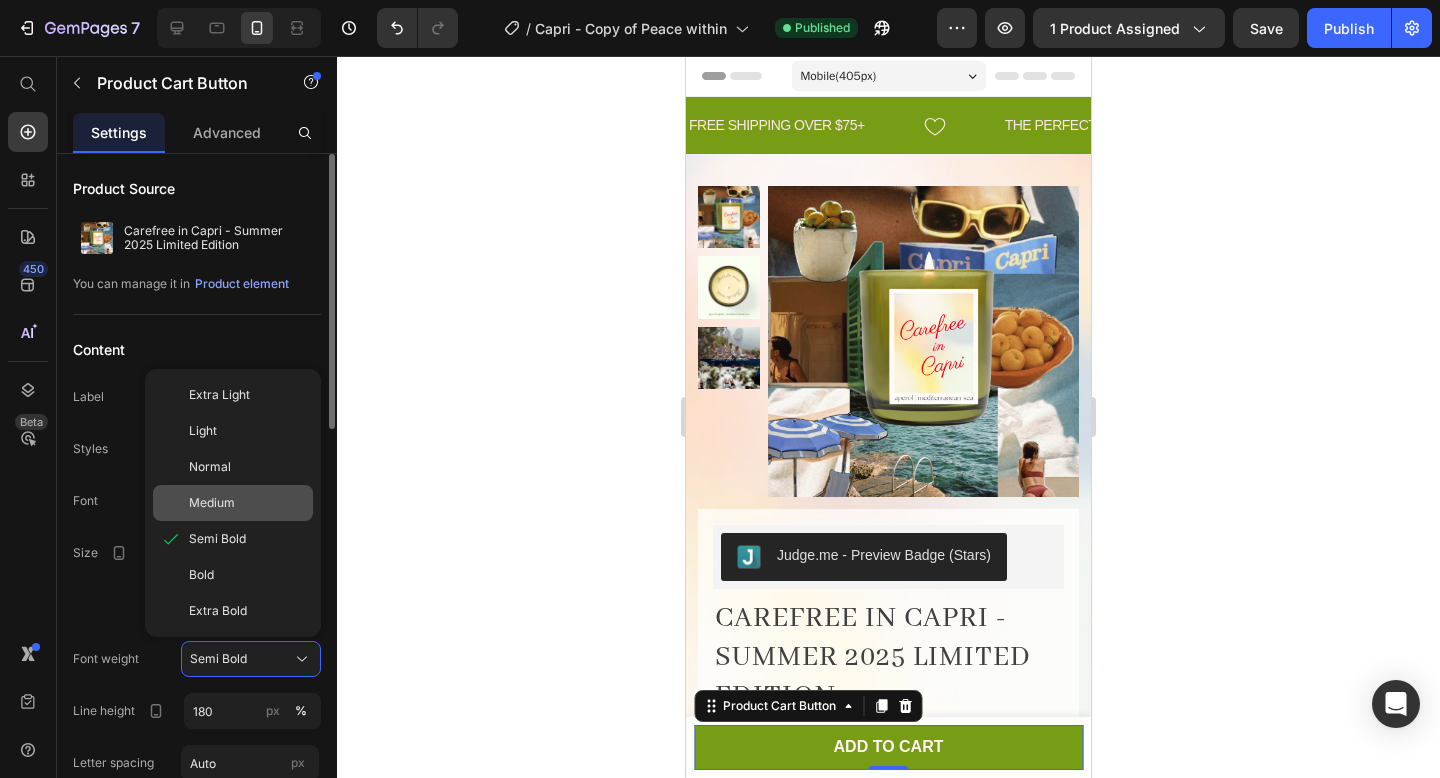 click on "Medium" 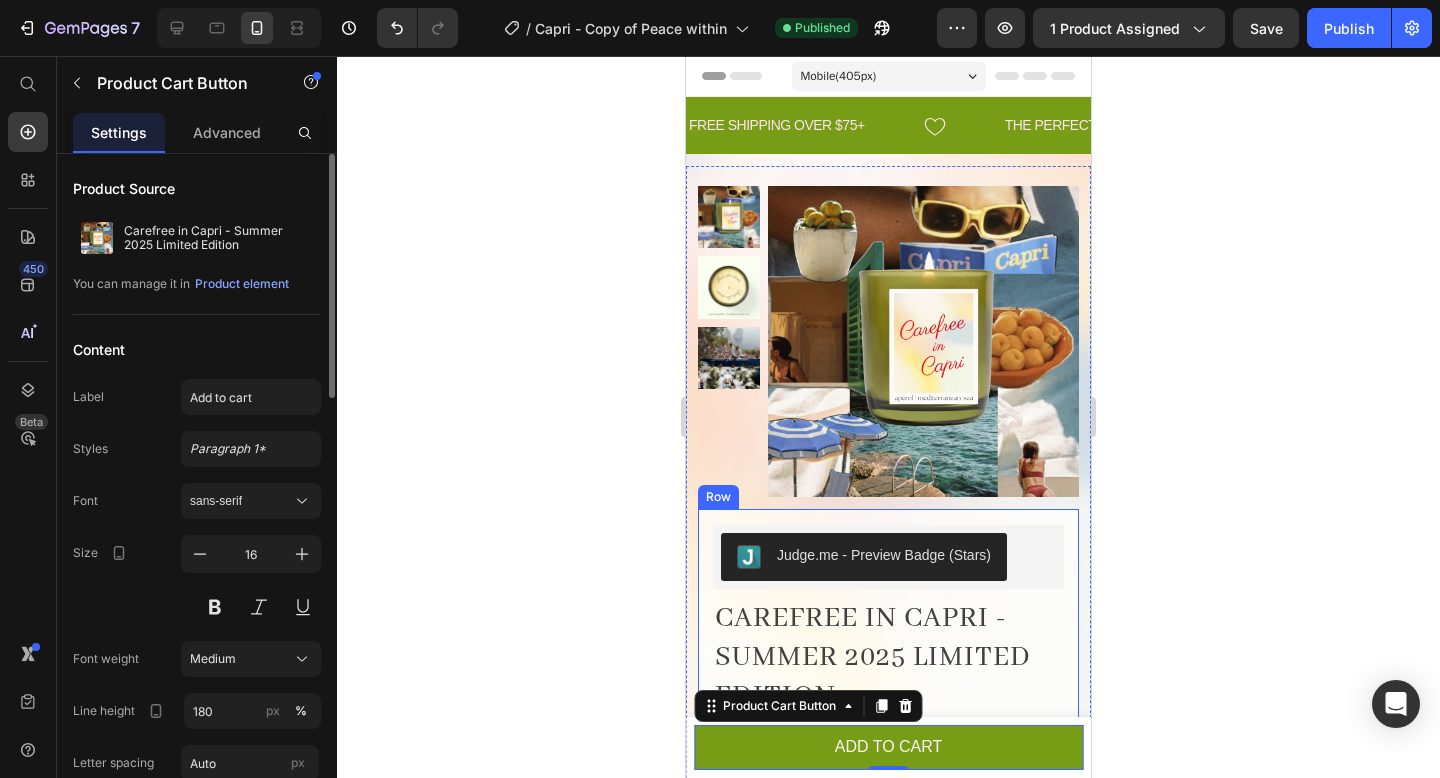 click 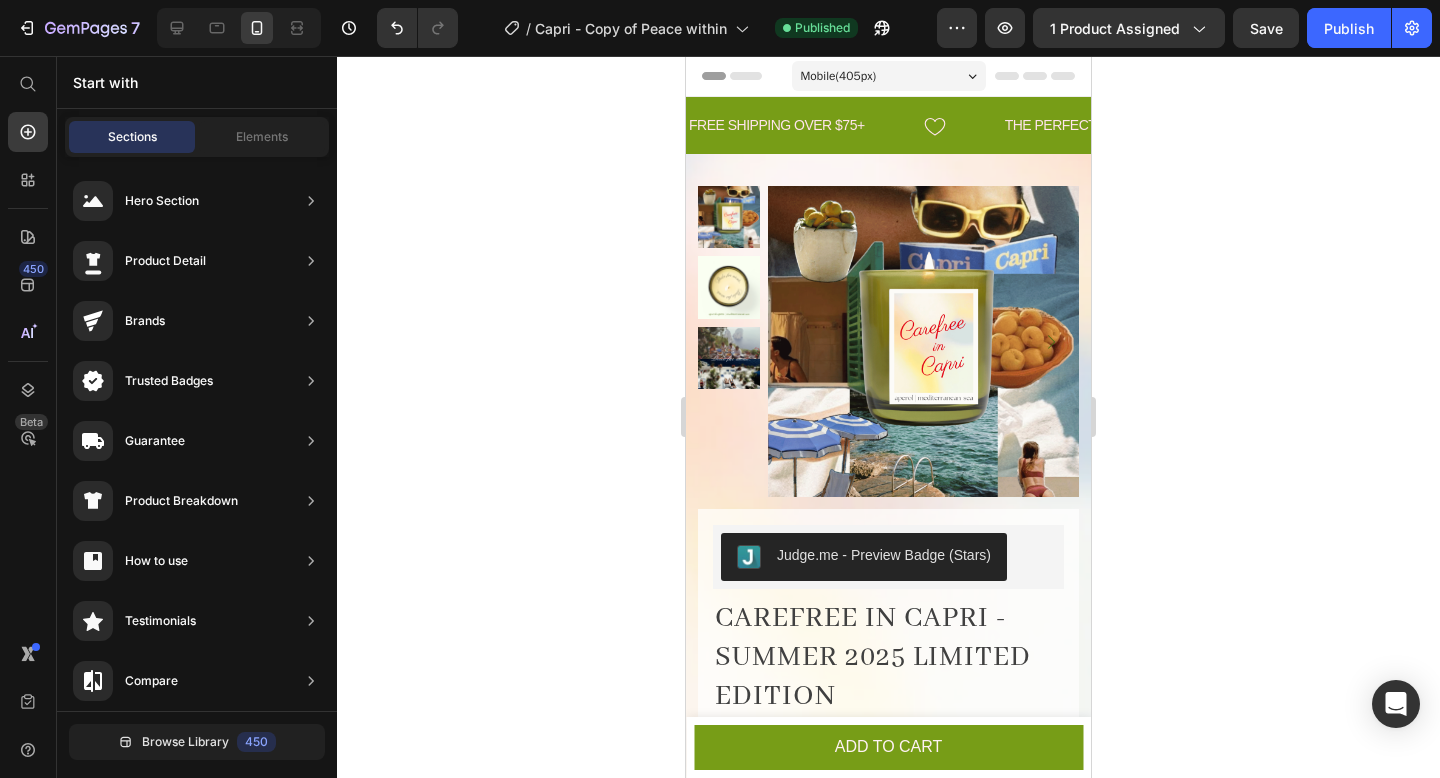 click 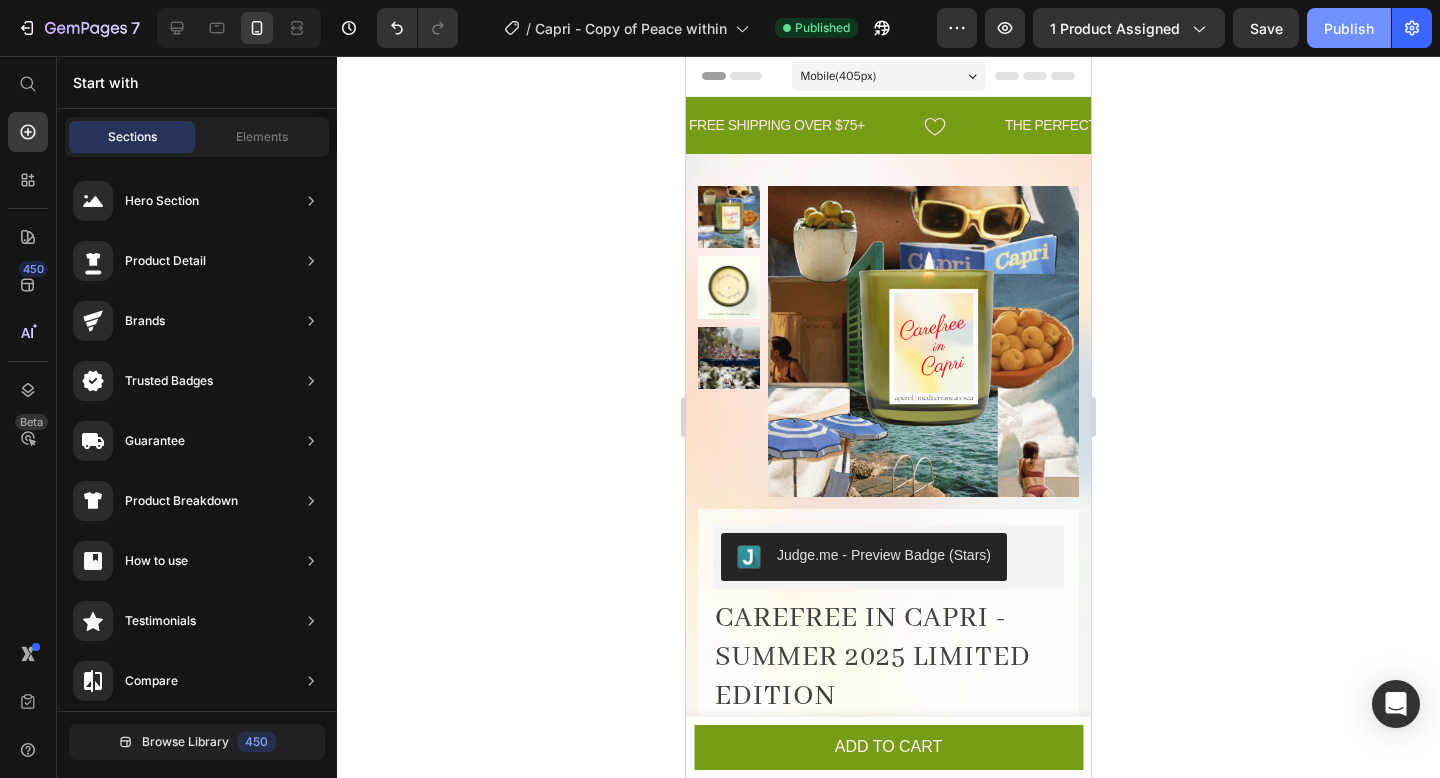 click on "Publish" at bounding box center (1349, 28) 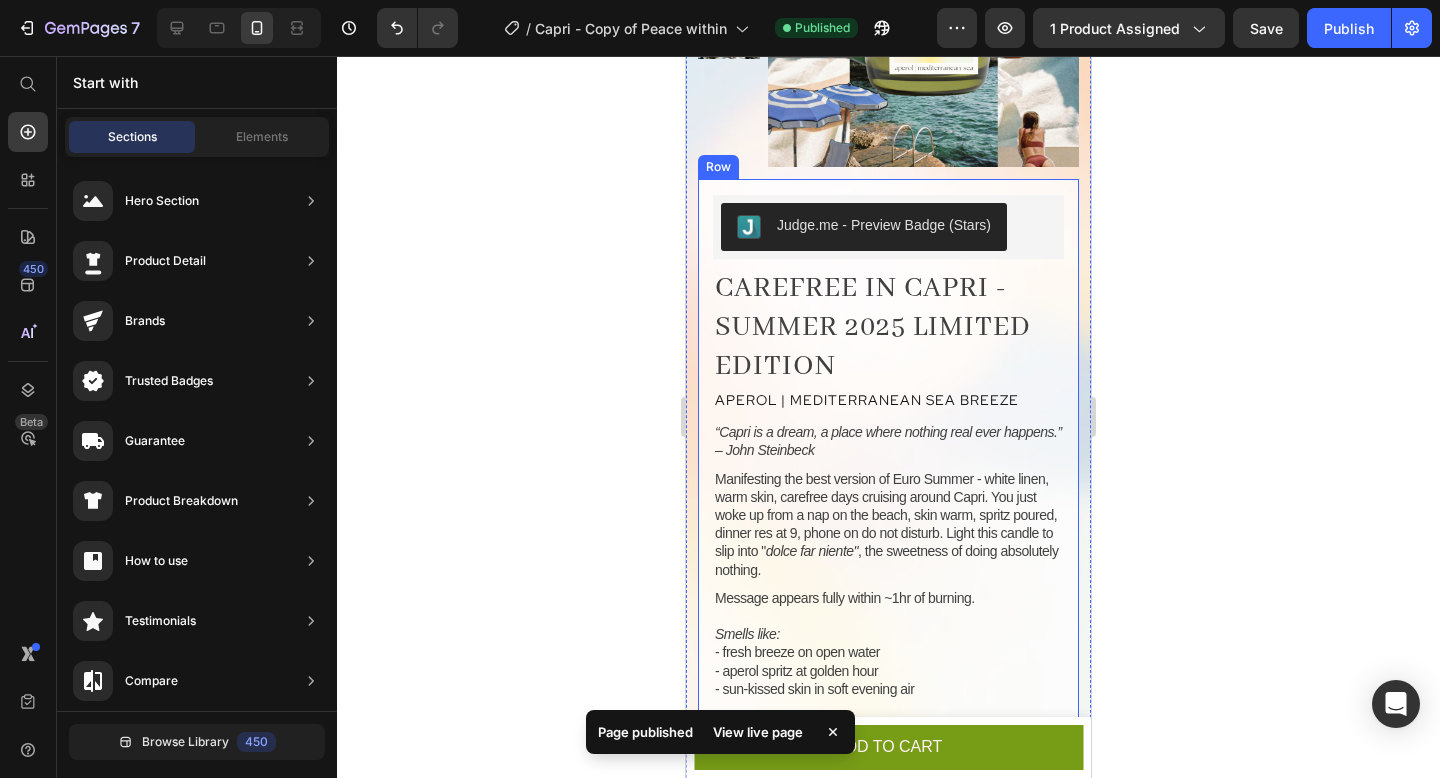 scroll, scrollTop: 334, scrollLeft: 0, axis: vertical 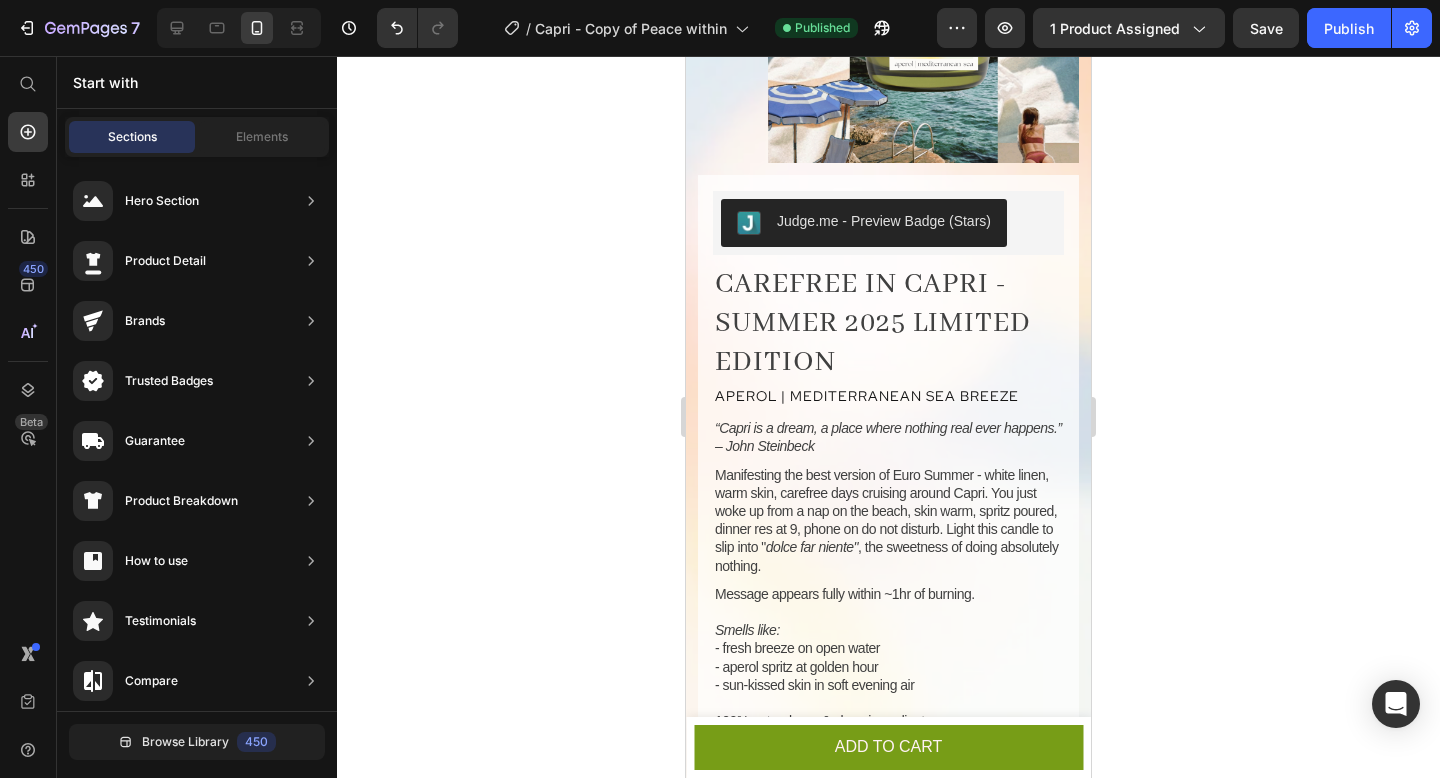 click 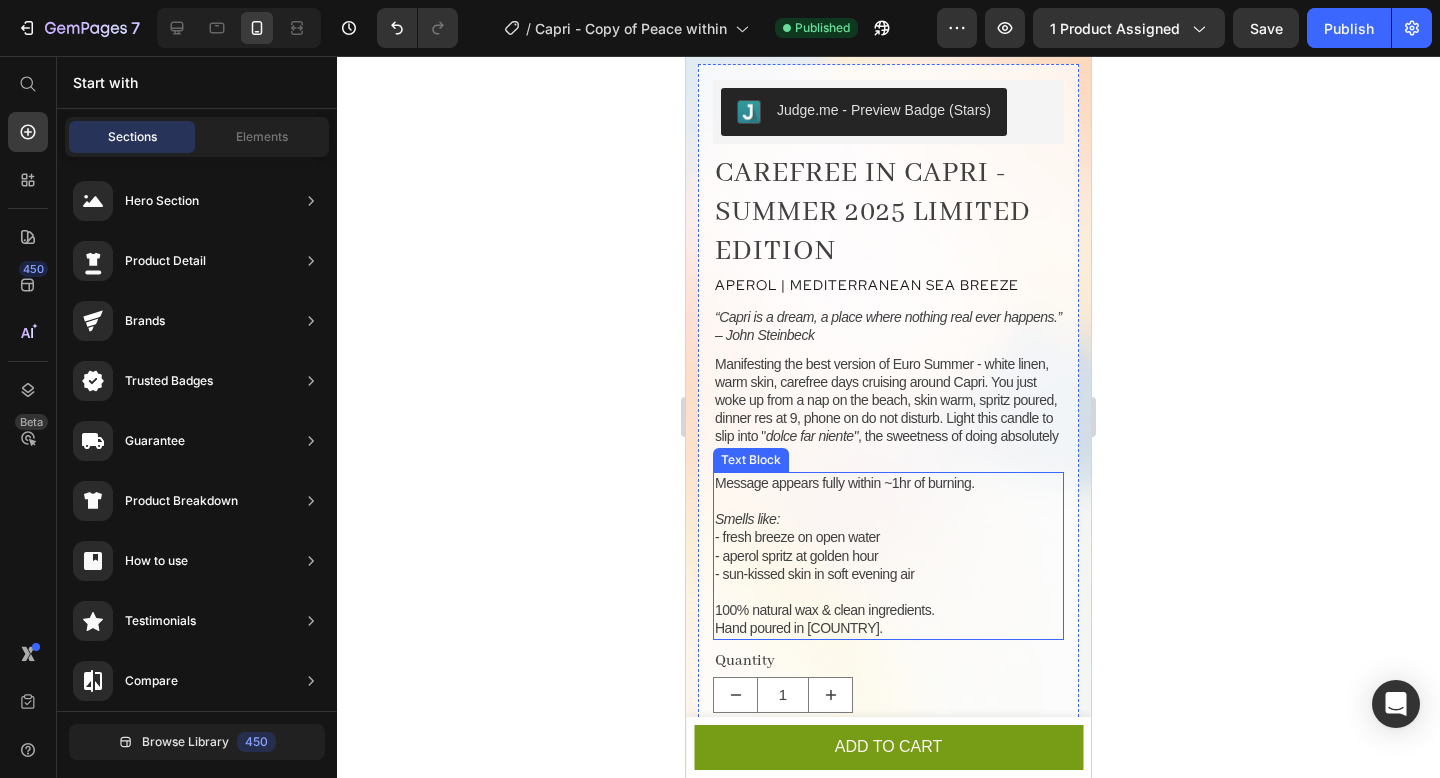 scroll, scrollTop: 455, scrollLeft: 0, axis: vertical 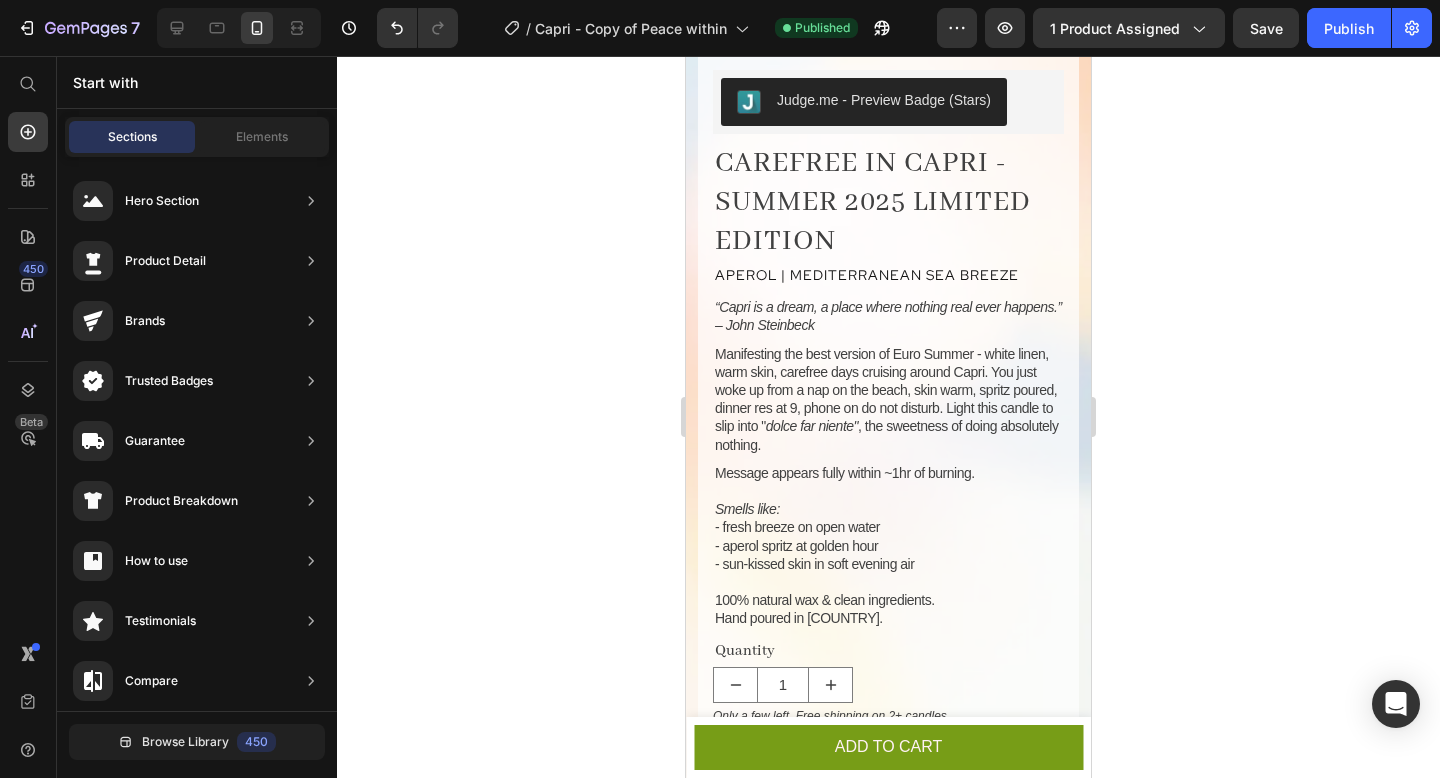 click 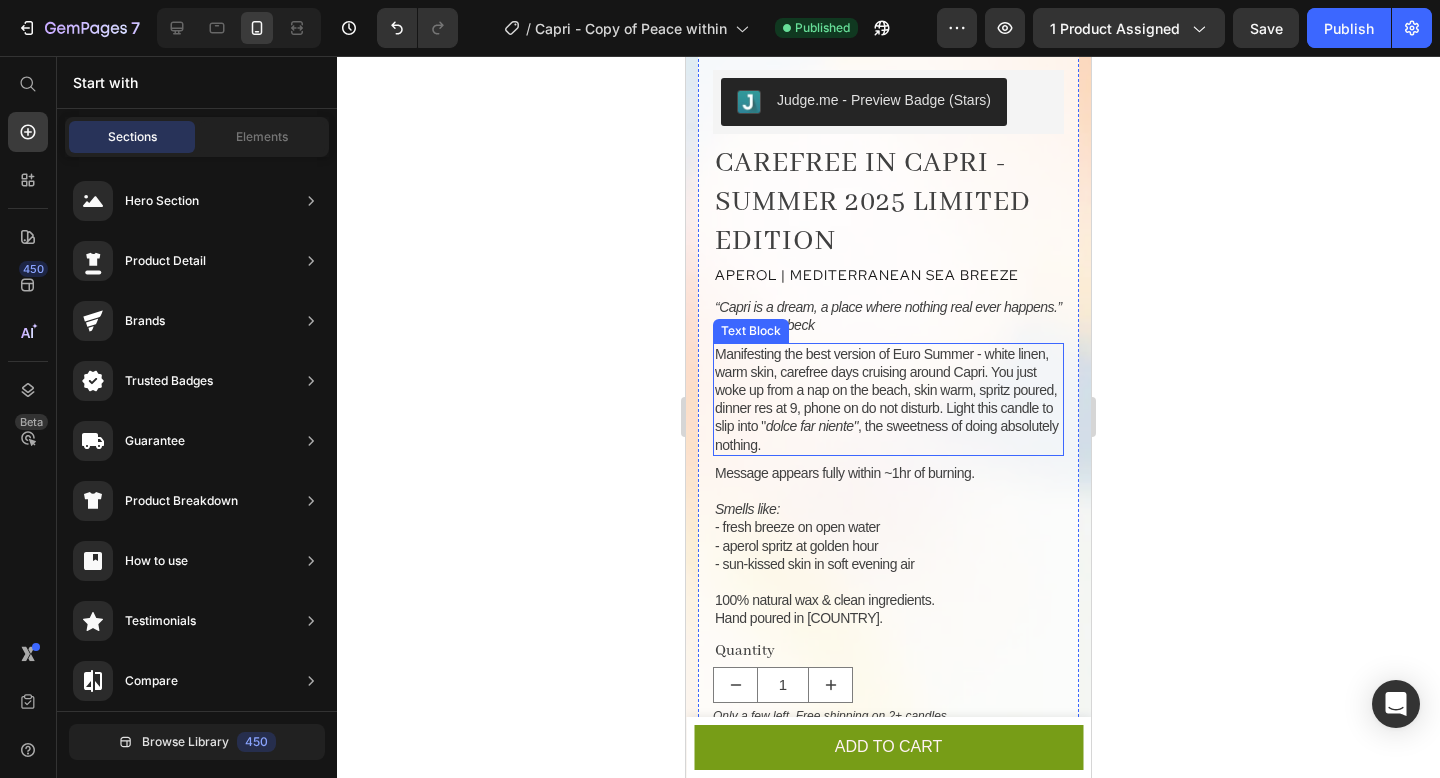 click on "Manifesting the best version of Euro Summer - white linen, warm skin, carefree days cruising around Capri. You just woke up from a nap on the beach, skin warm, spritz poured, dinner res at 9, phone on do not disturb. Light this candle to slip into " dolce far niente" , the sweetness of doing absolutely nothing." at bounding box center (886, 399) 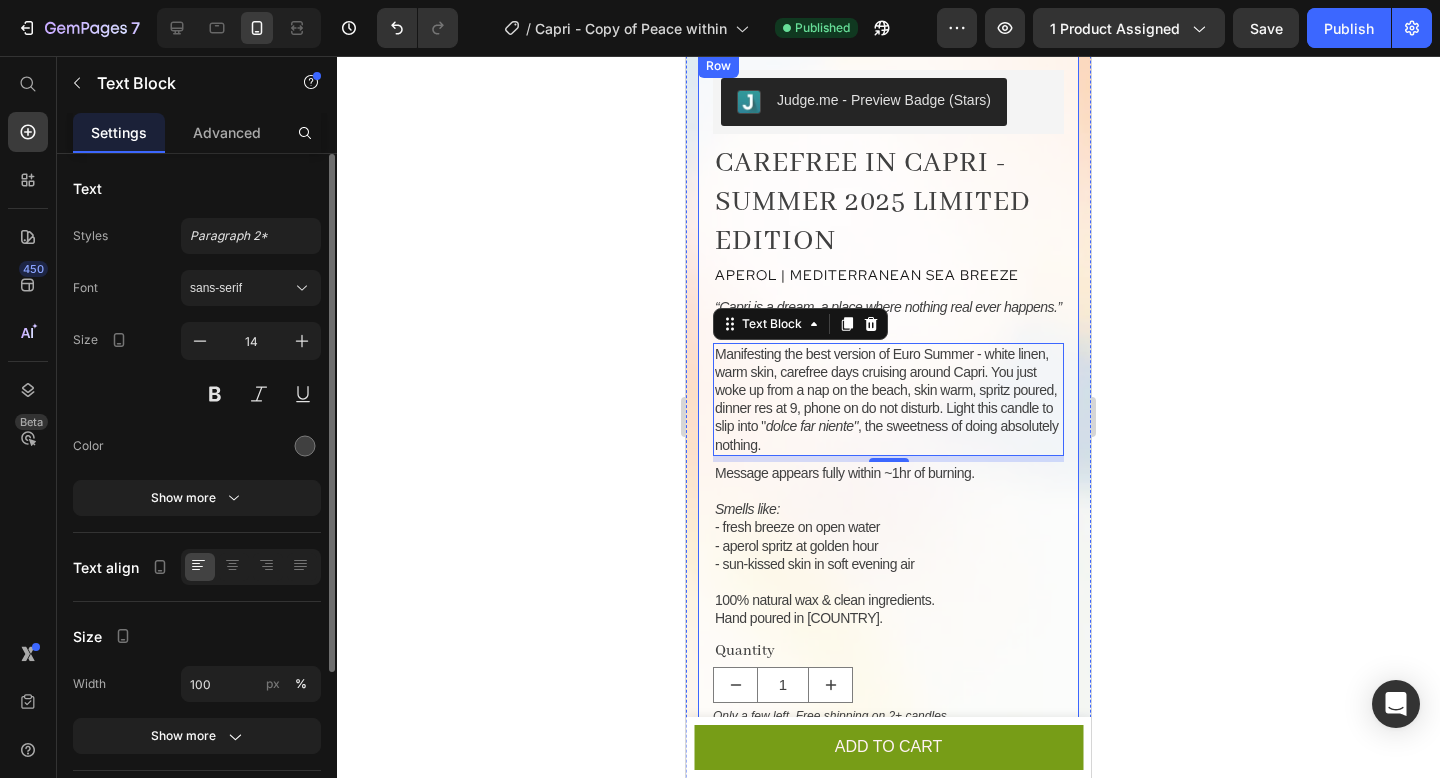 click 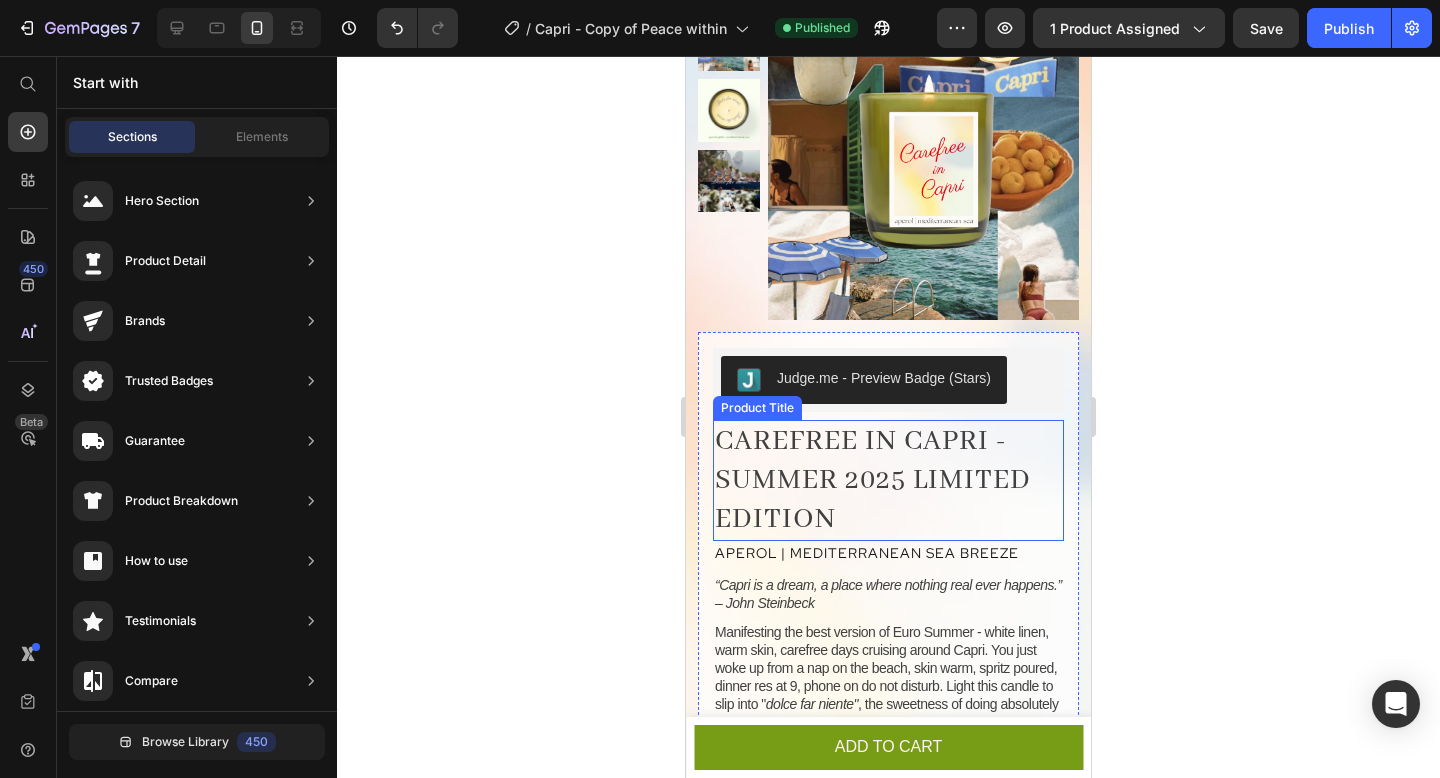 scroll, scrollTop: 316, scrollLeft: 0, axis: vertical 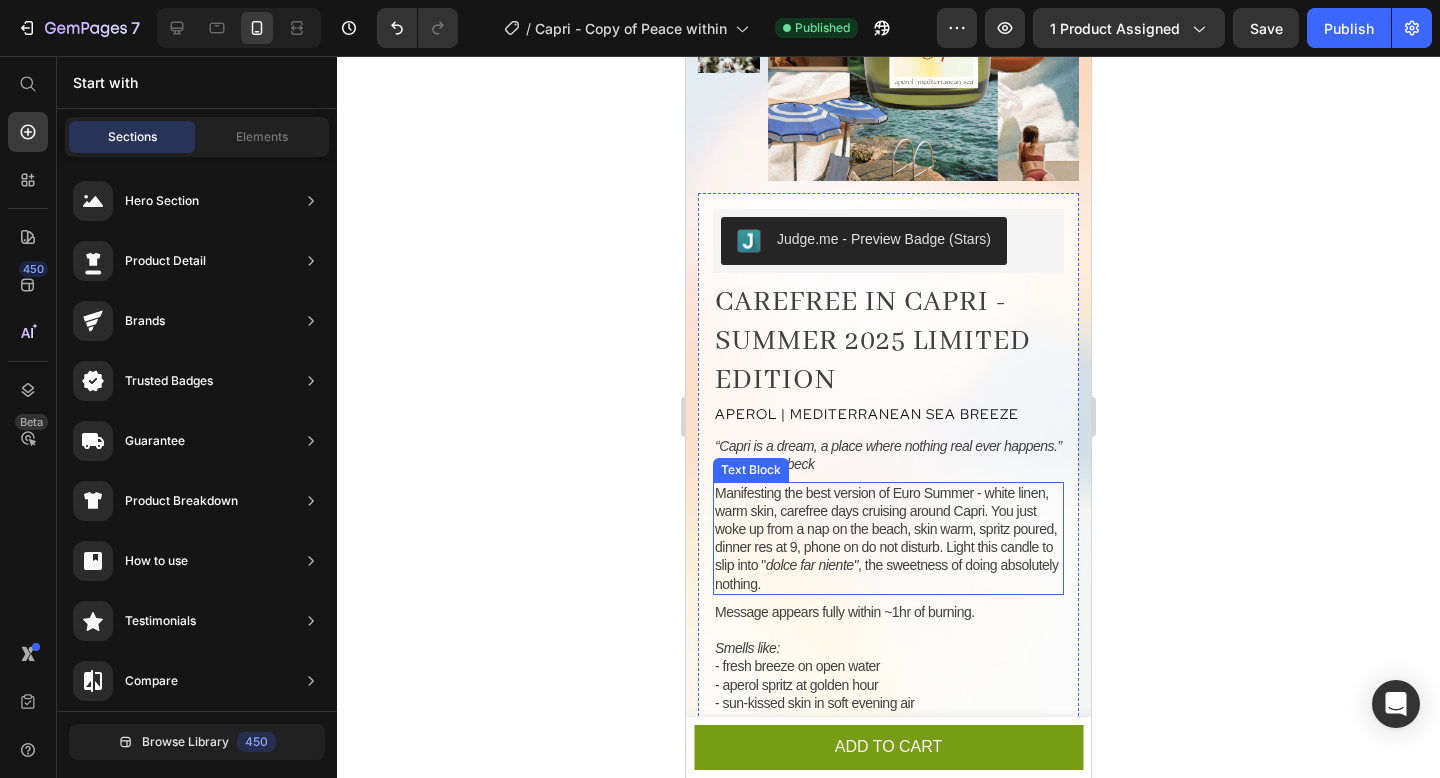 click on "Manifesting the best version of Euro Summer - white linen, warm skin, carefree days cruising around Capri. You just woke up from a nap on the beach, skin warm, spritz poured, dinner res at 9, phone on do not disturb. Light this candle to slip into " dolce far niente" , the sweetness of doing absolutely nothing." at bounding box center [886, 538] 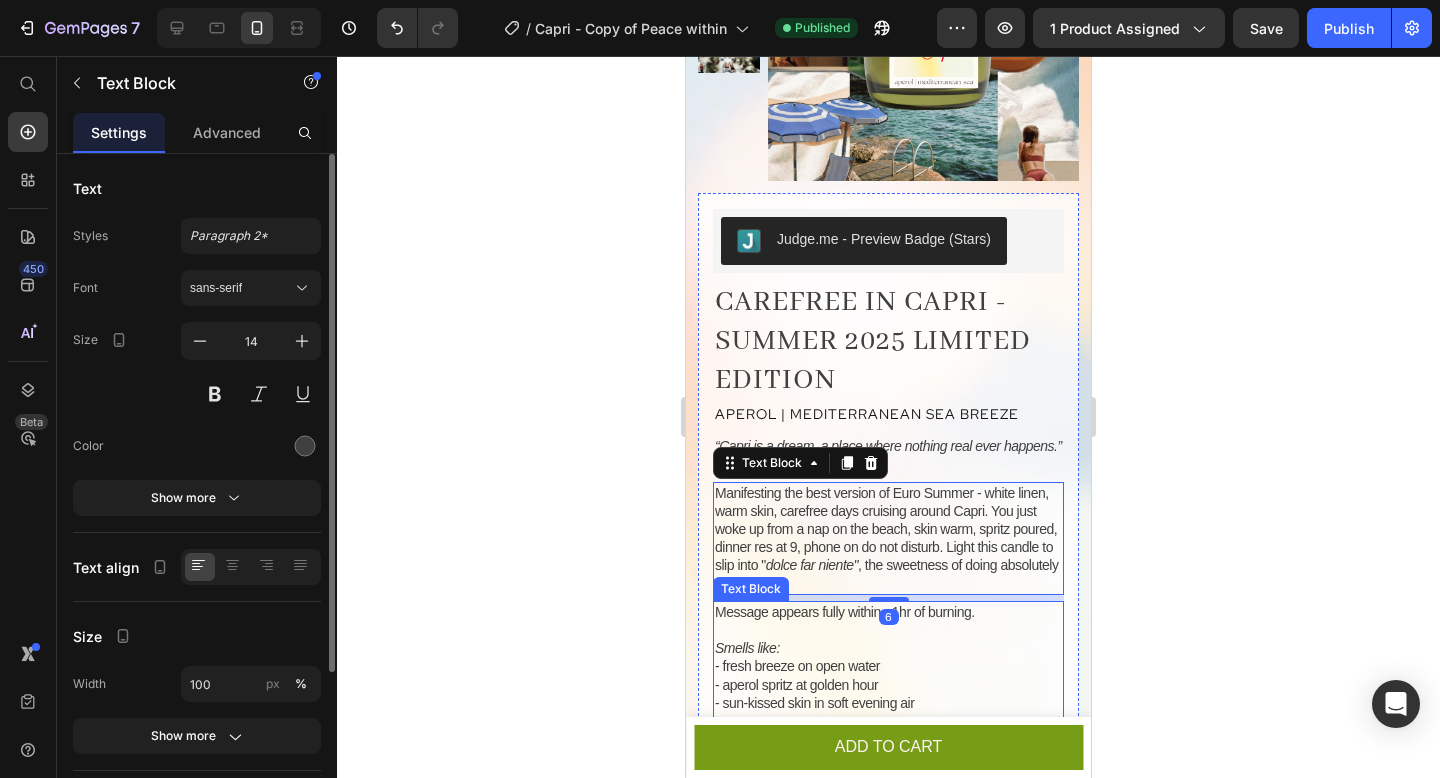 click on "Message appears fully within ~1hr of burning." at bounding box center (888, 612) 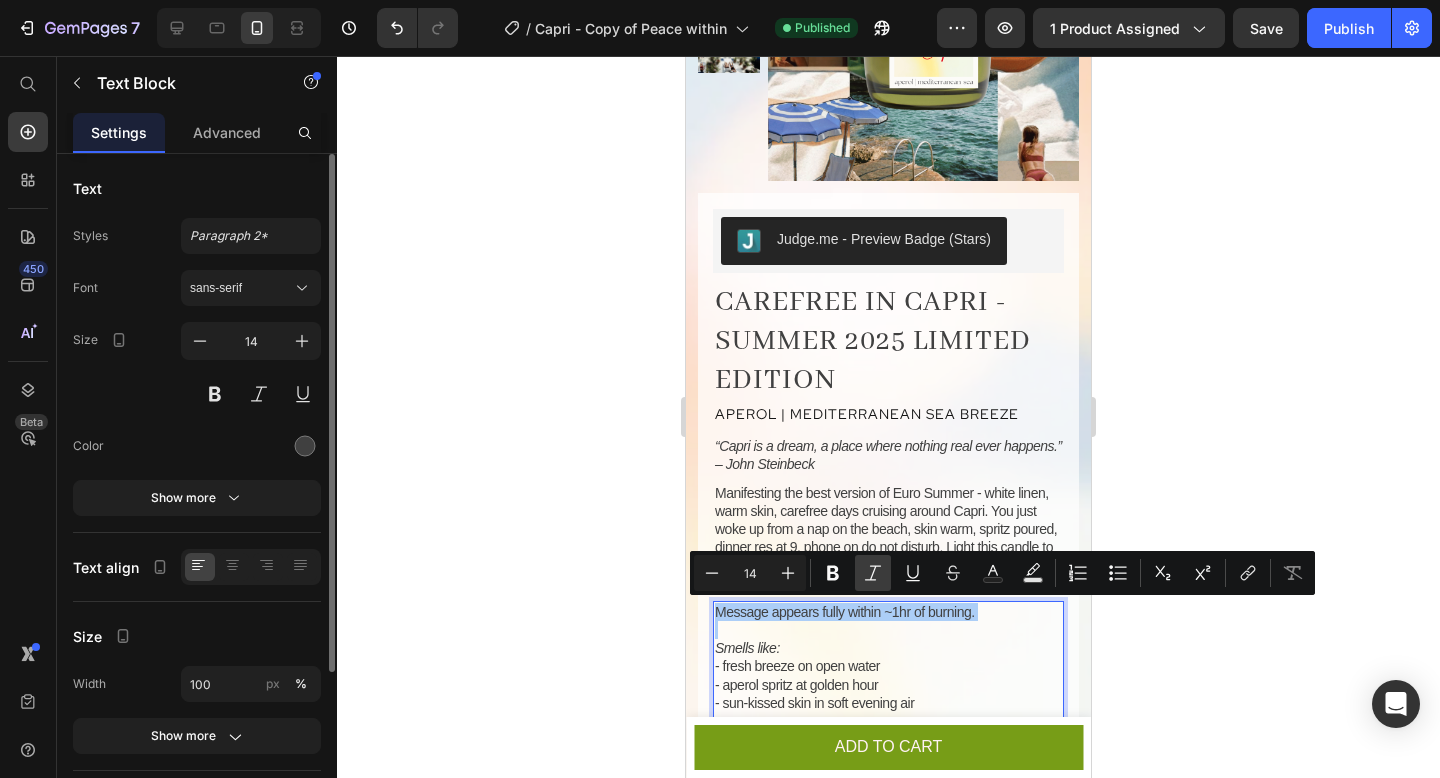 click 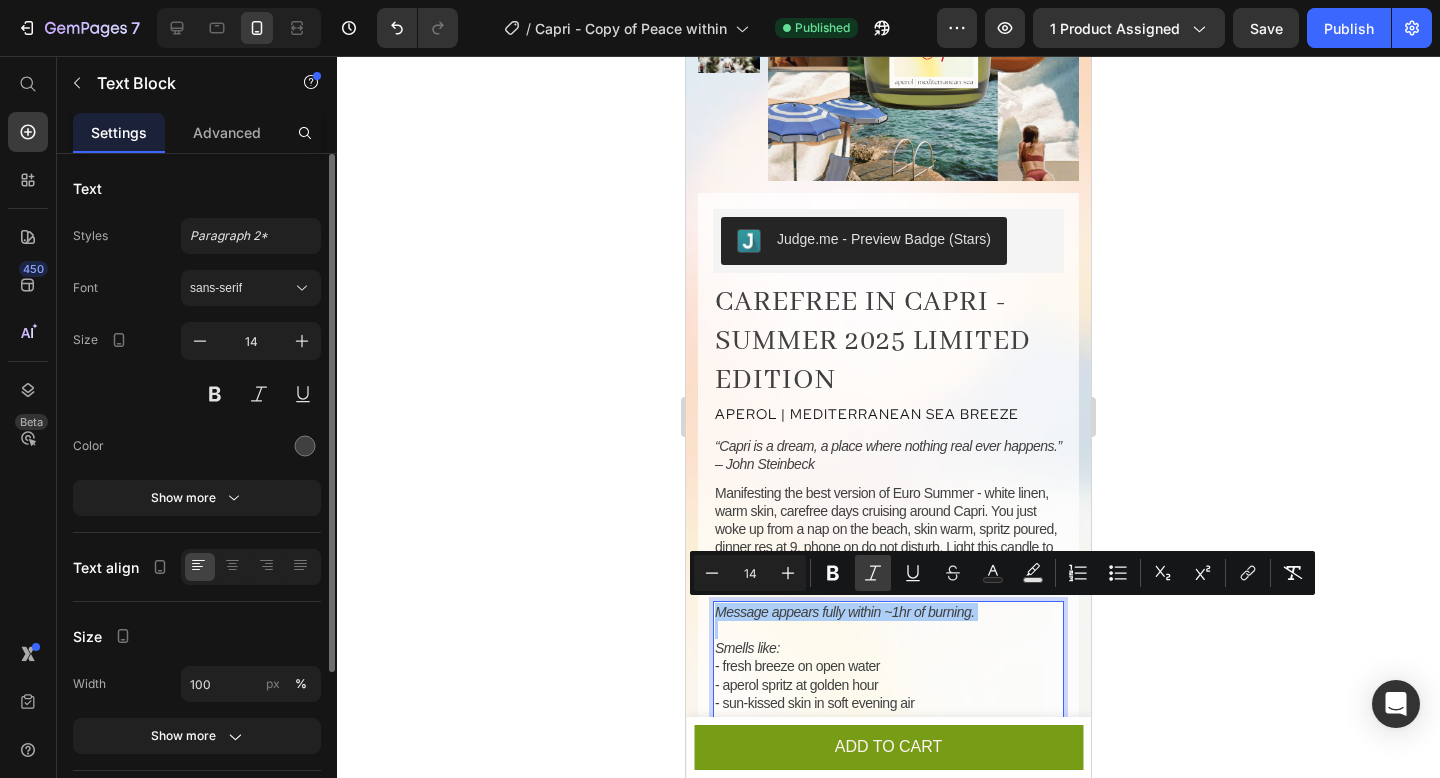 click 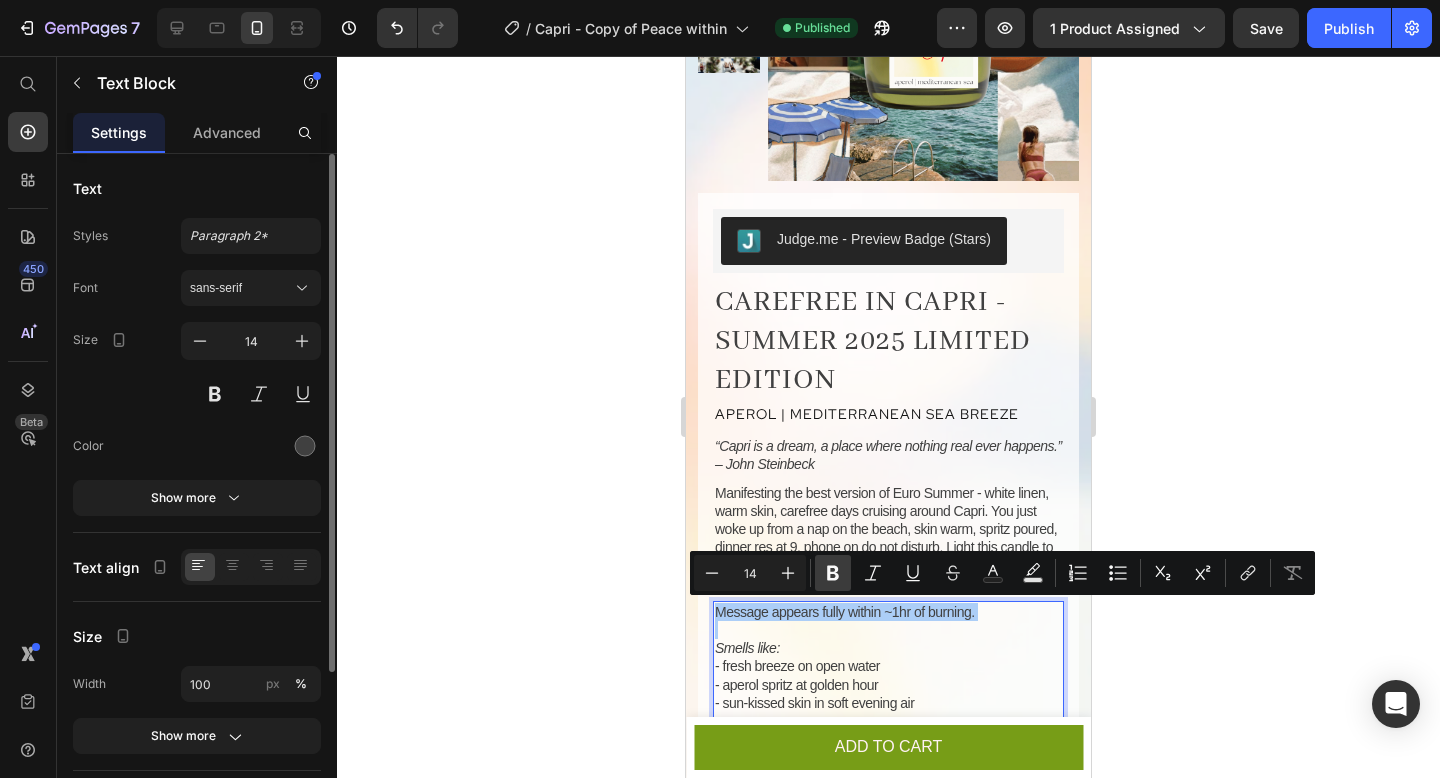 click 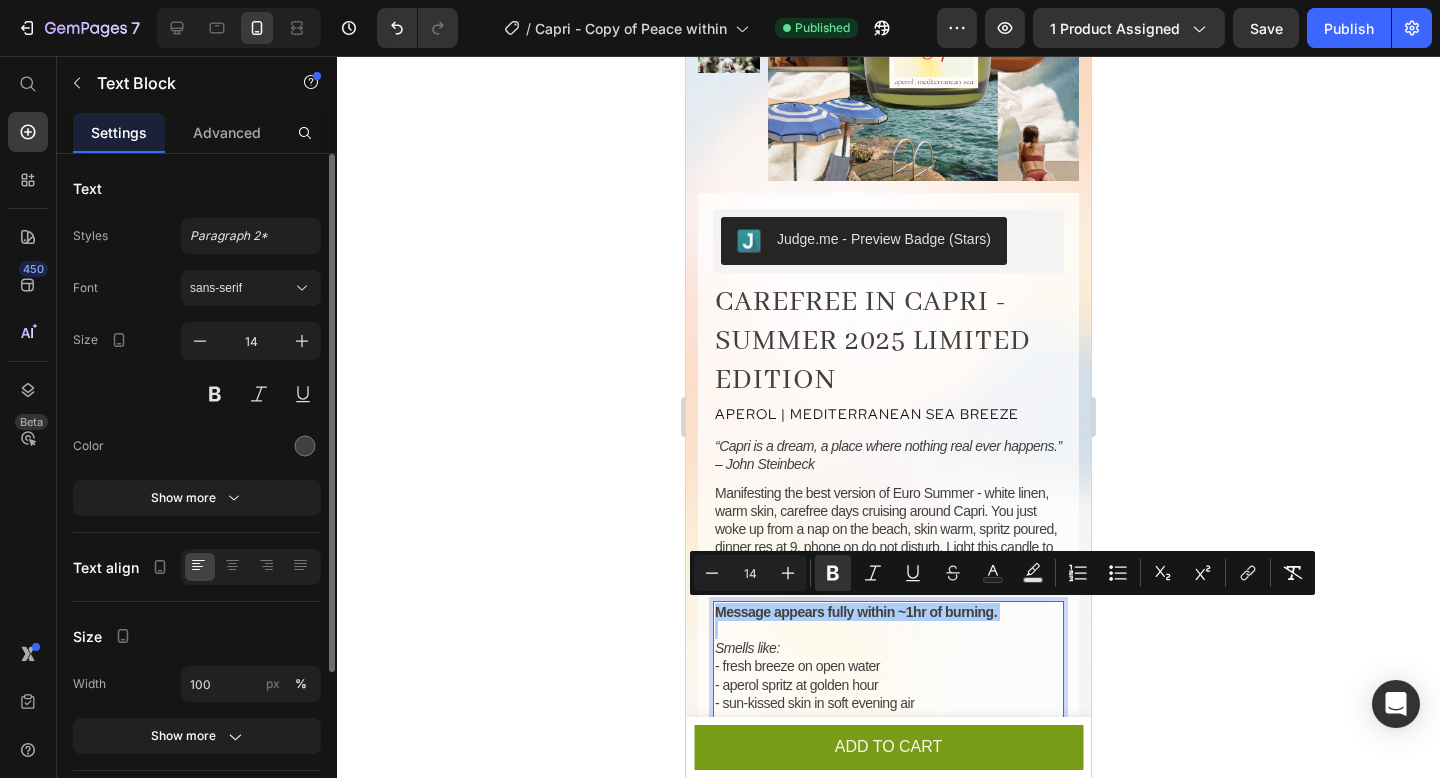 click 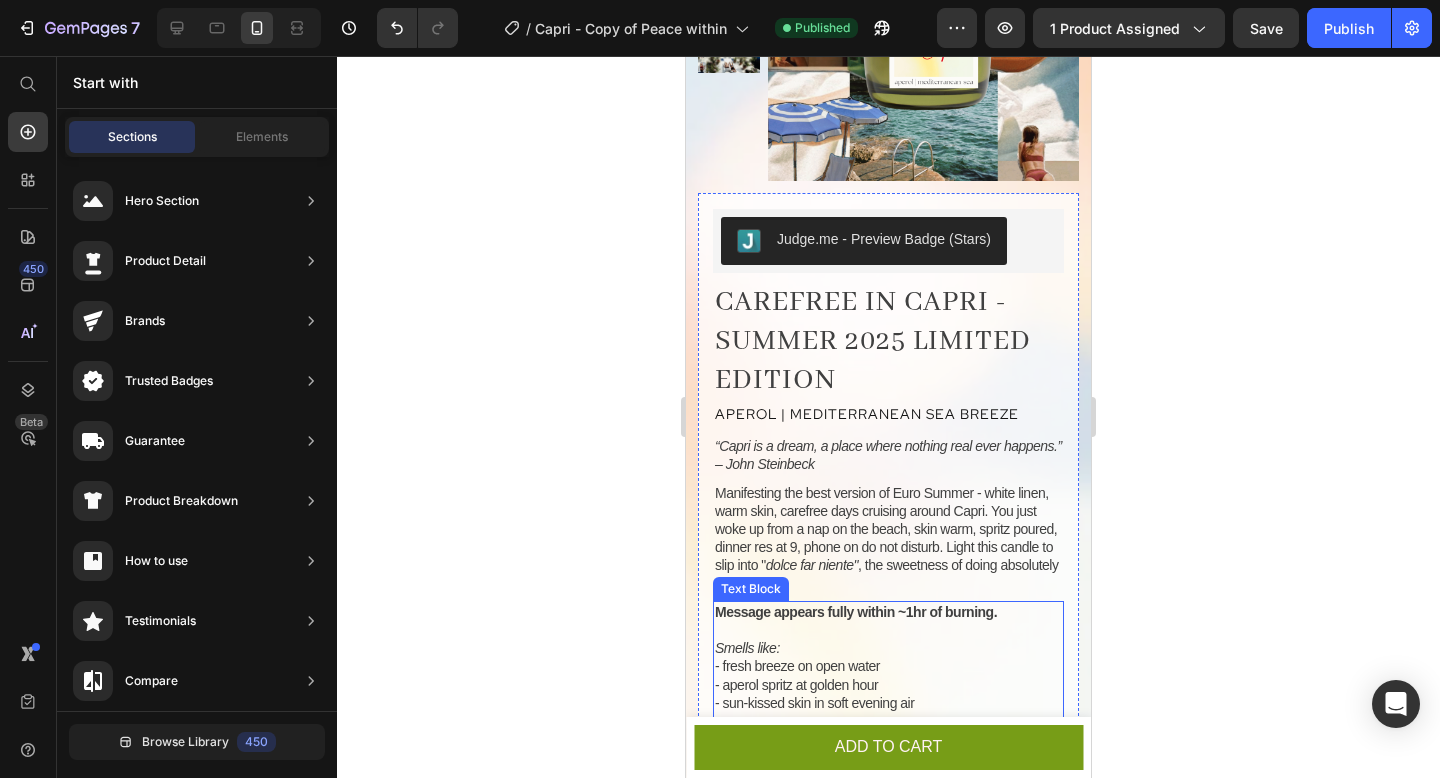 click at bounding box center (888, 630) 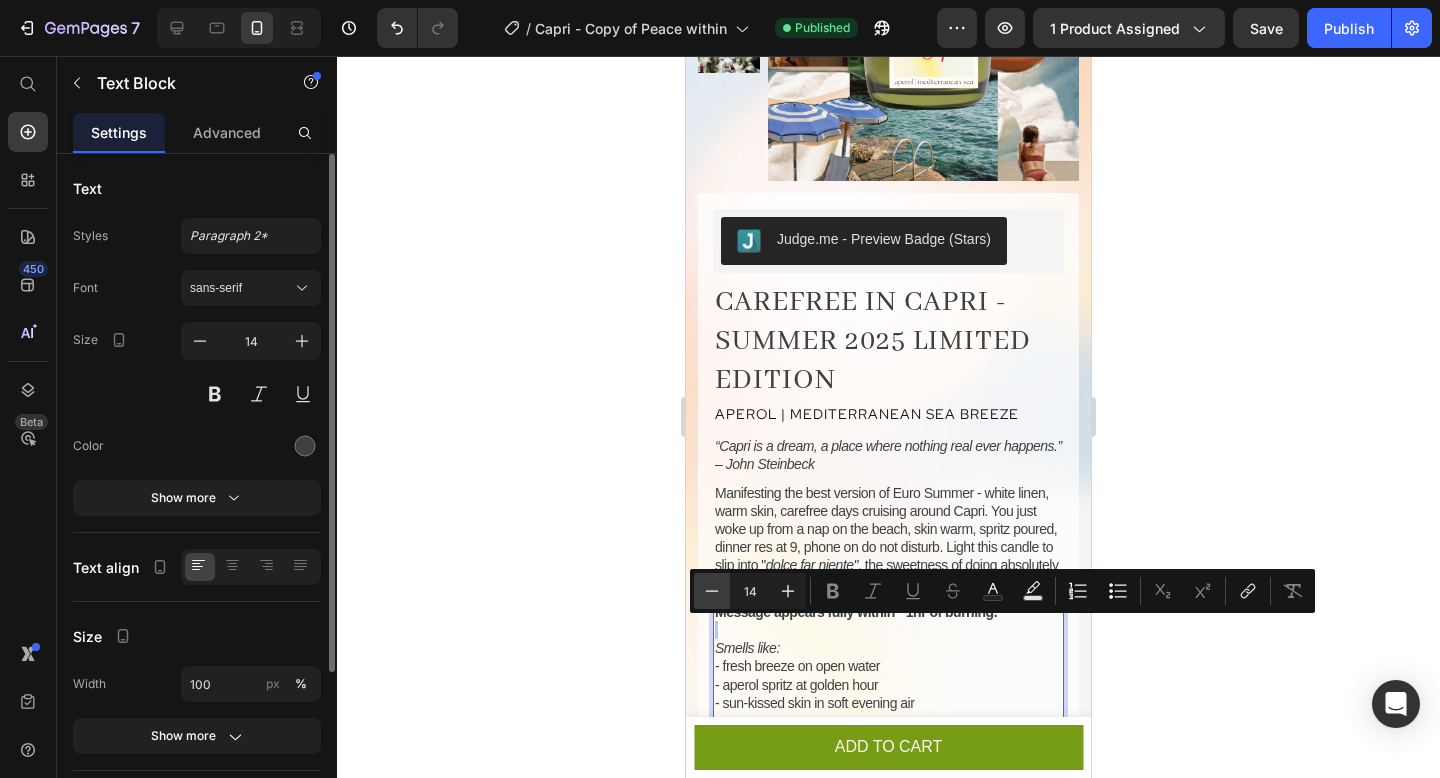 click 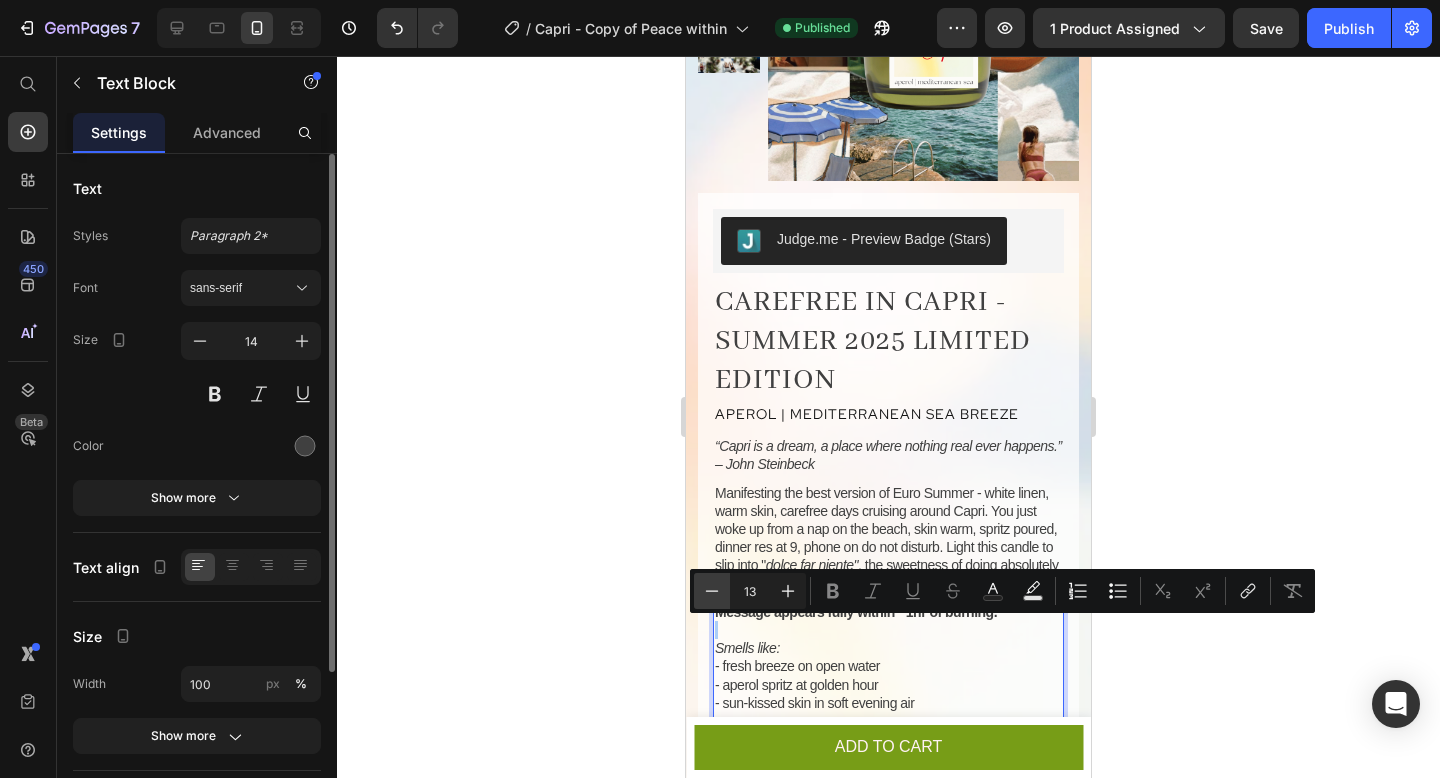 click 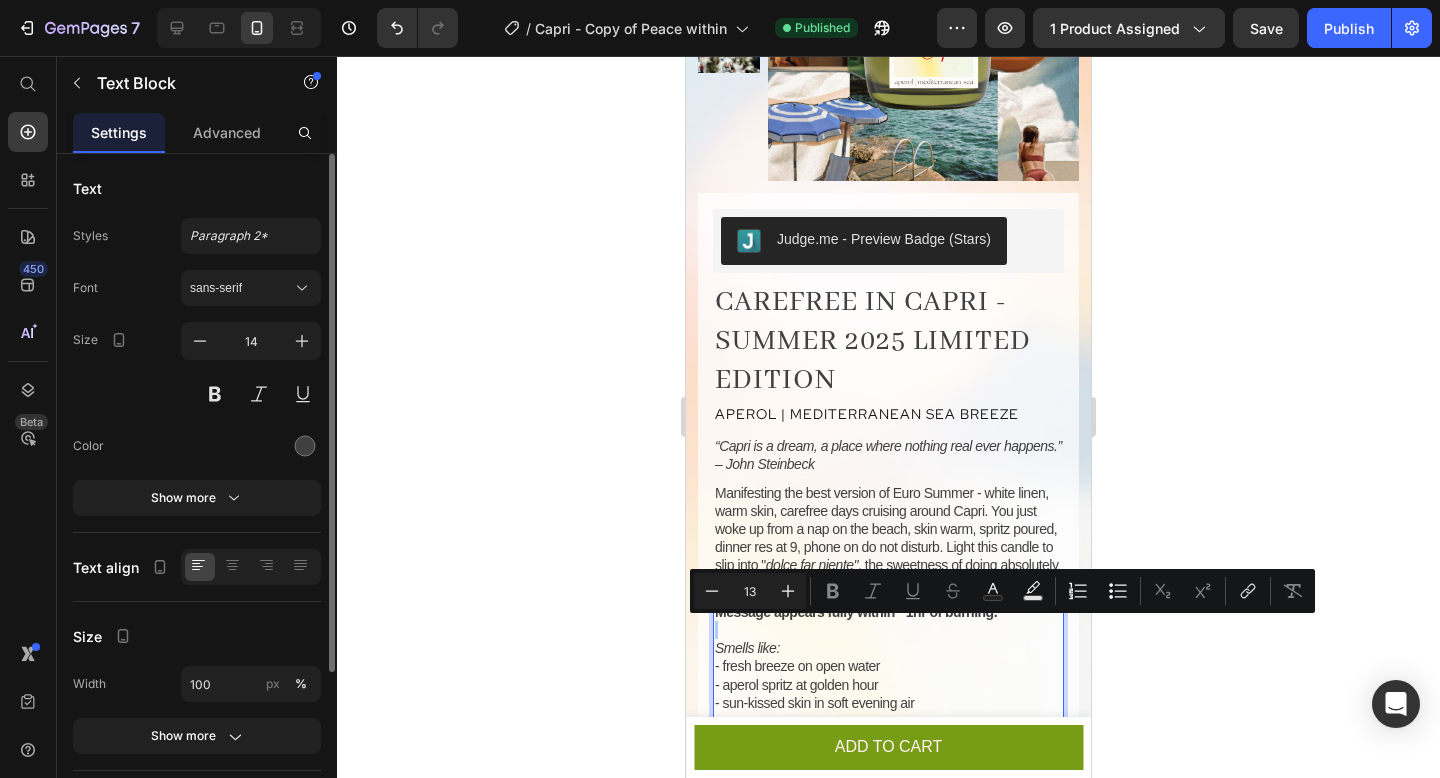 click on "13" at bounding box center (750, 591) 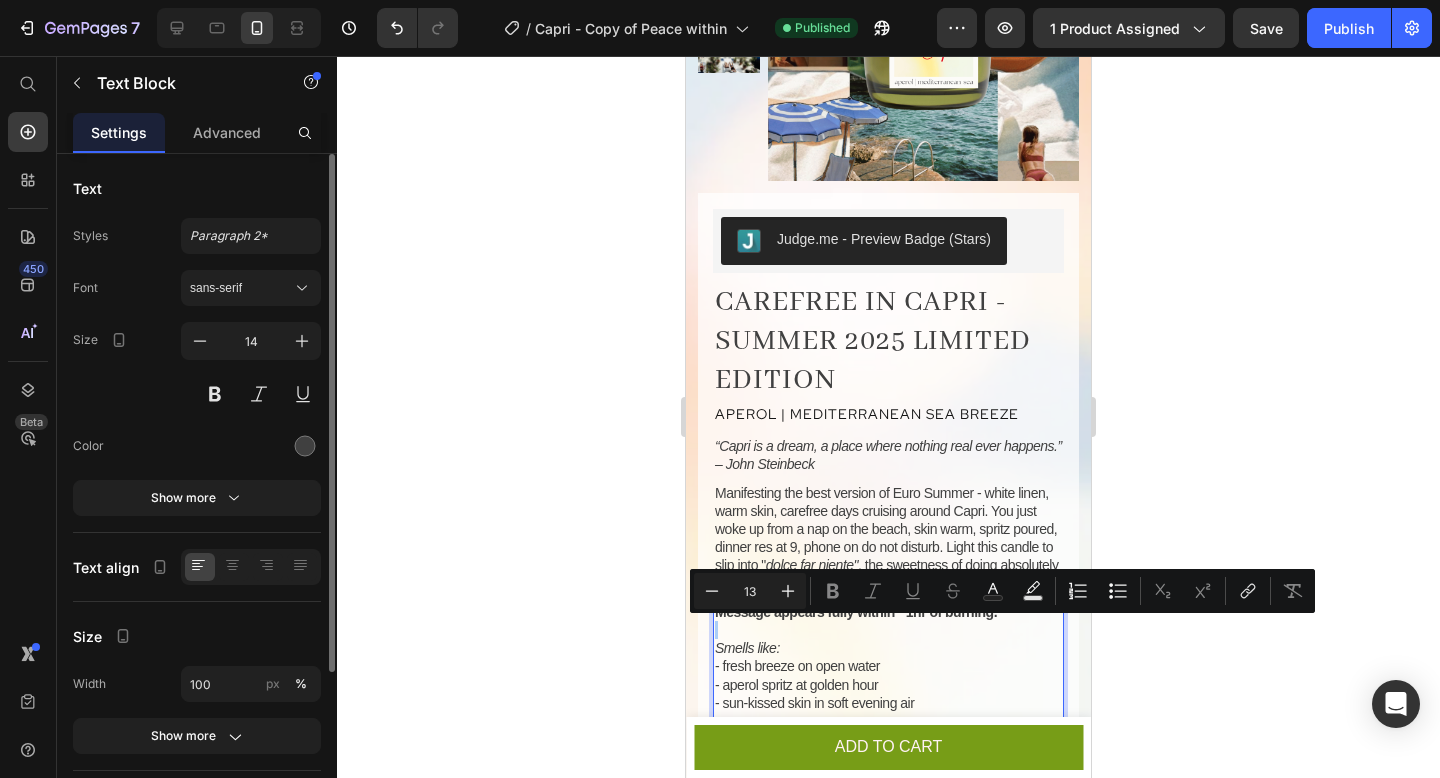 type on "1" 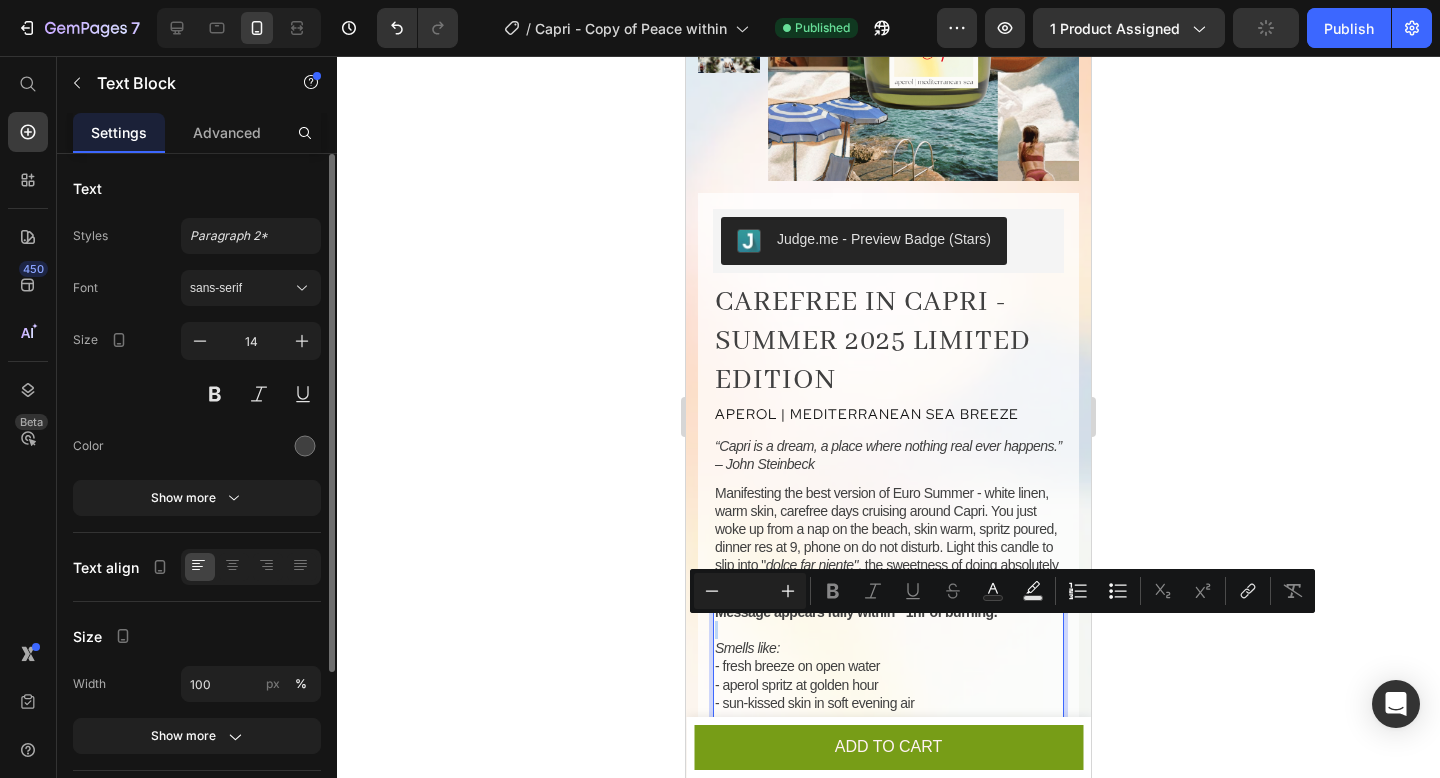 type on "13" 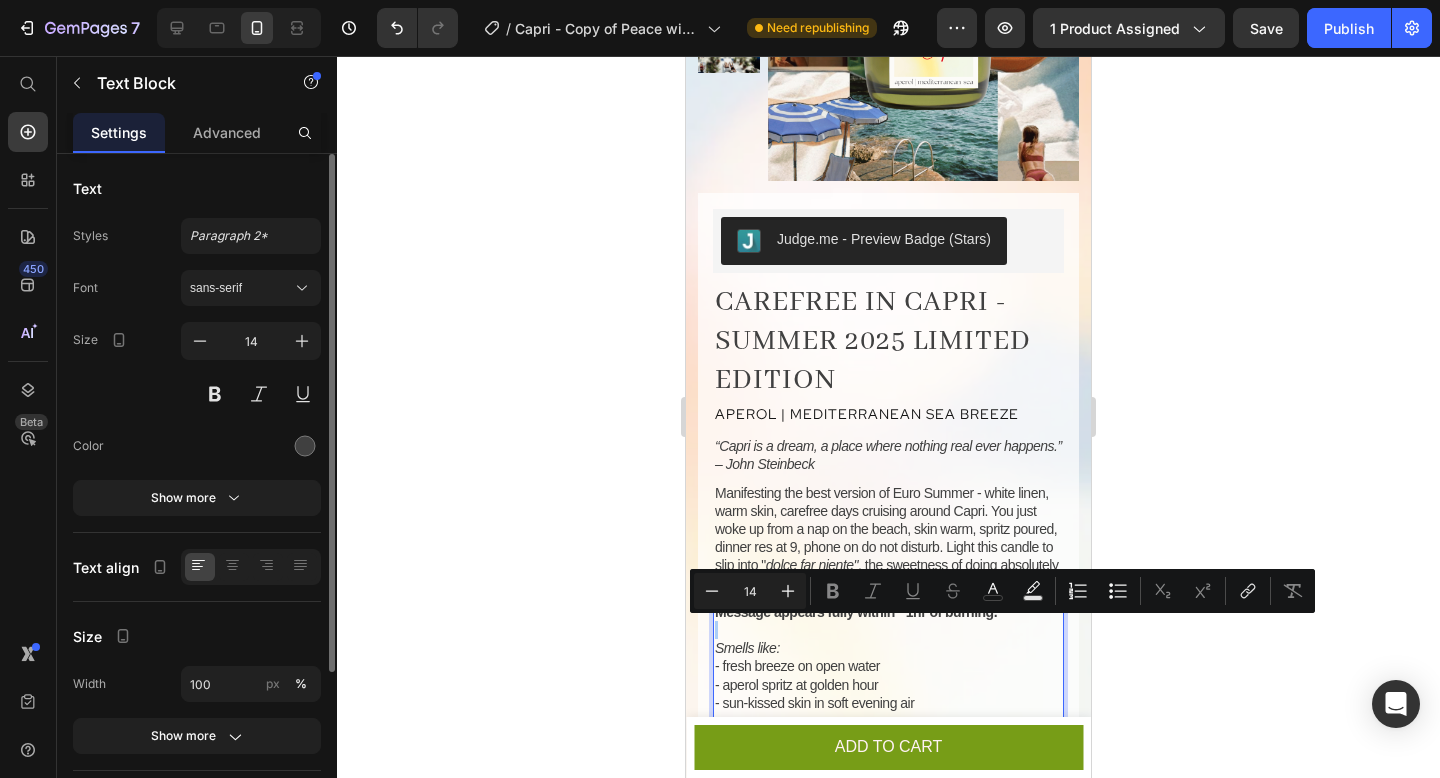 click on "14" at bounding box center [750, 591] 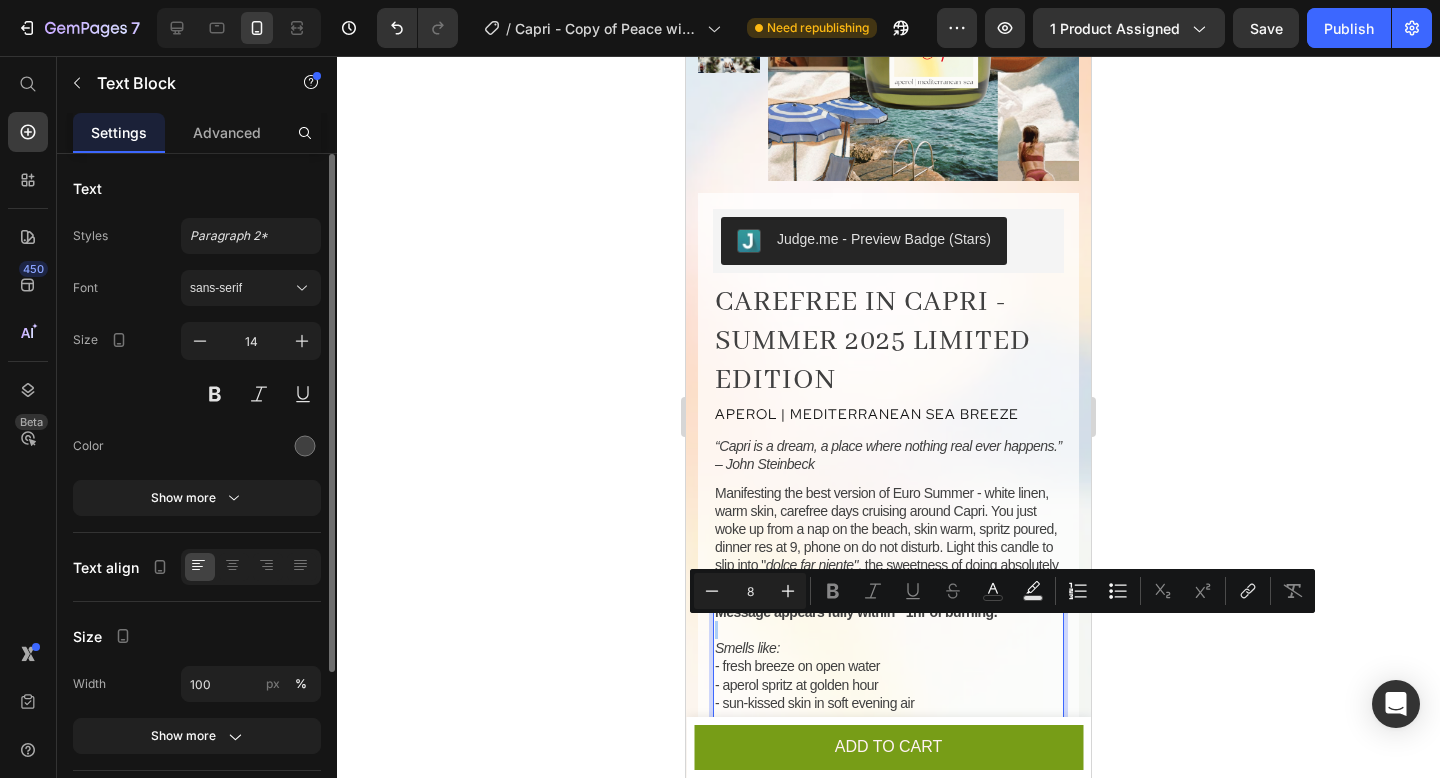type on "8" 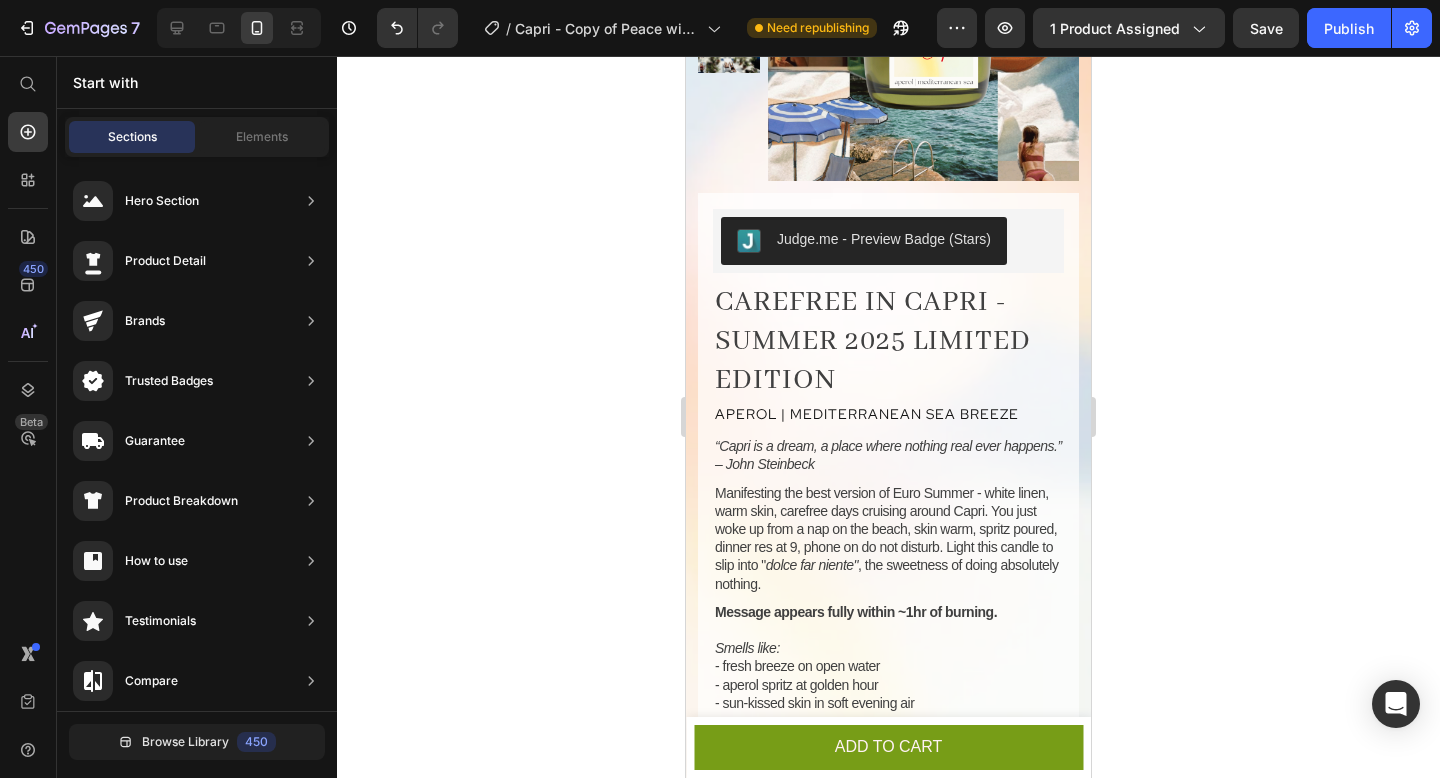 click 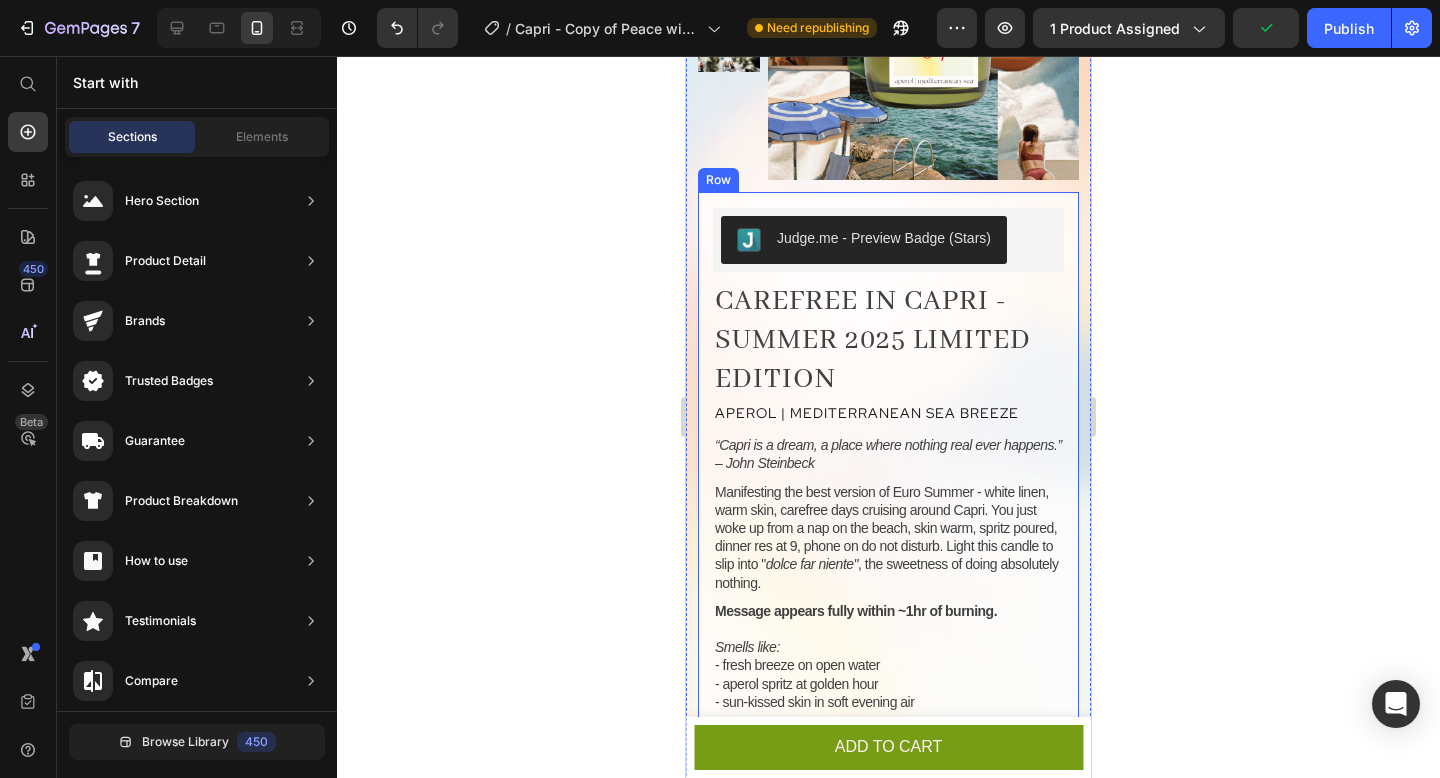 scroll, scrollTop: 467, scrollLeft: 0, axis: vertical 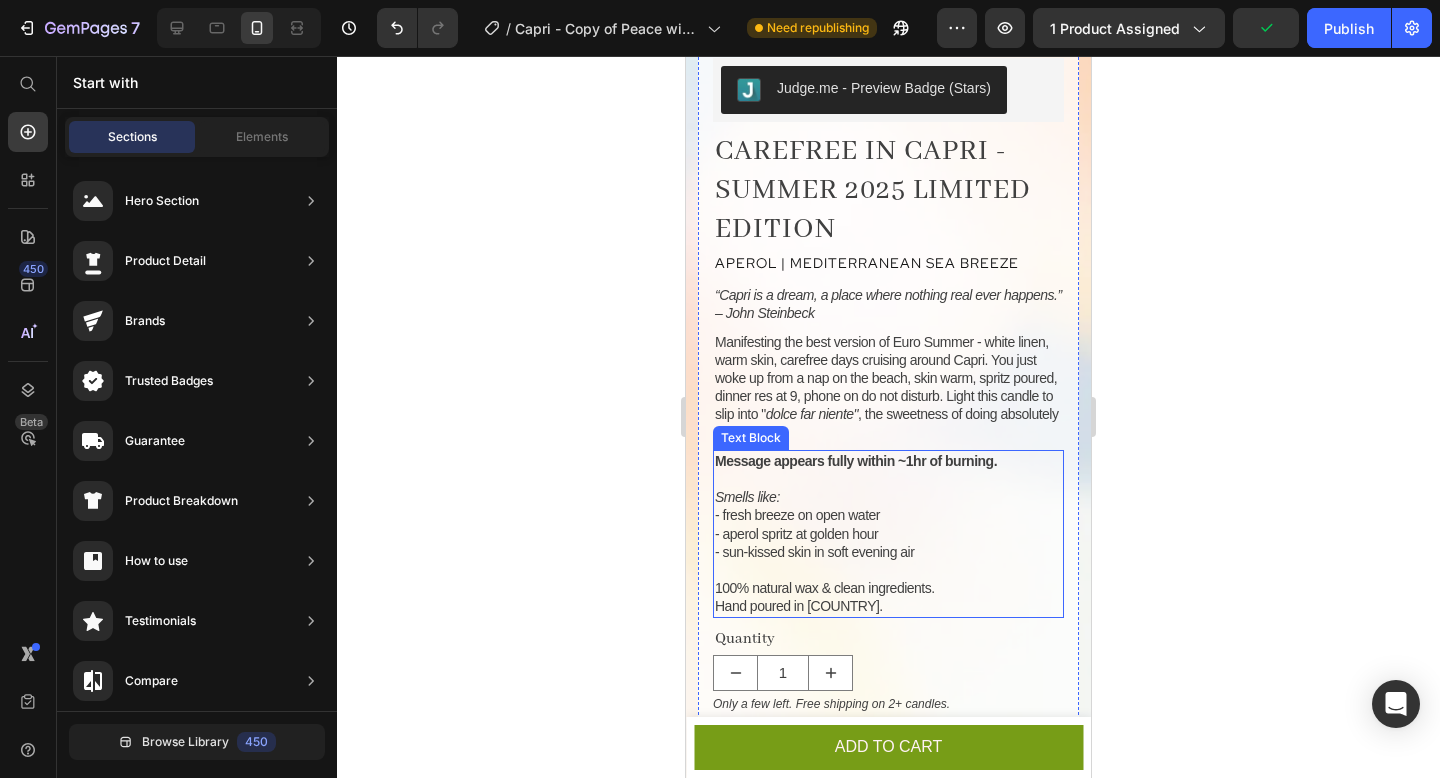 click at bounding box center (888, 479) 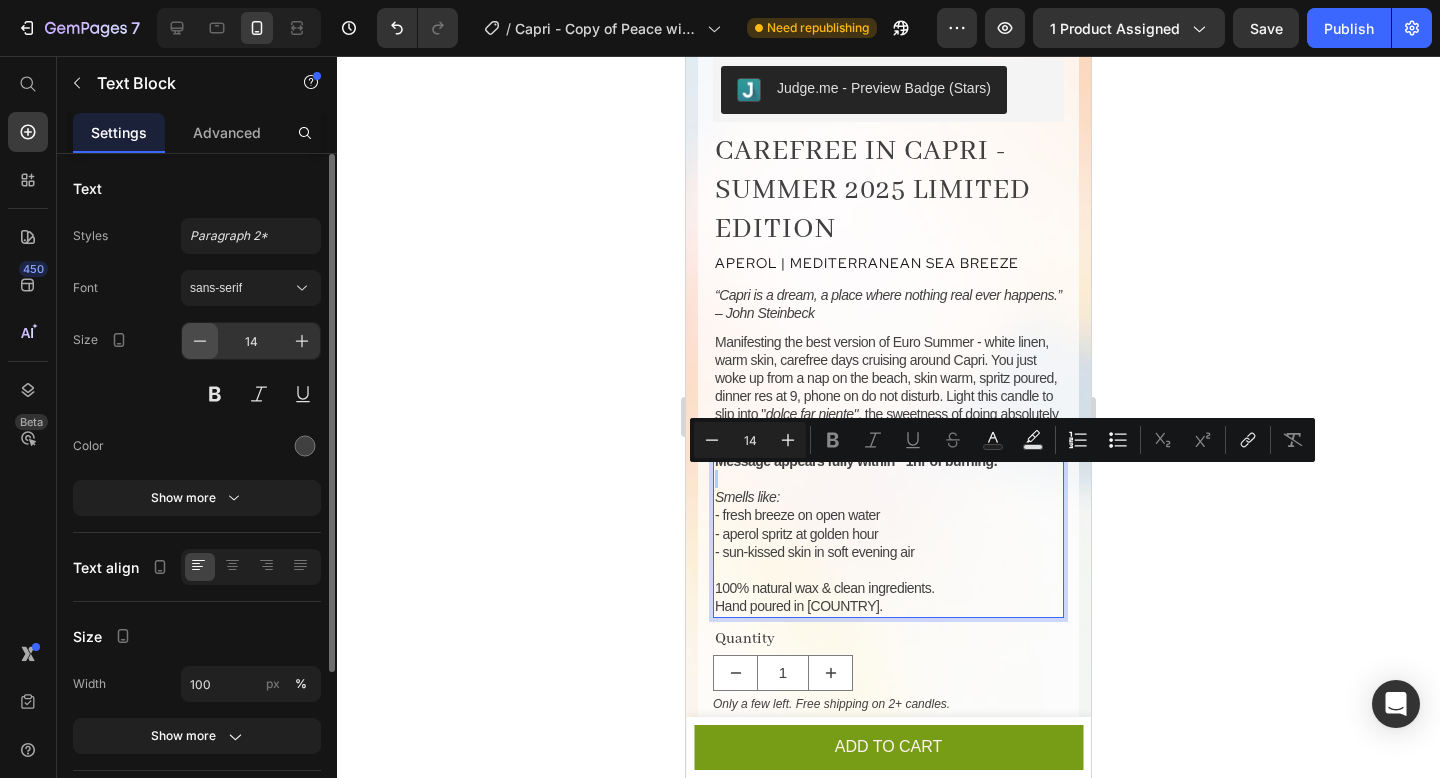 click 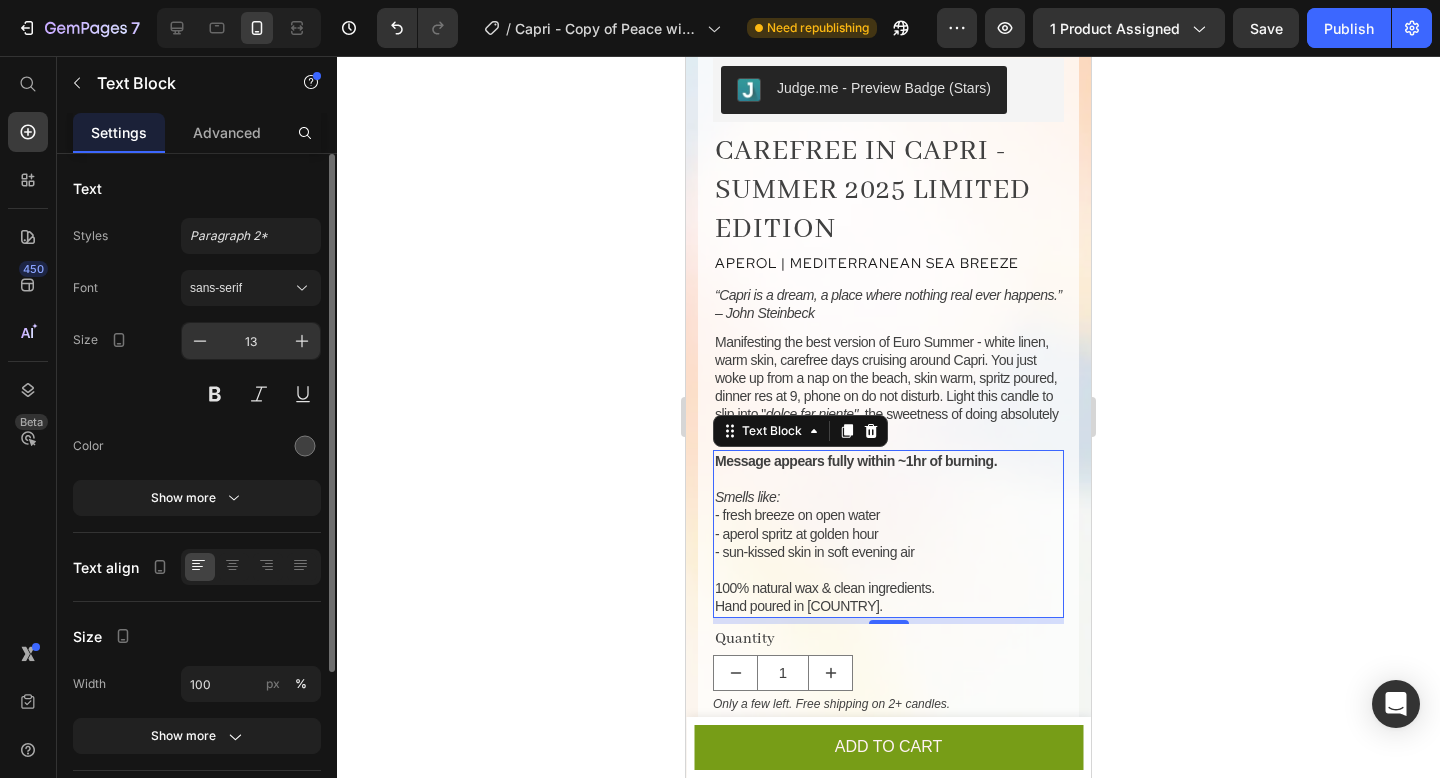 click on "13" at bounding box center (251, 341) 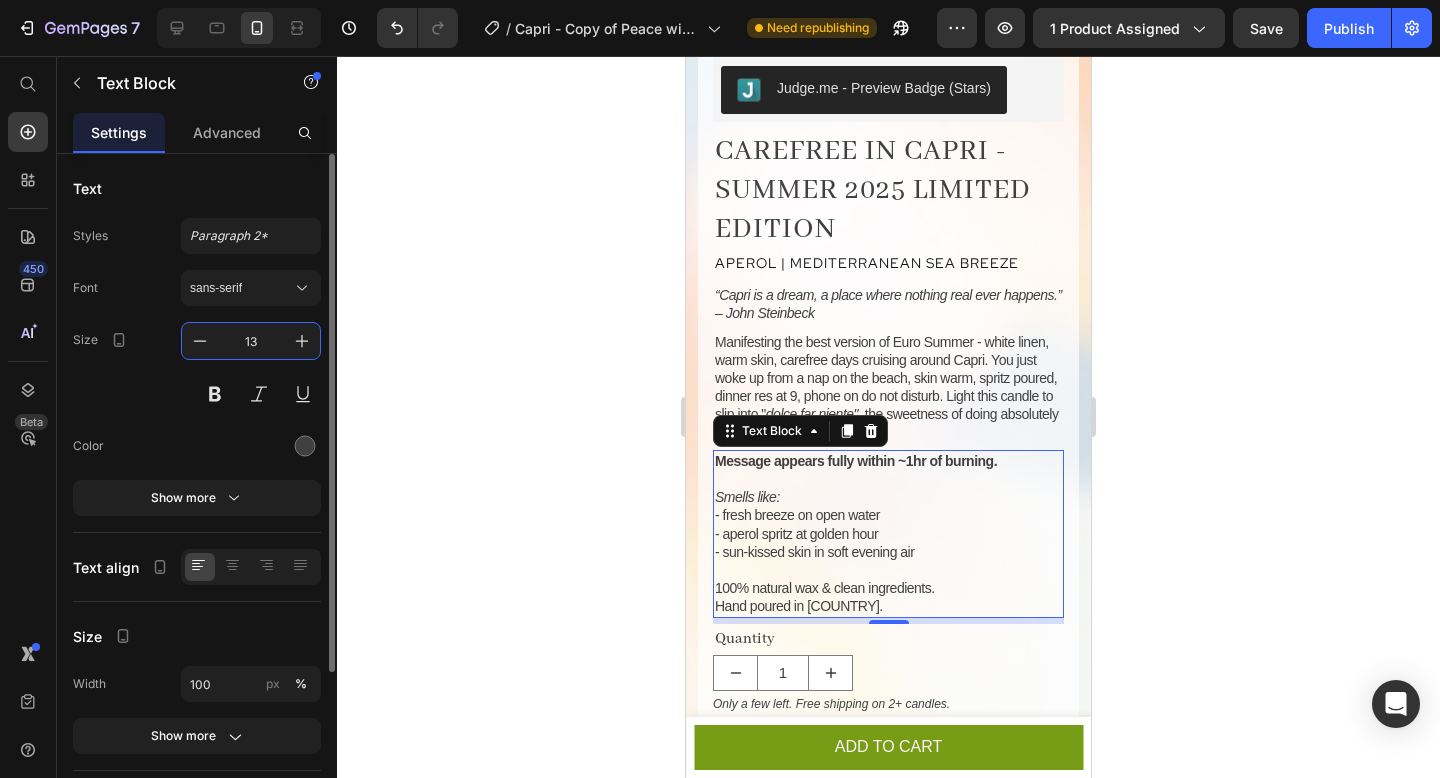 click on "13" at bounding box center [251, 341] 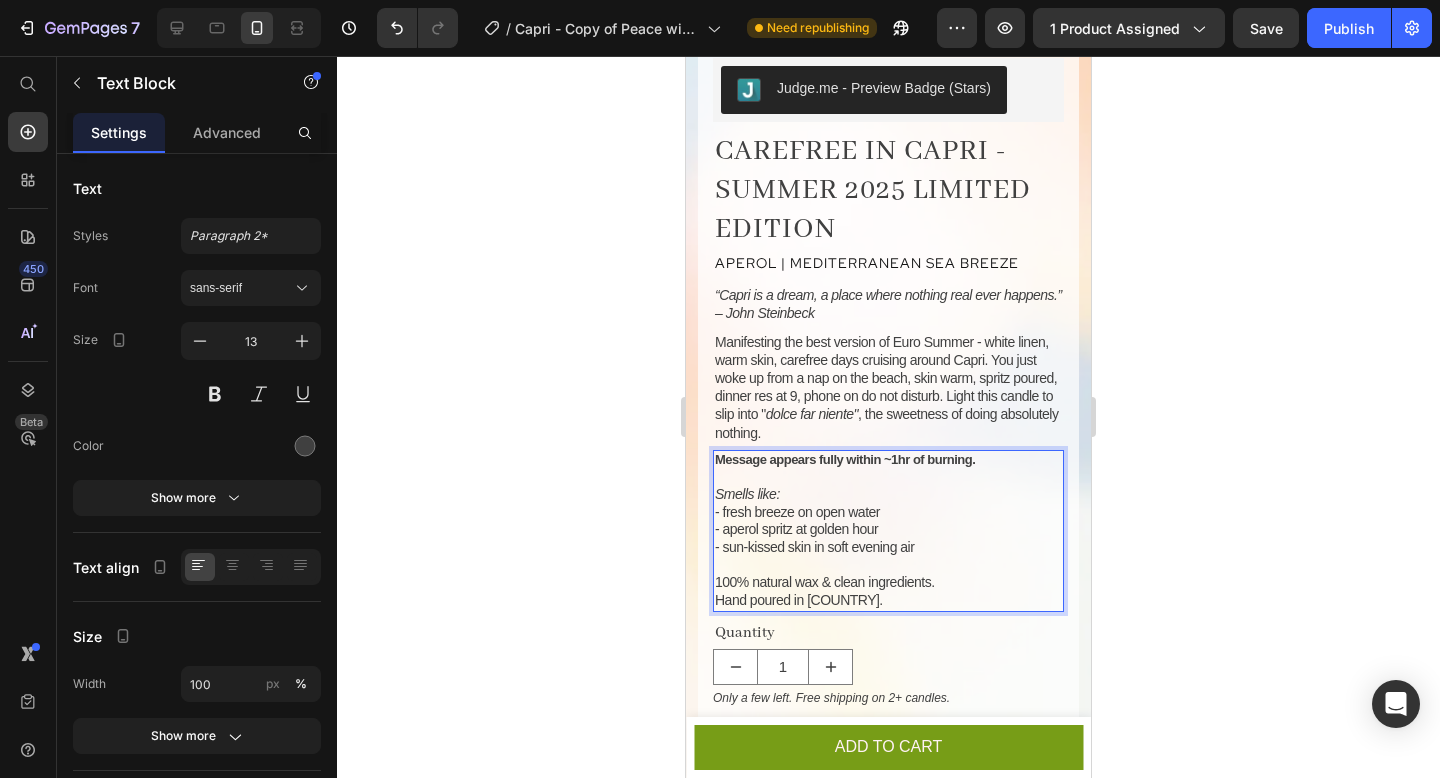 click at bounding box center [888, 477] 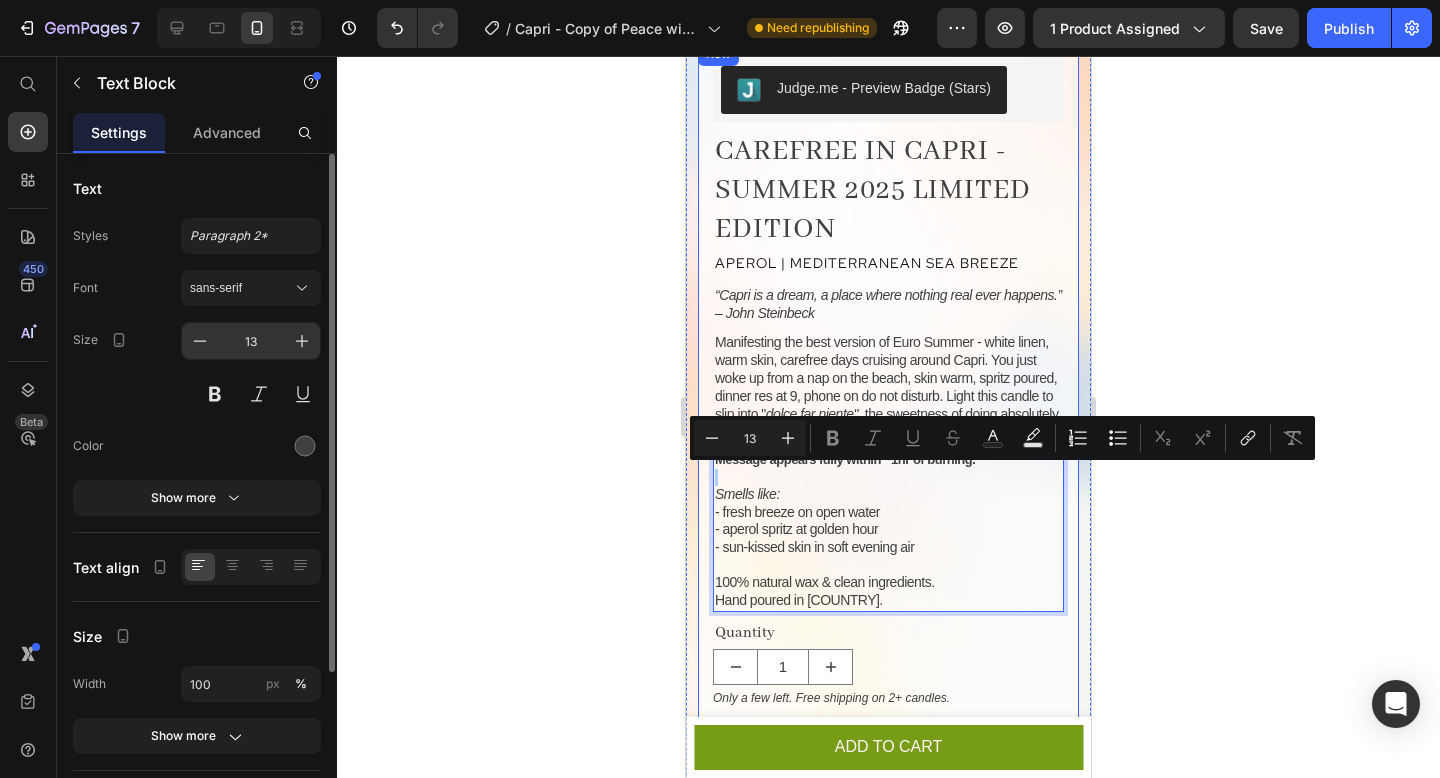 click on "13" at bounding box center (251, 341) 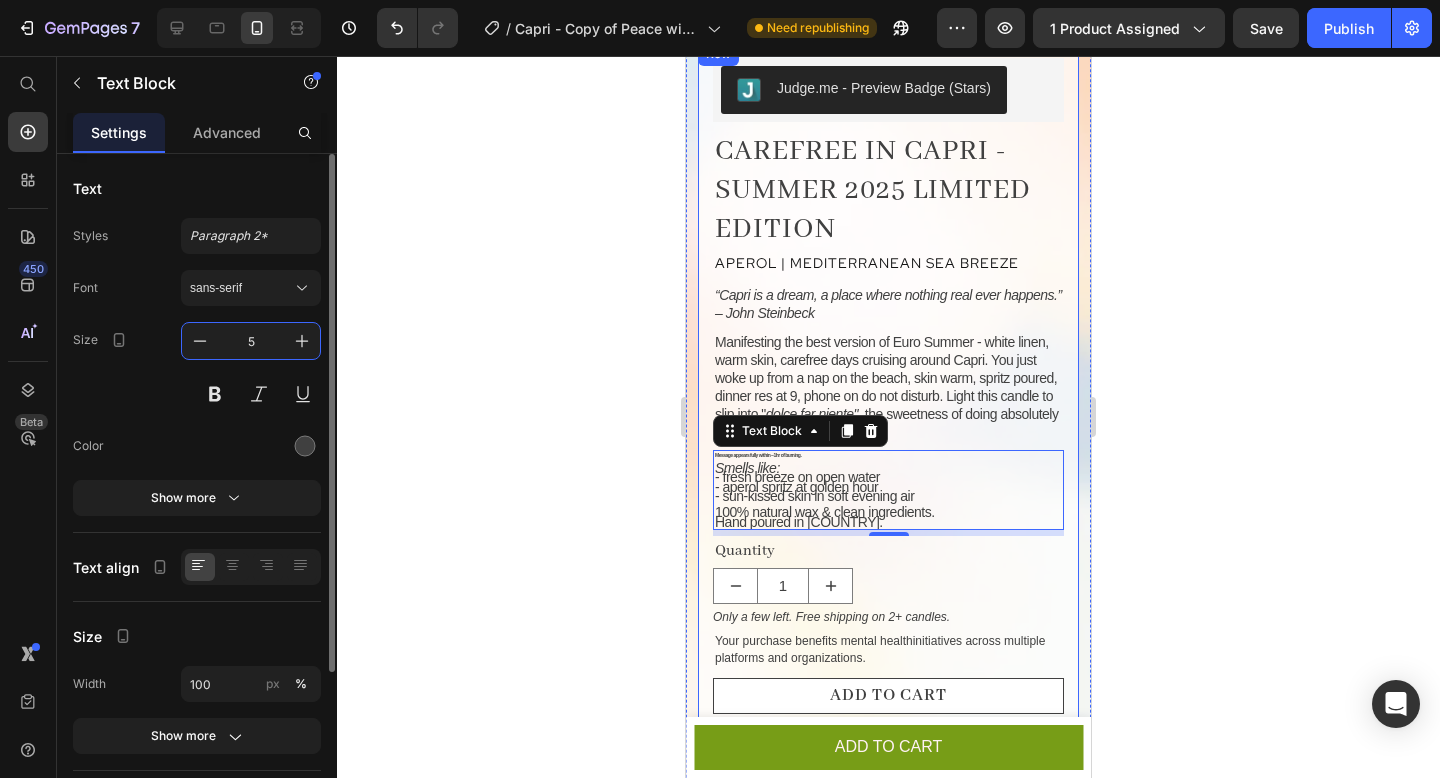 type on "13" 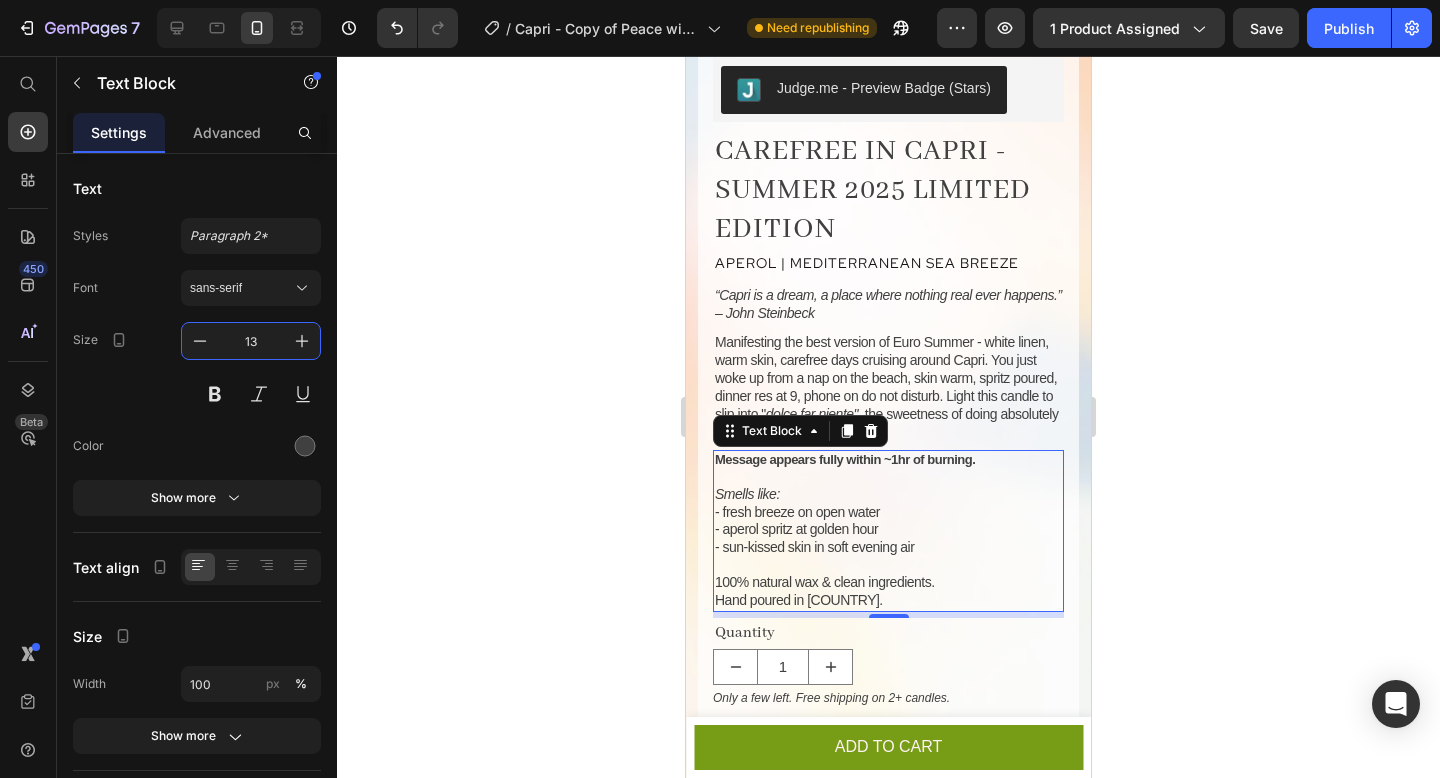 click 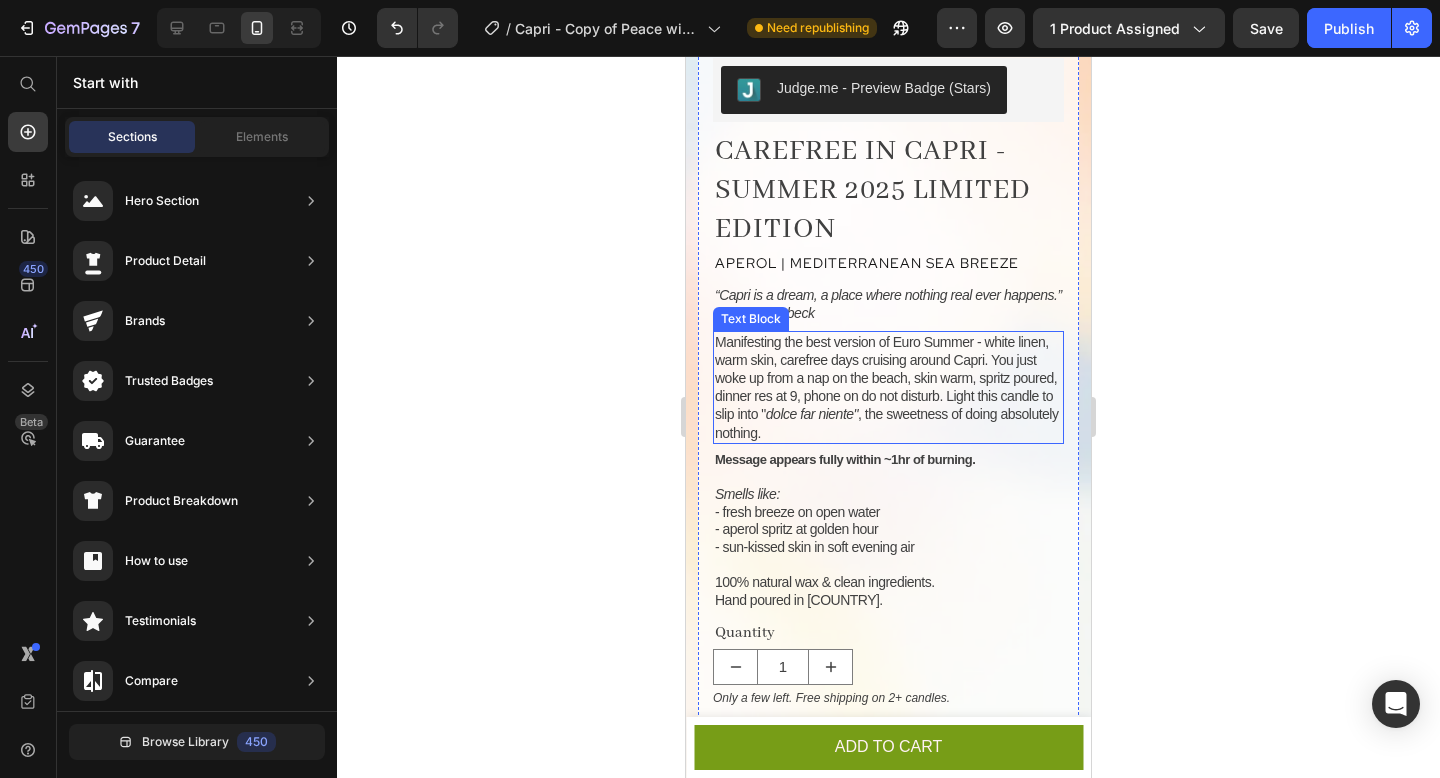click on "Manifesting the best version of Euro Summer - white linen, warm skin, carefree days cruising around Capri. You just woke up from a nap on the beach, skin warm, spritz poured, dinner res at 9, phone on do not disturb. Light this candle to slip into " dolce far niente" , the sweetness of doing absolutely nothing." at bounding box center (886, 387) 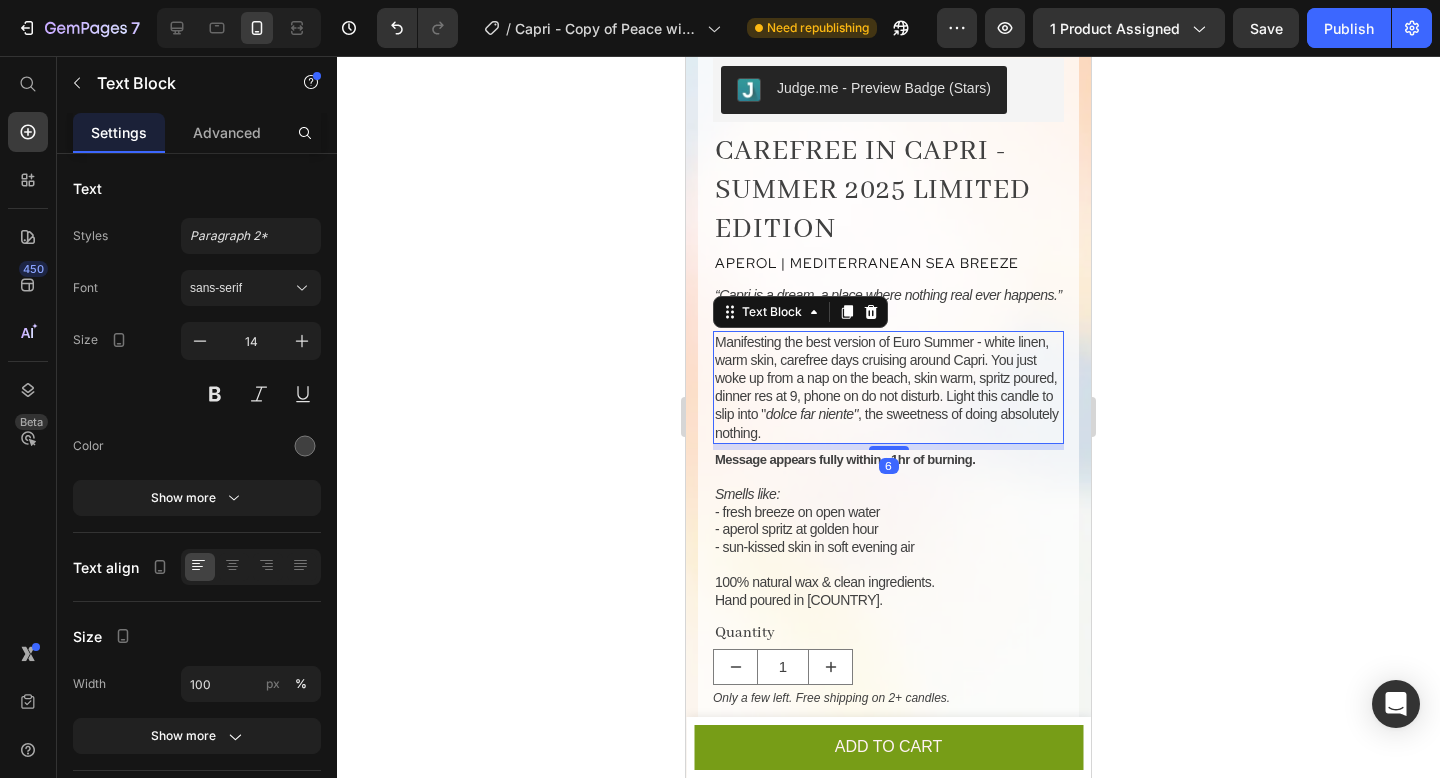 click 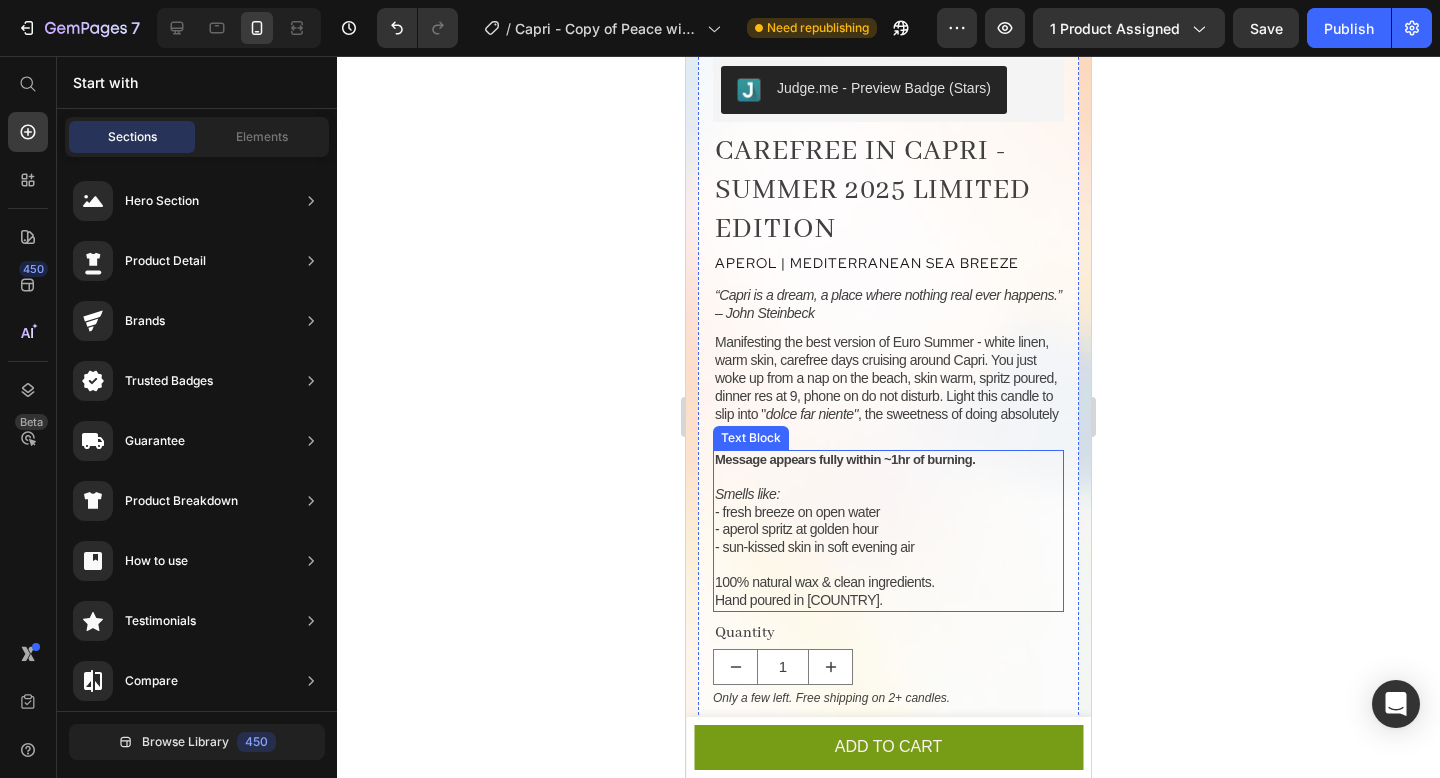 click 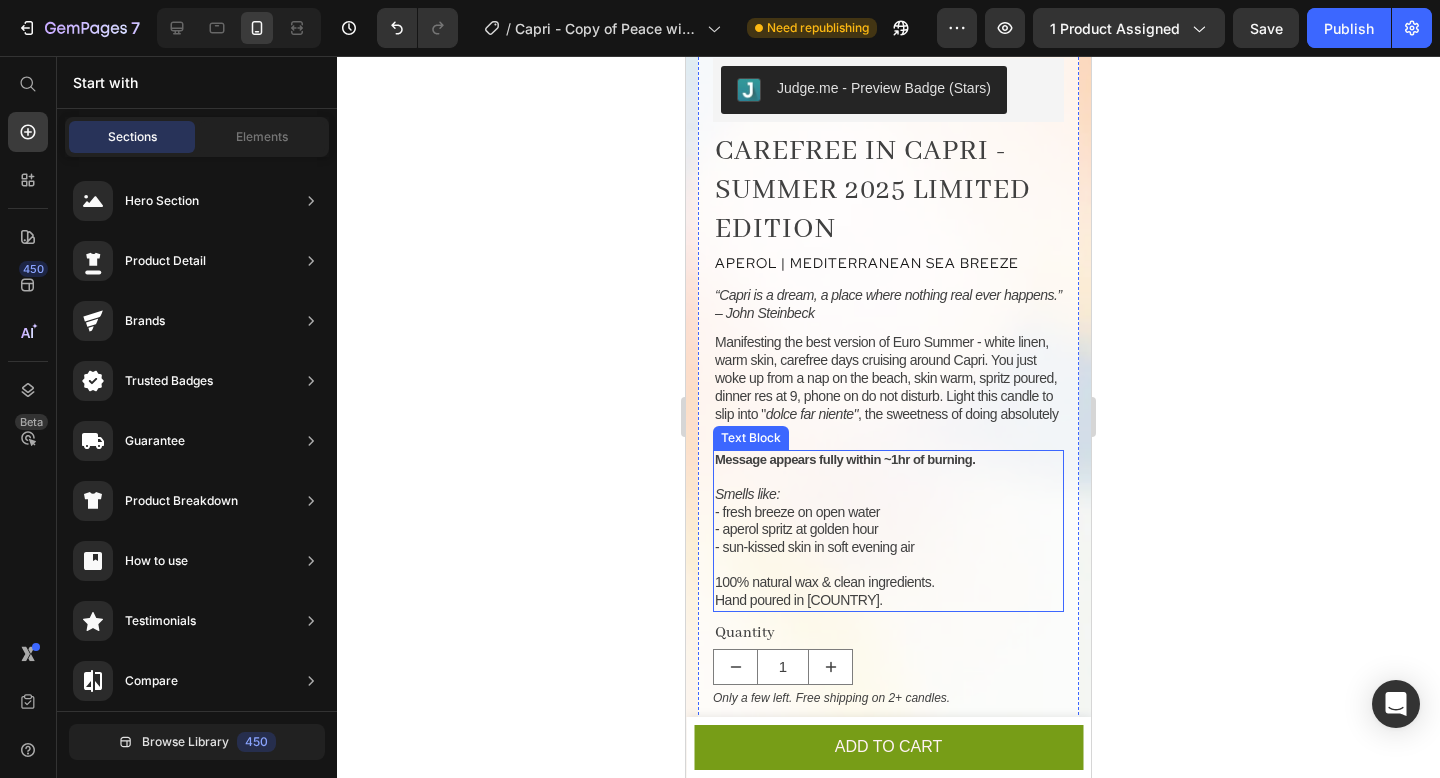 click 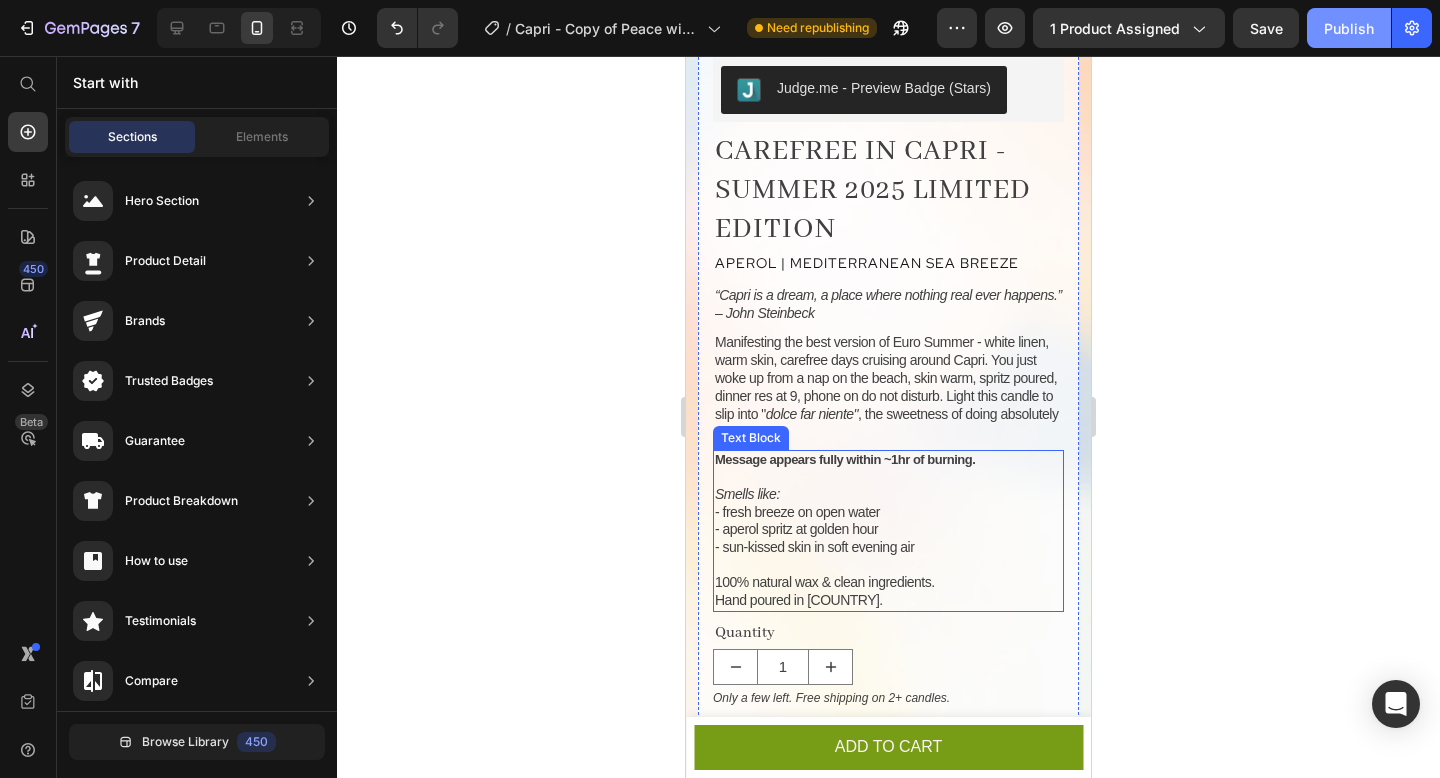 click on "Publish" at bounding box center (1349, 28) 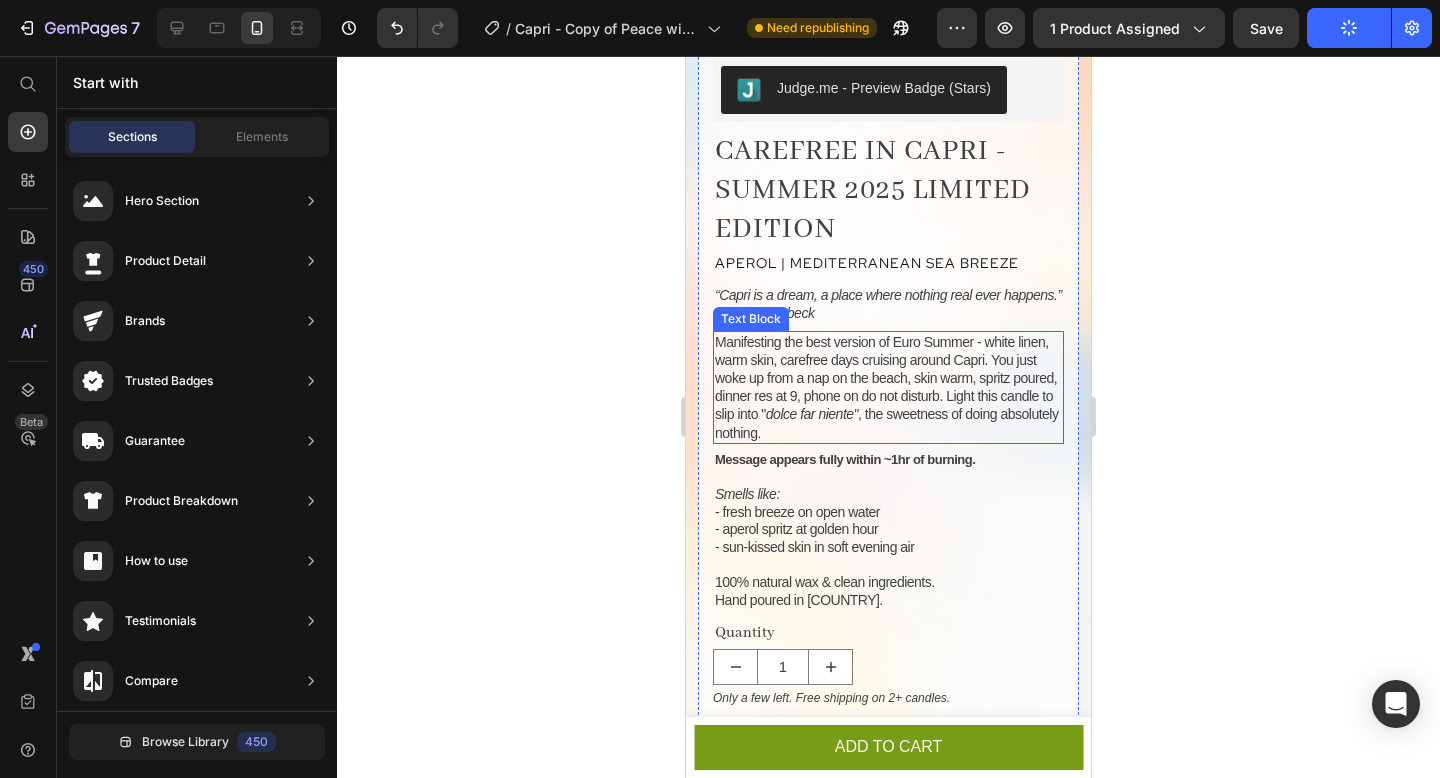 click on "Manifesting the best version of Euro Summer - white linen, warm skin, carefree days cruising around Capri. You just woke up from a nap on the beach, skin warm, spritz poured, dinner res at 9, phone on do not disturb. Light this candle to slip into " dolce far niente" , the sweetness of doing absolutely nothing." at bounding box center [886, 387] 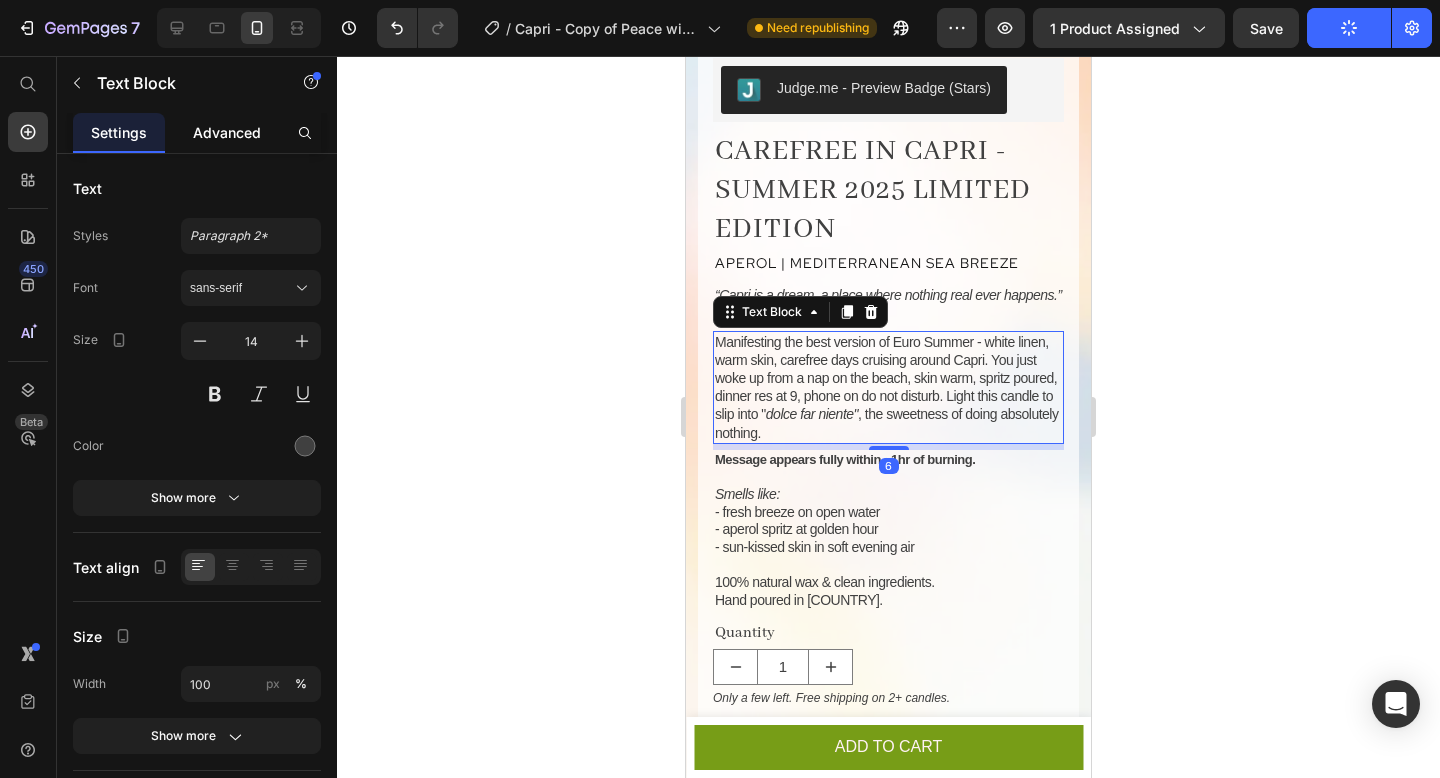 click on "Advanced" at bounding box center [227, 132] 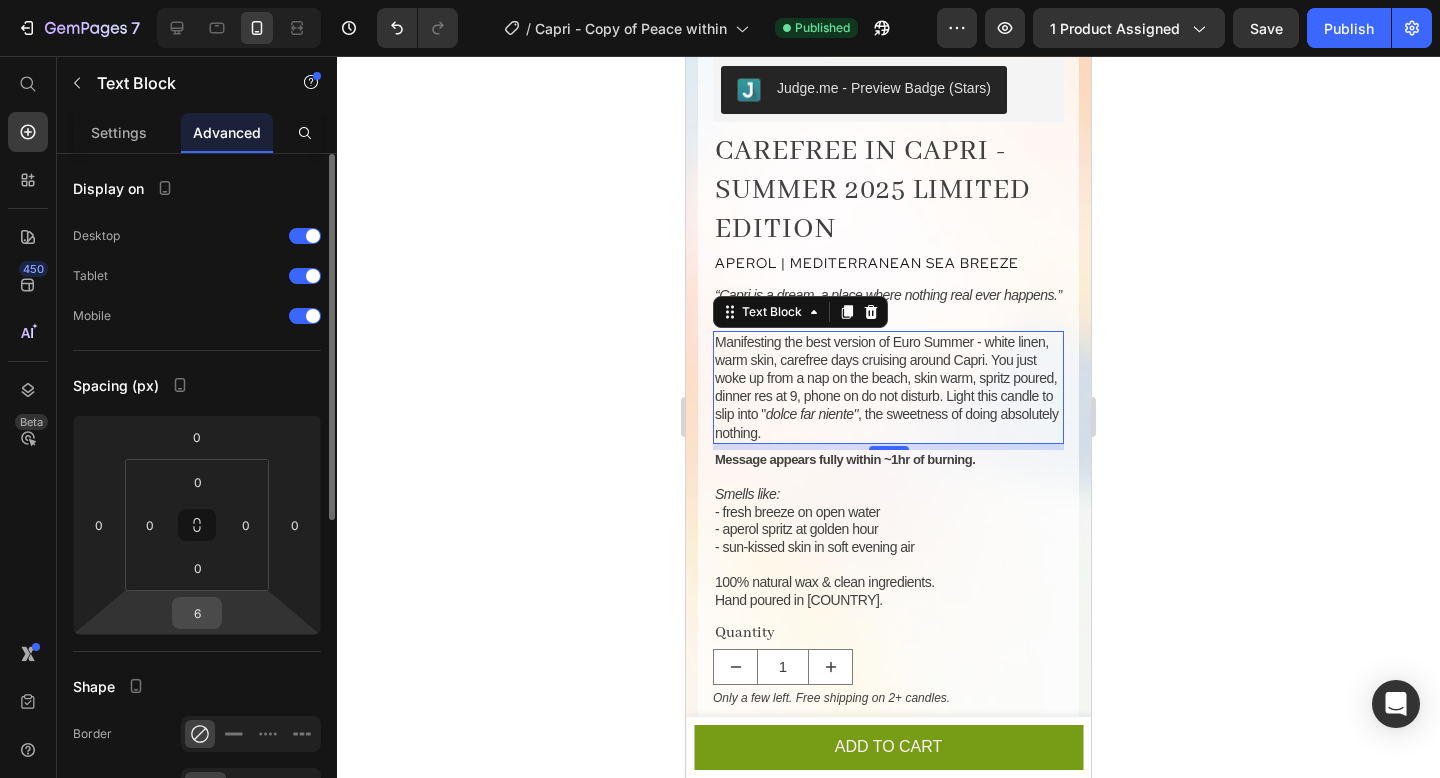click on "6" at bounding box center (197, 613) 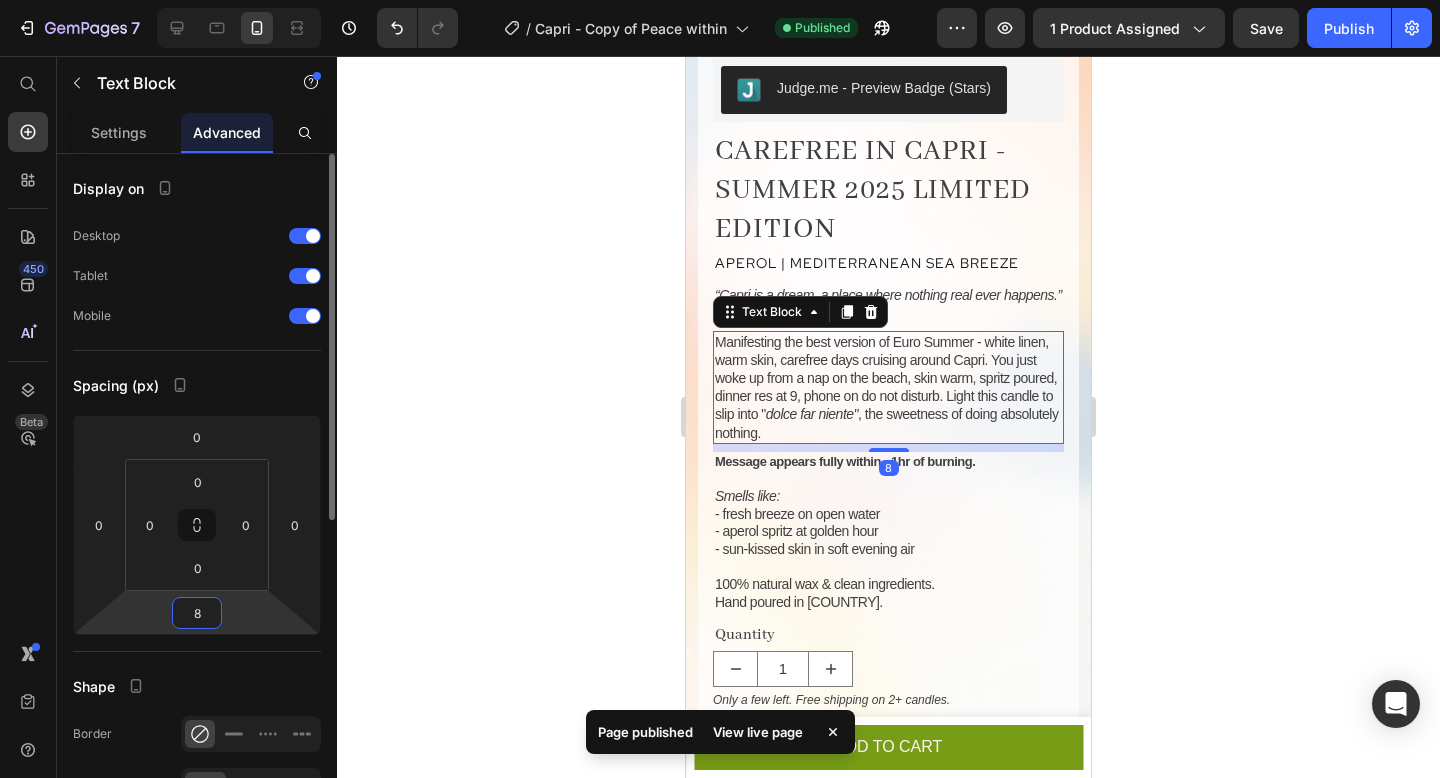 type on "8" 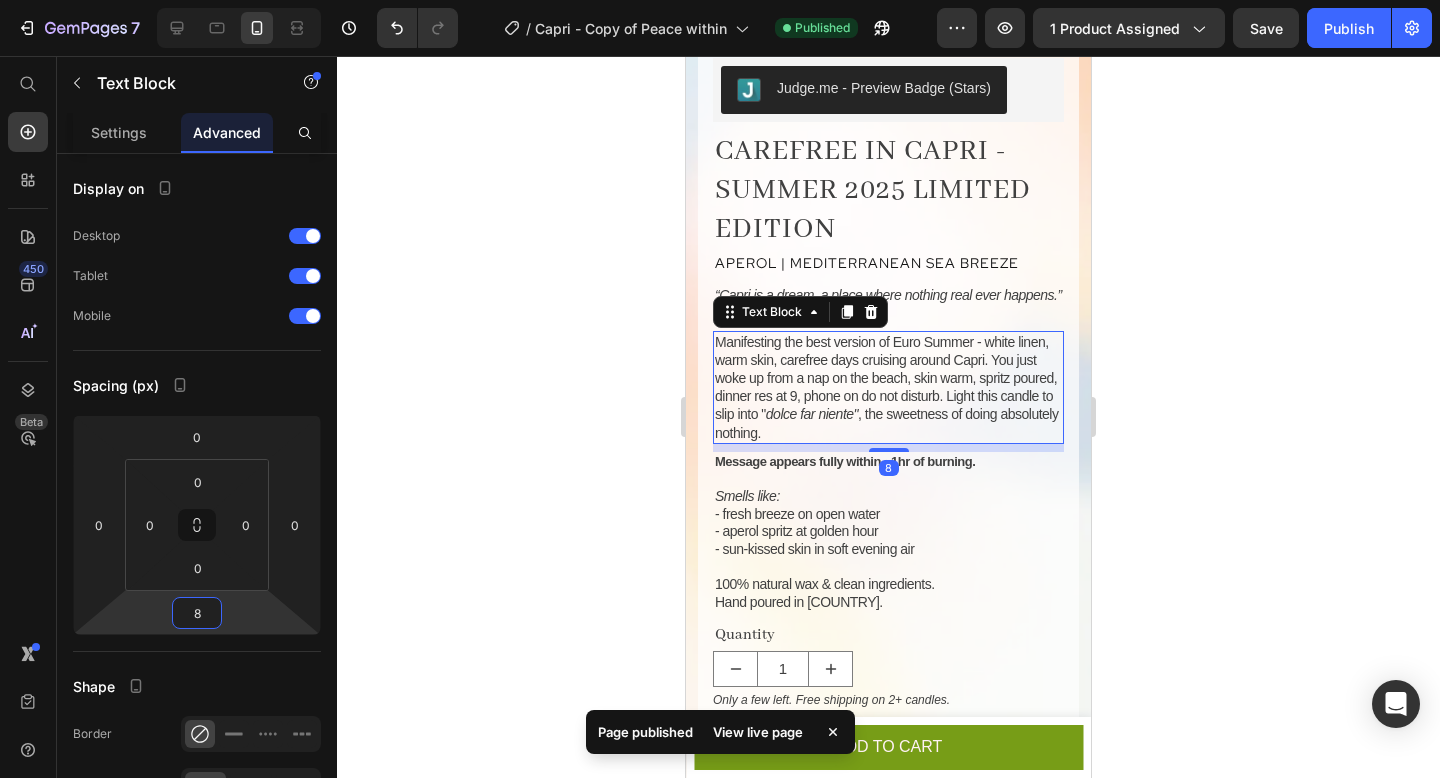 click 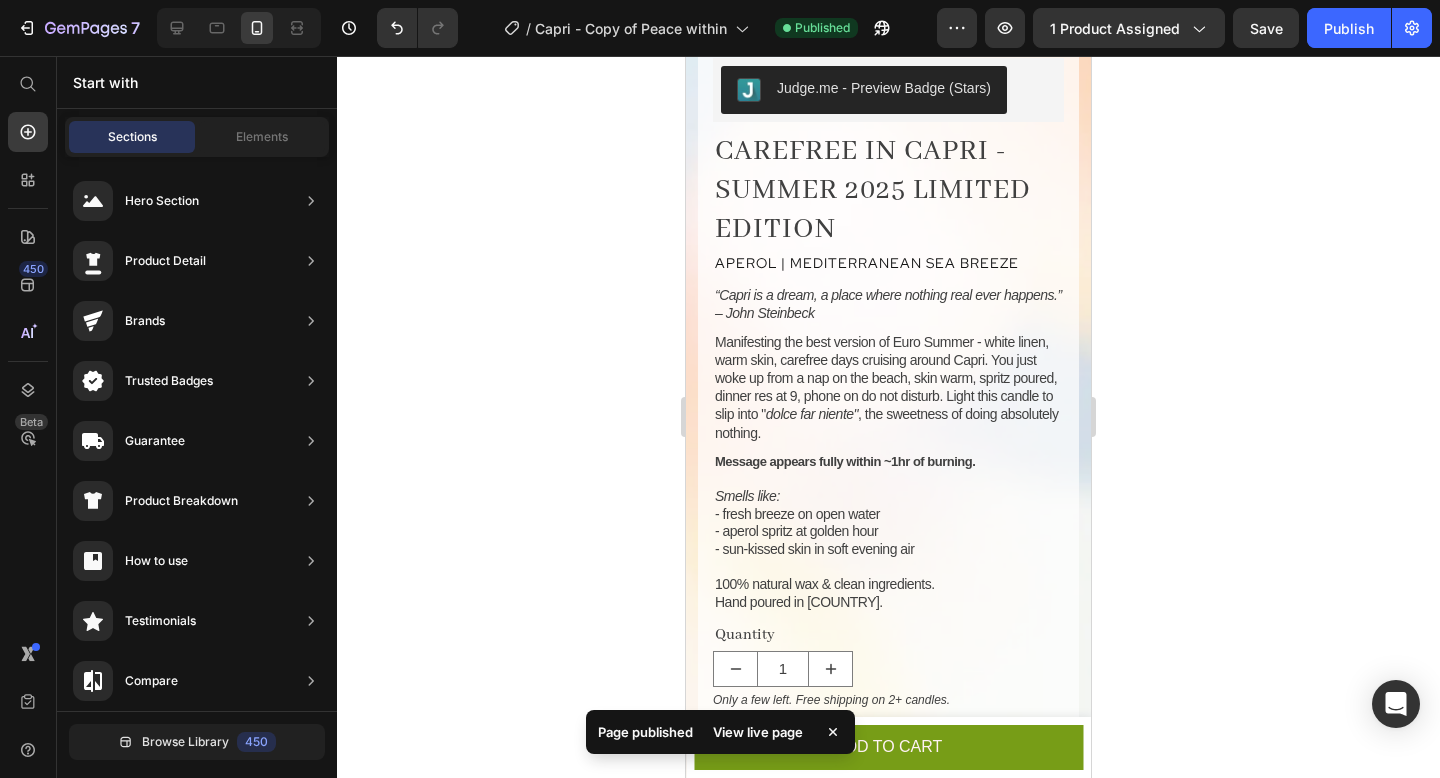 click 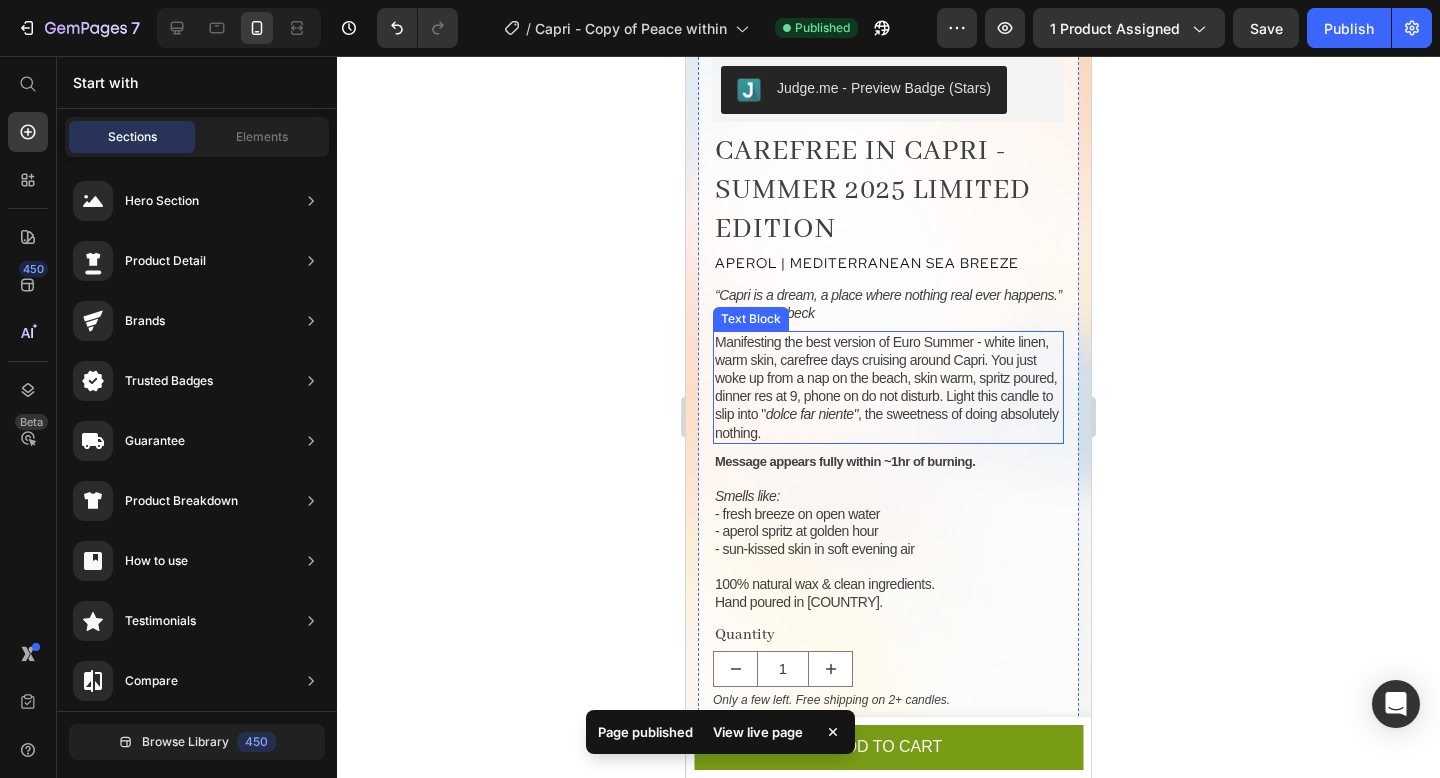 click on "Manifesting the best version of Euro Summer - white linen, warm skin, carefree days cruising around Capri. You just woke up from a nap on the beach, skin warm, spritz poured, dinner res at 9, phone on do not disturb. Light this candle to slip into " dolce far niente" , the sweetness of doing absolutely nothing." at bounding box center (886, 387) 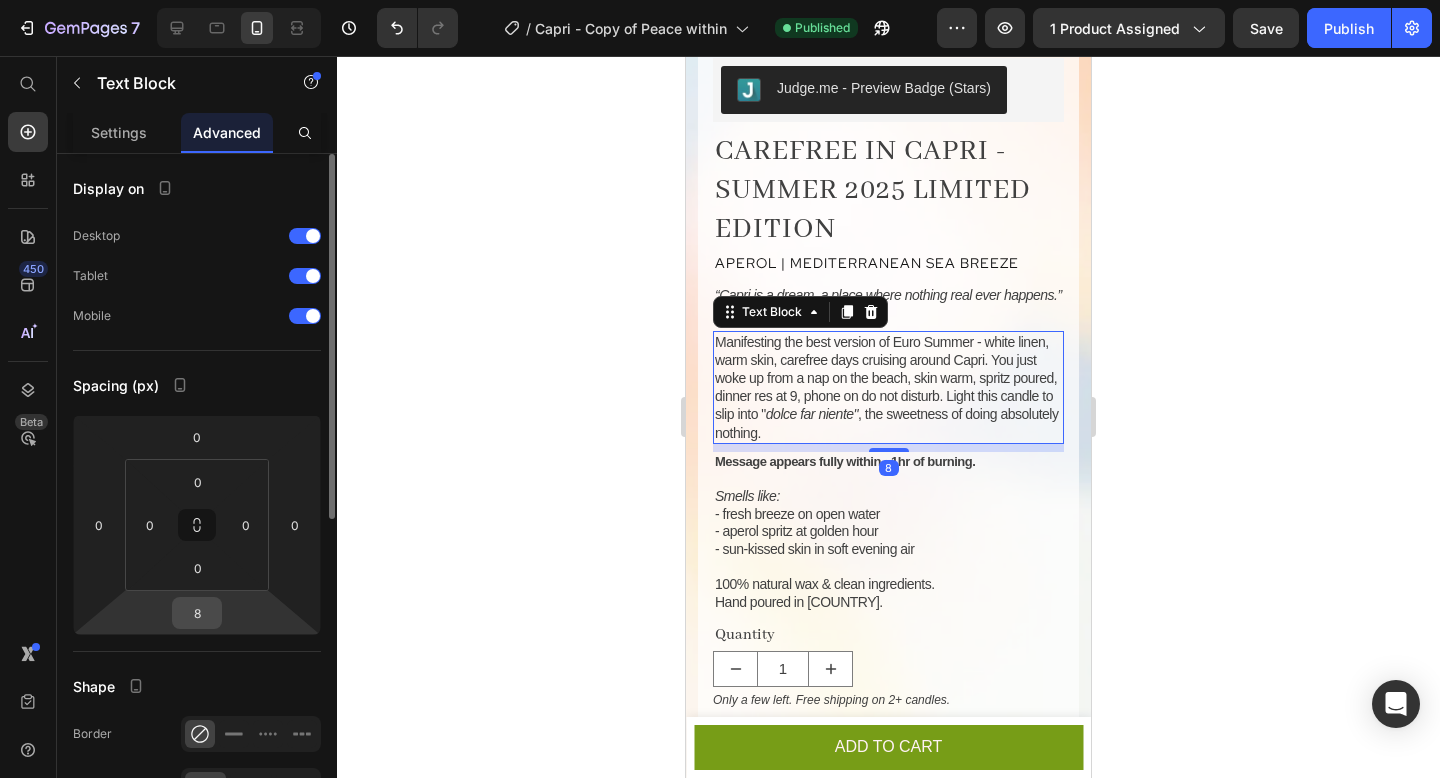 click on "8" at bounding box center [197, 613] 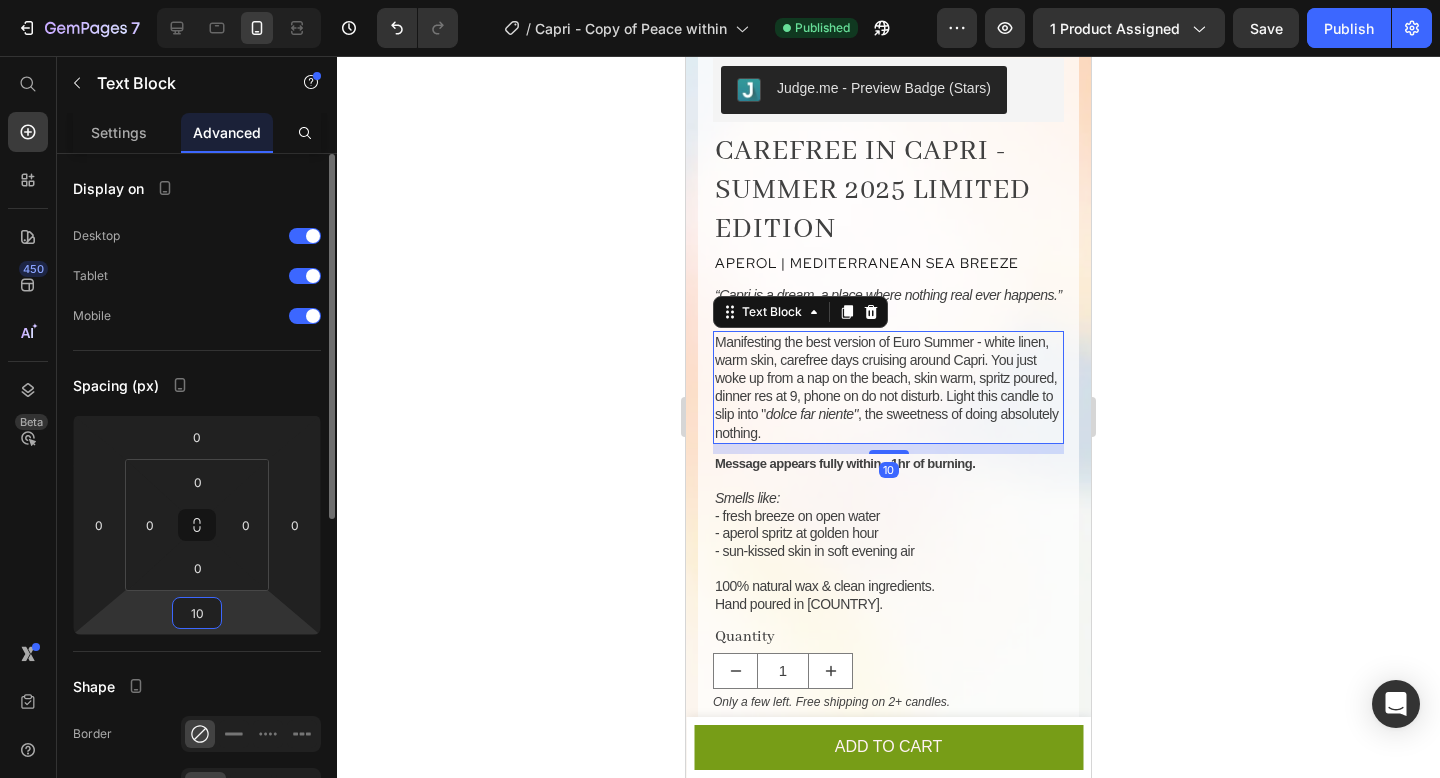 type on "10" 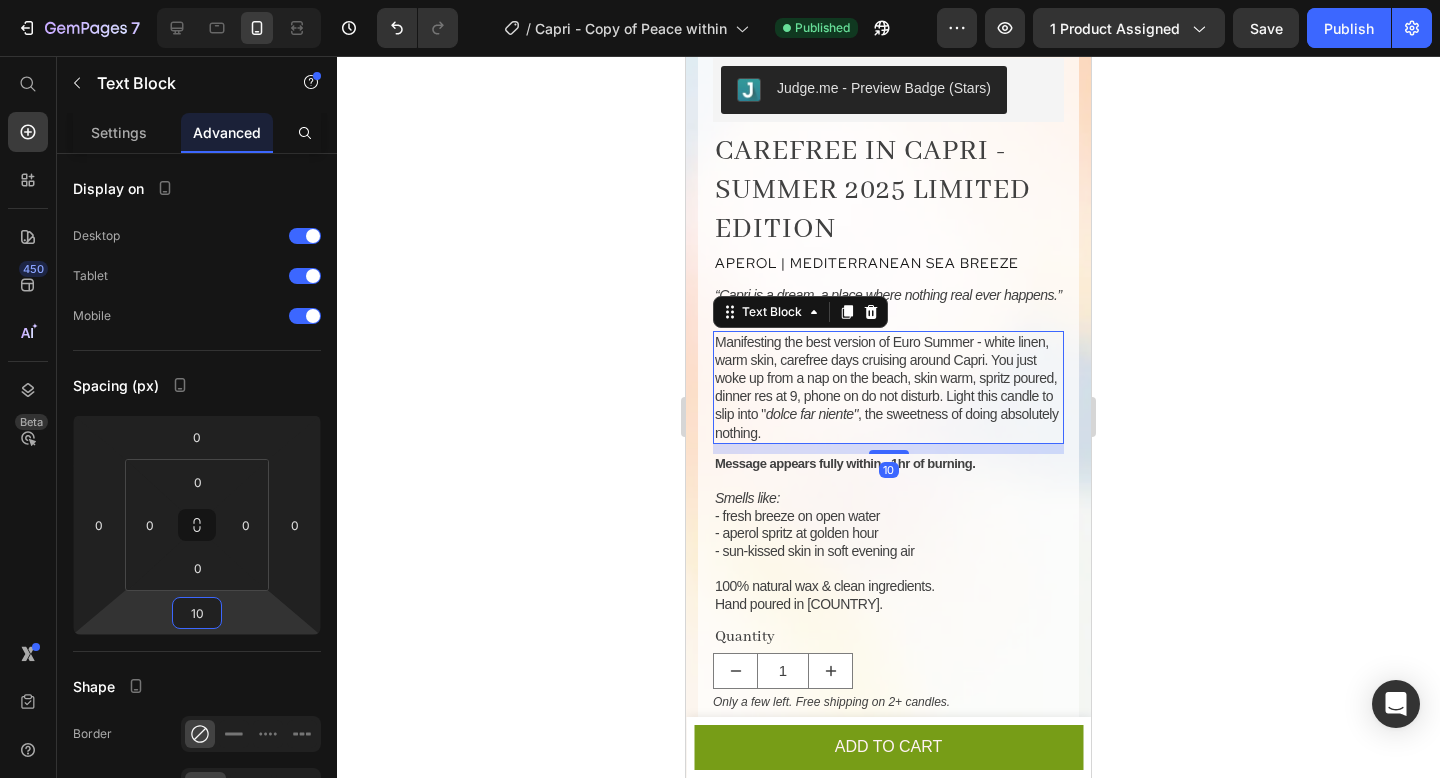 click 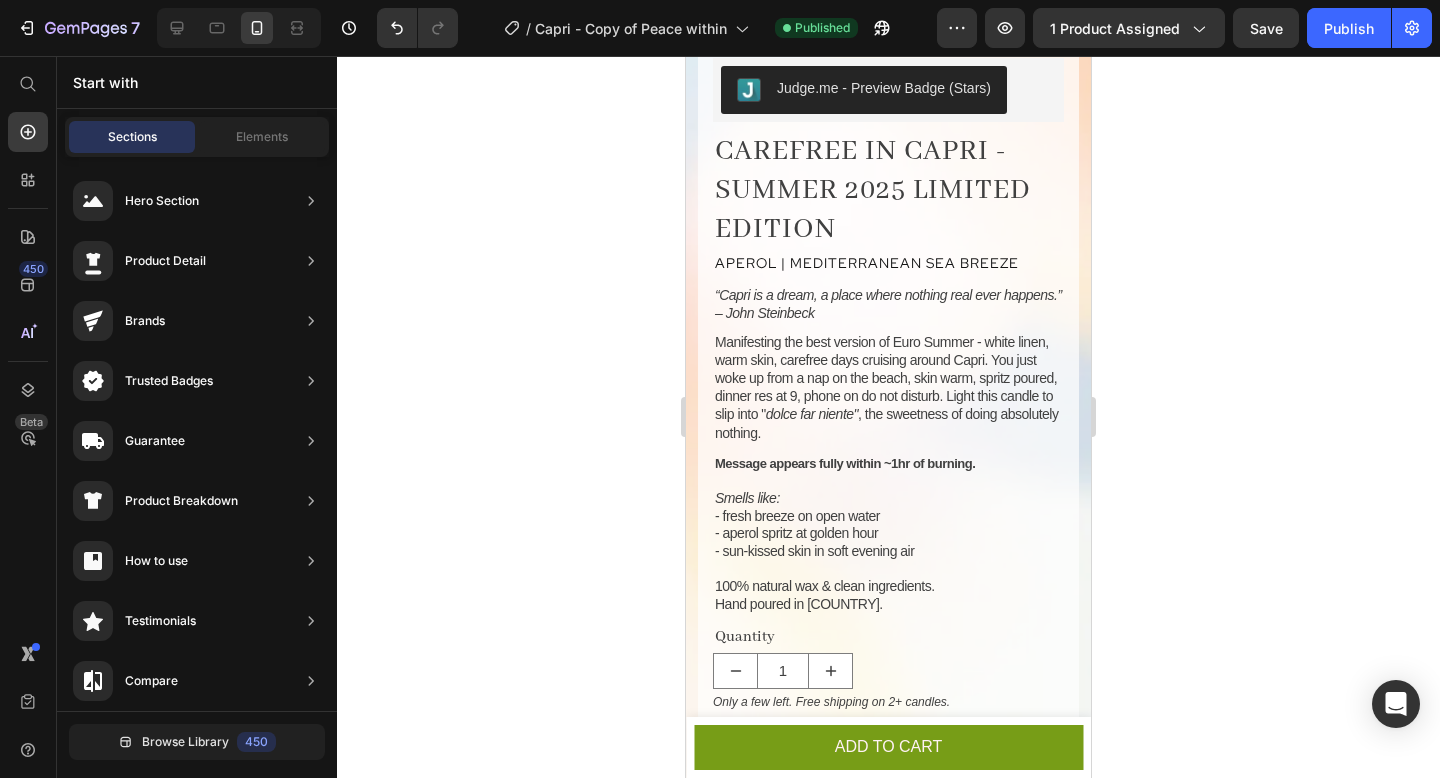 click 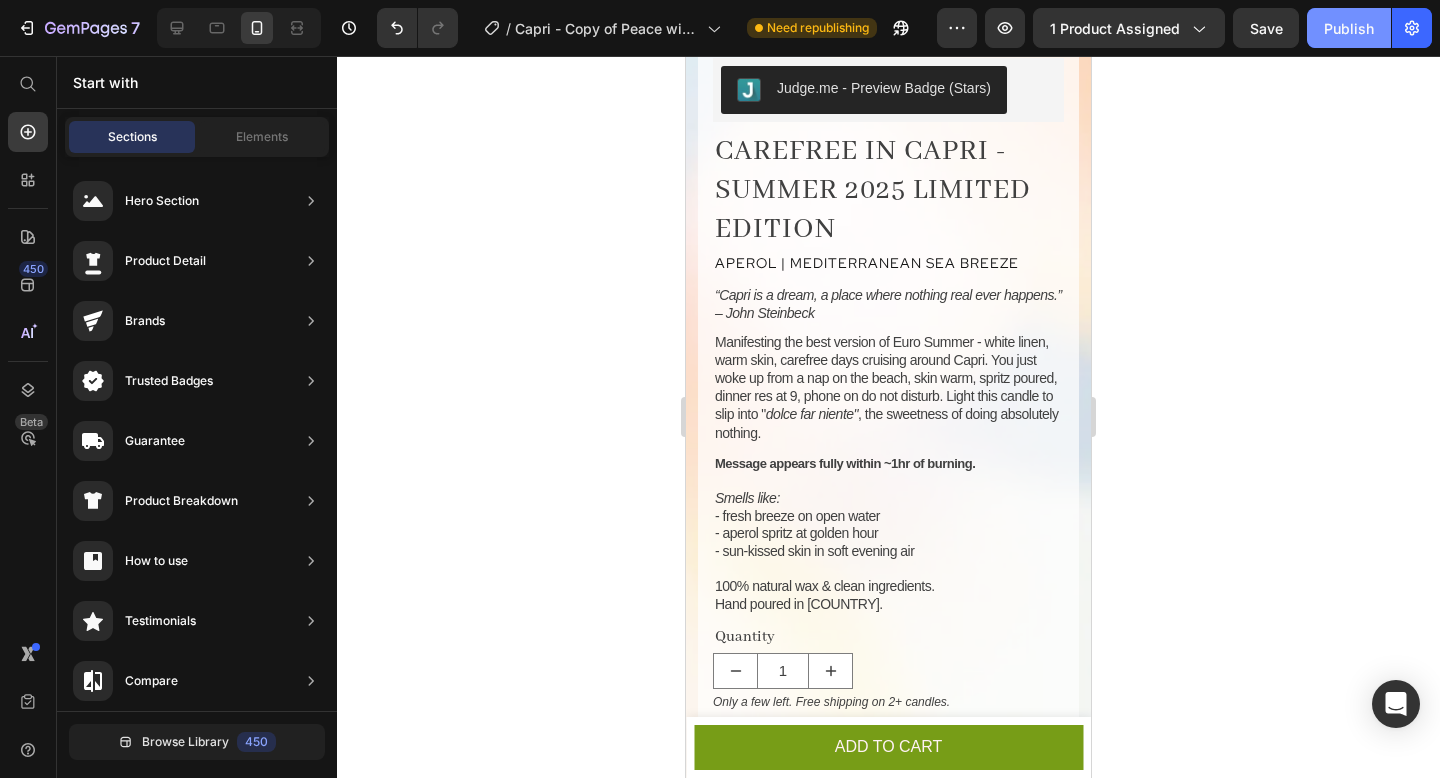 click on "Publish" at bounding box center [1349, 28] 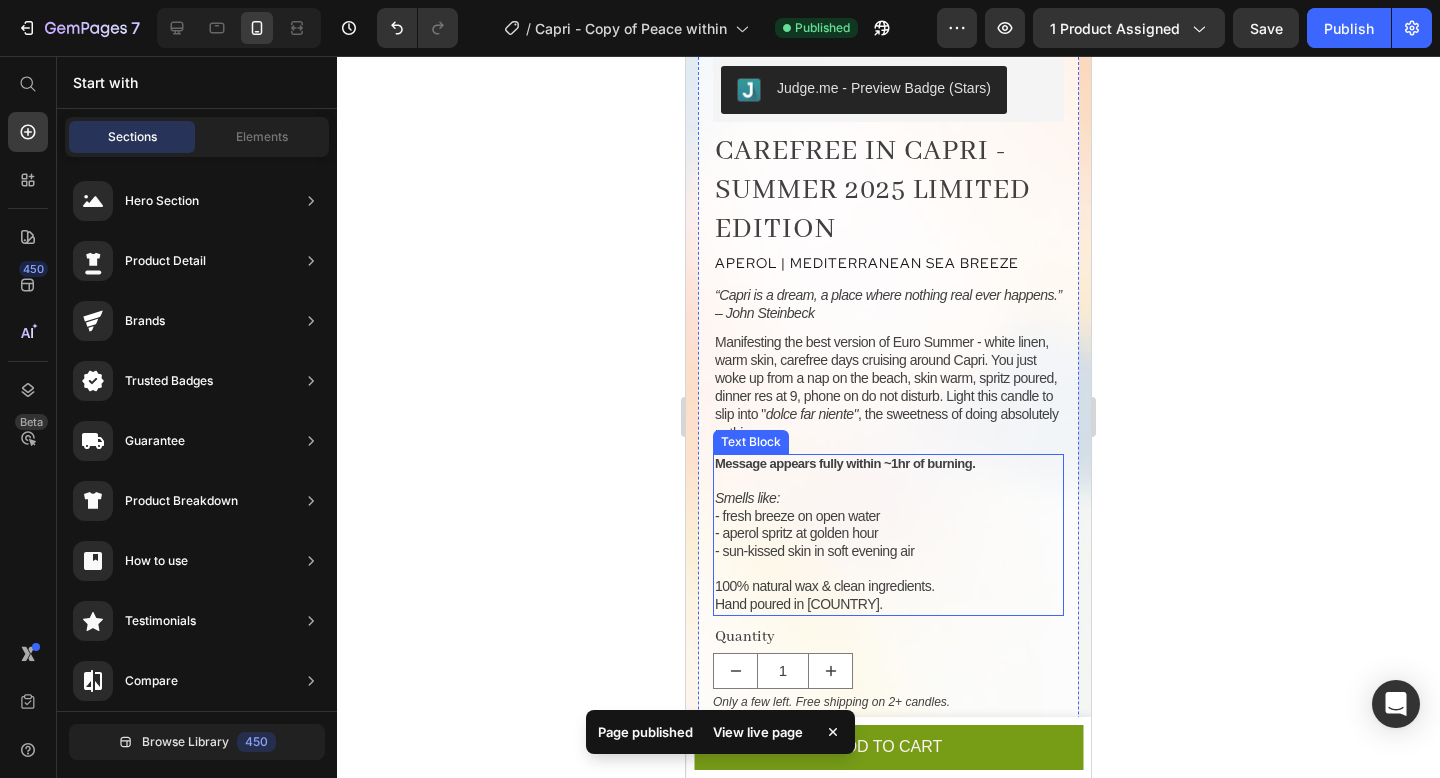 click on "Message appears fully within ~1hr of burning." at bounding box center (845, 463) 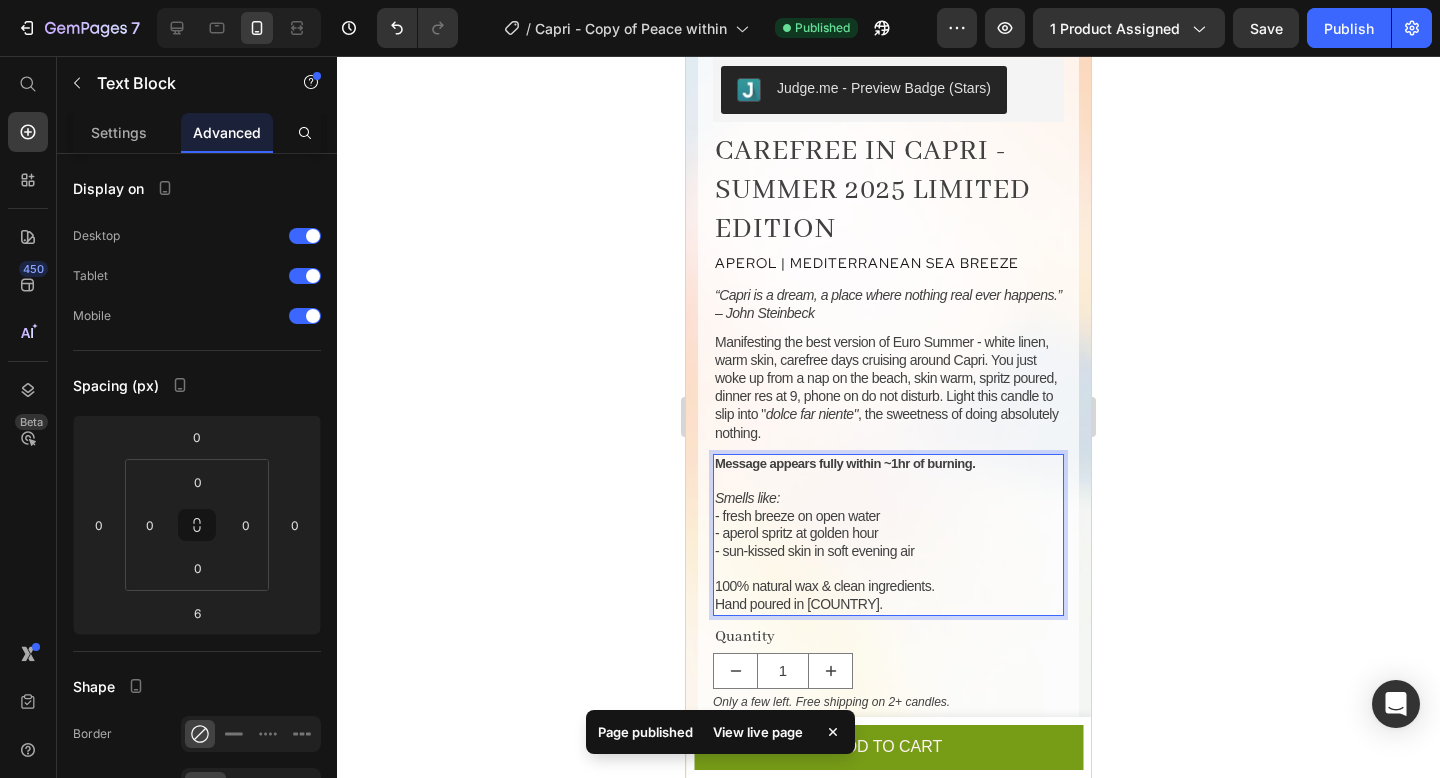 click on "Message appears fully within ~1hr of burning." at bounding box center (845, 463) 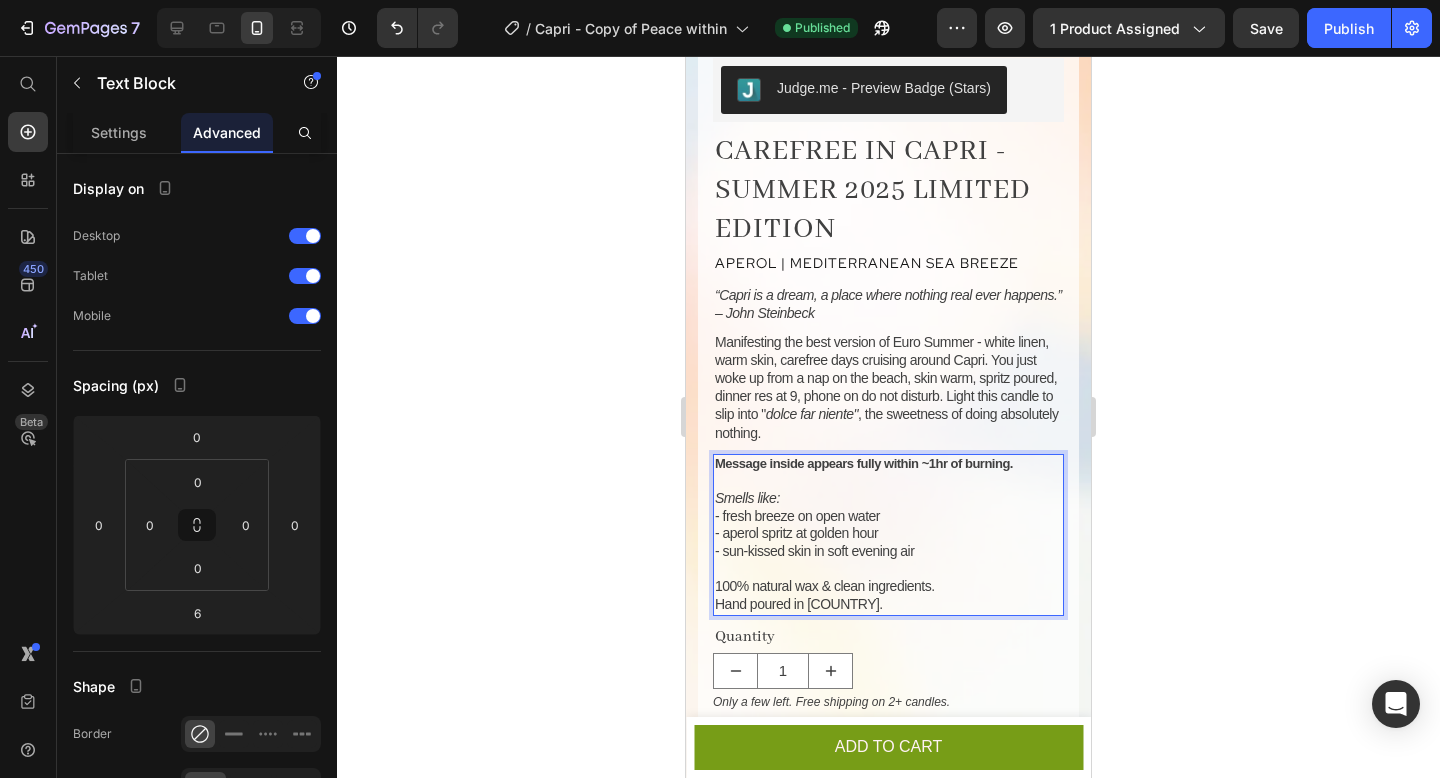 click on "Message inside appears fully within ~1hr of burning." at bounding box center [864, 463] 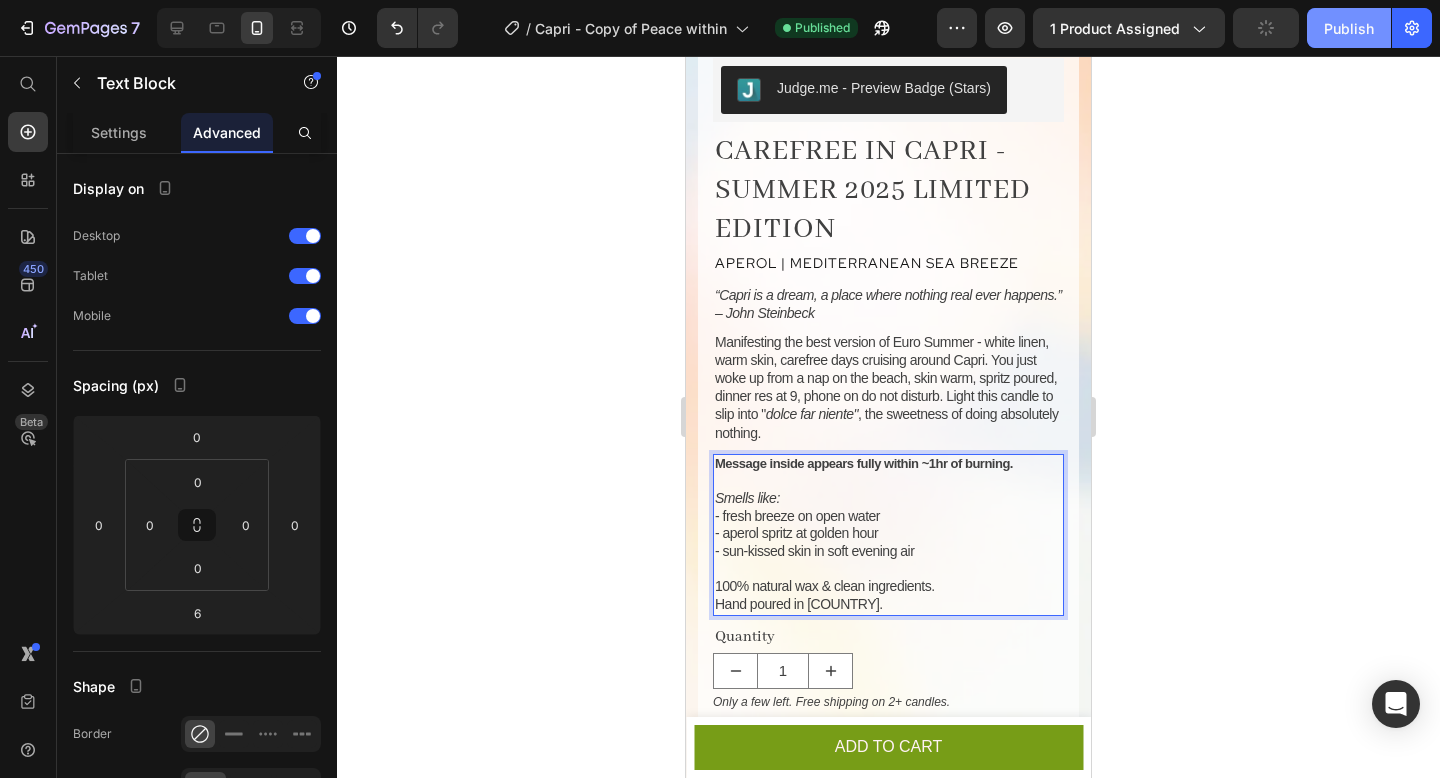 click on "Publish" at bounding box center [1349, 28] 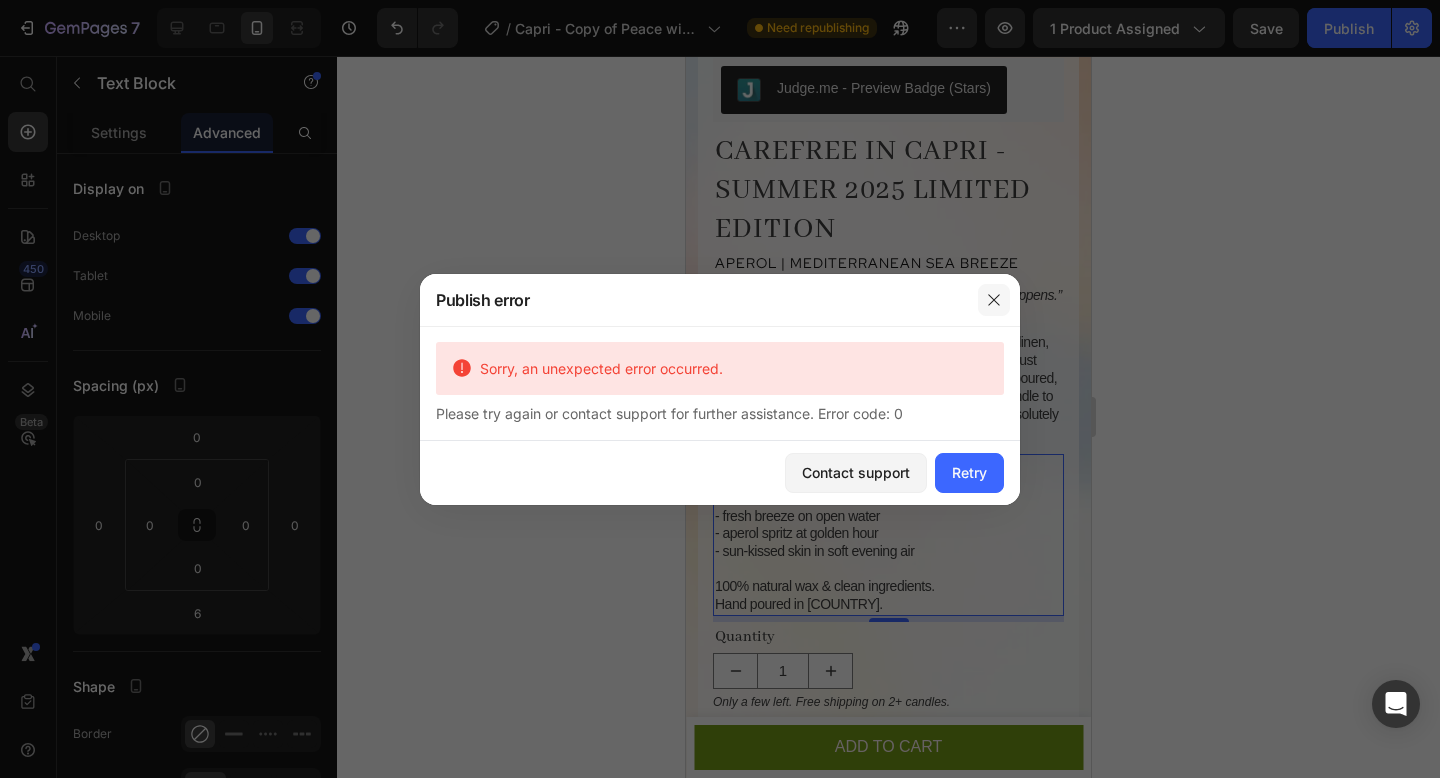 click 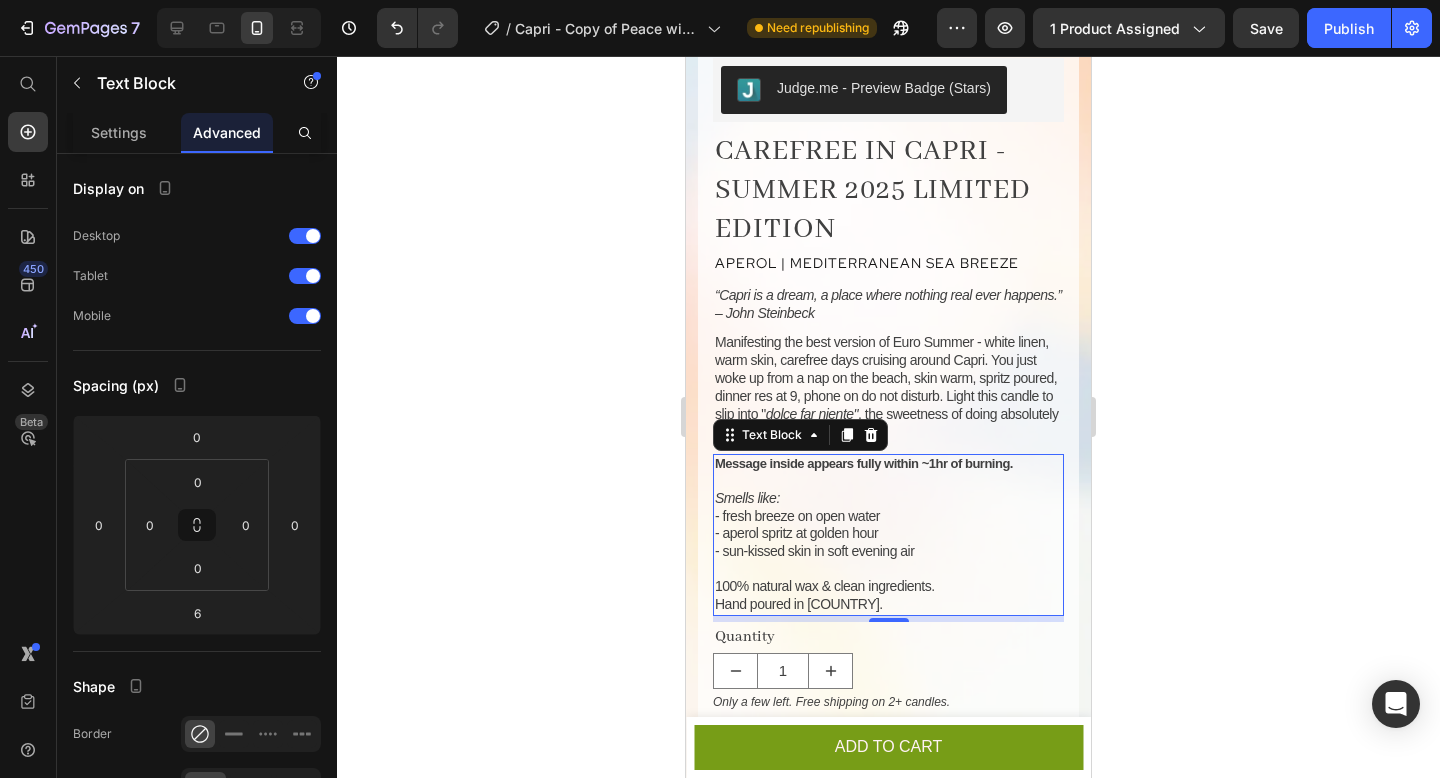 click 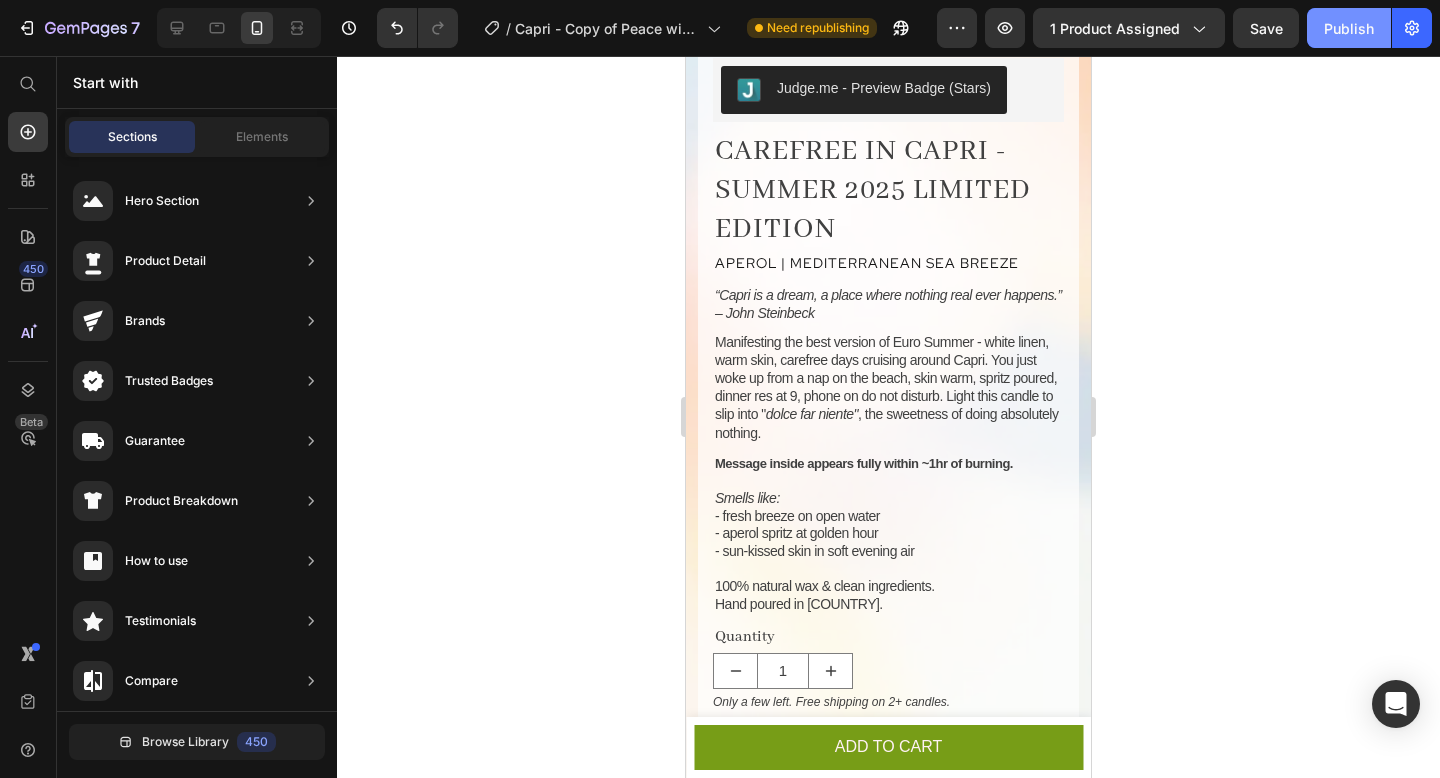 click on "Publish" 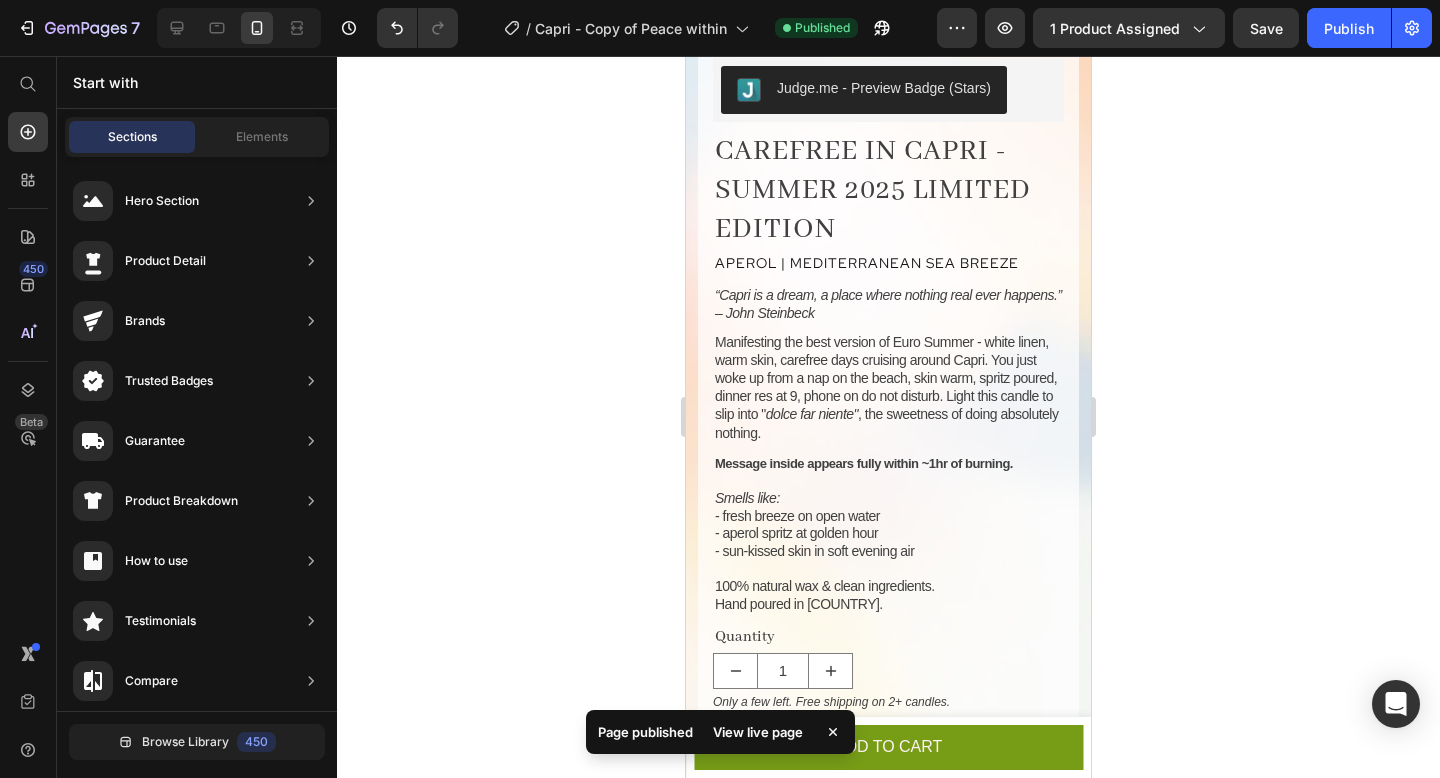 click 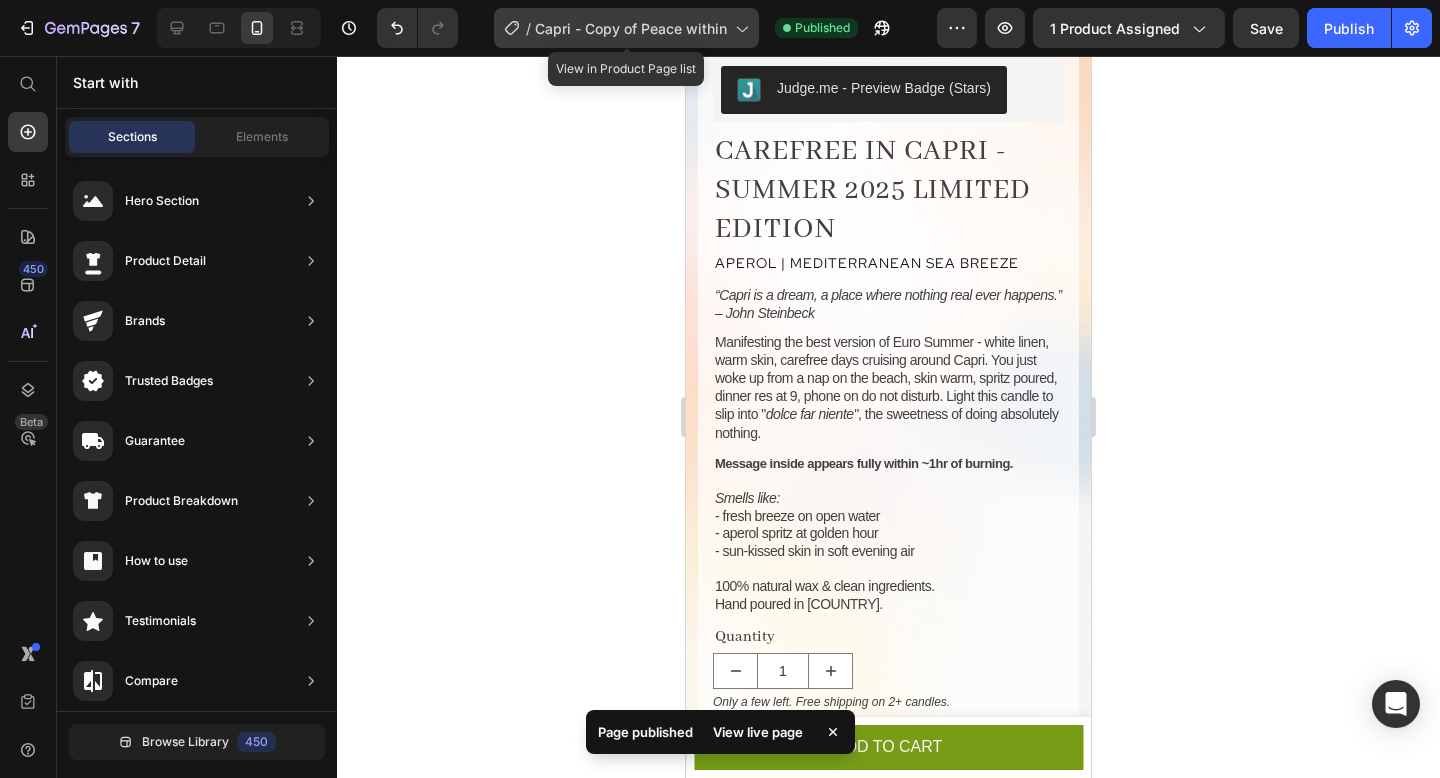 click on "Capri - Copy of Peace within" at bounding box center (631, 28) 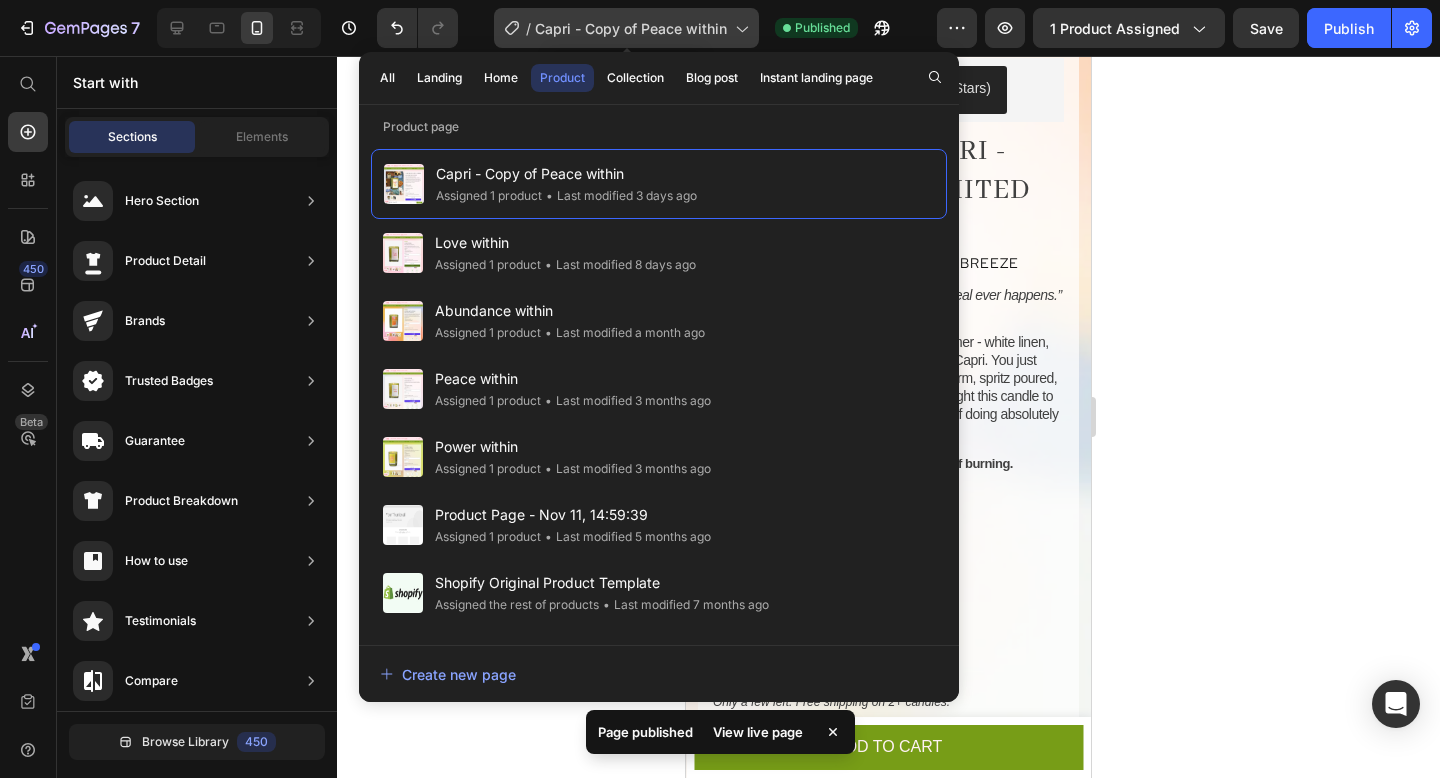 click on "Capri - Copy of Peace within" at bounding box center (631, 28) 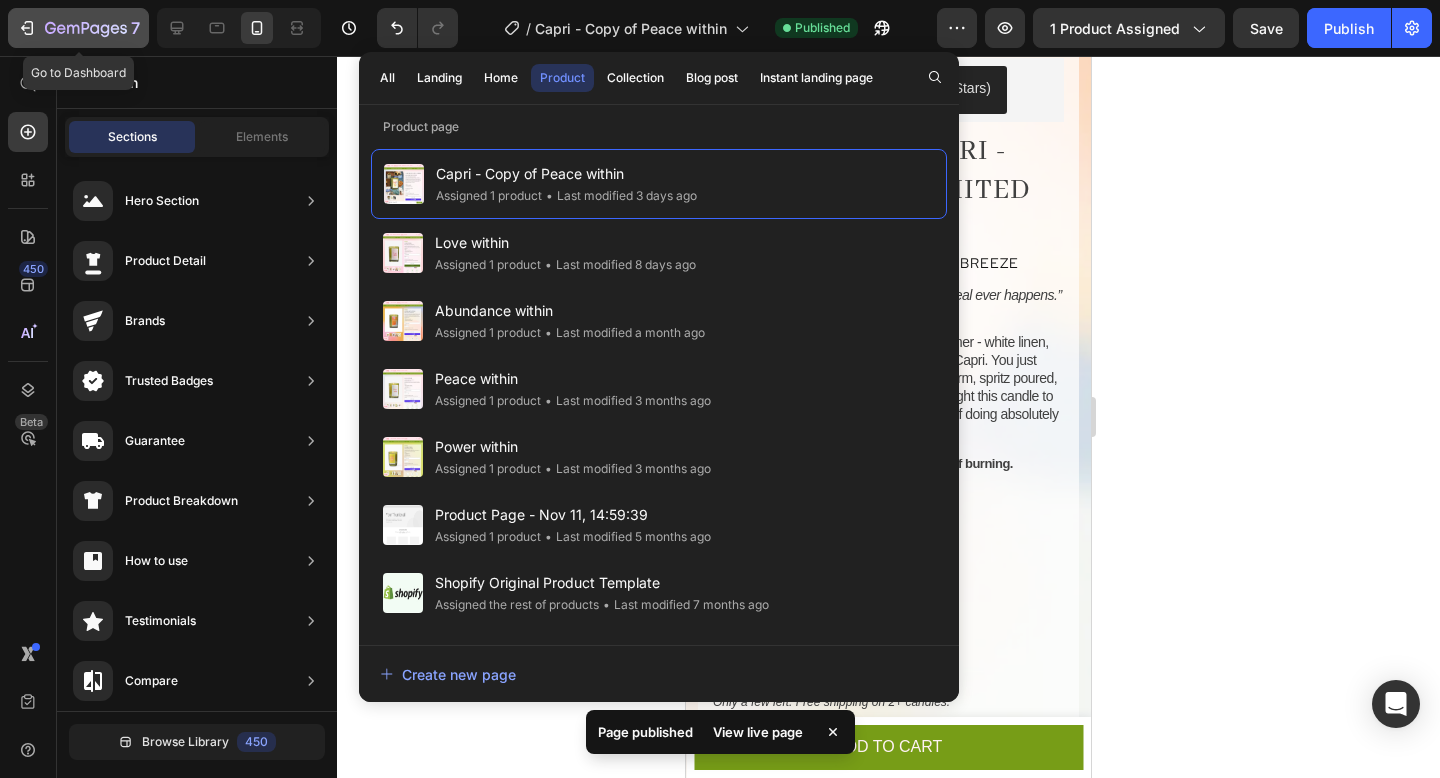 click 